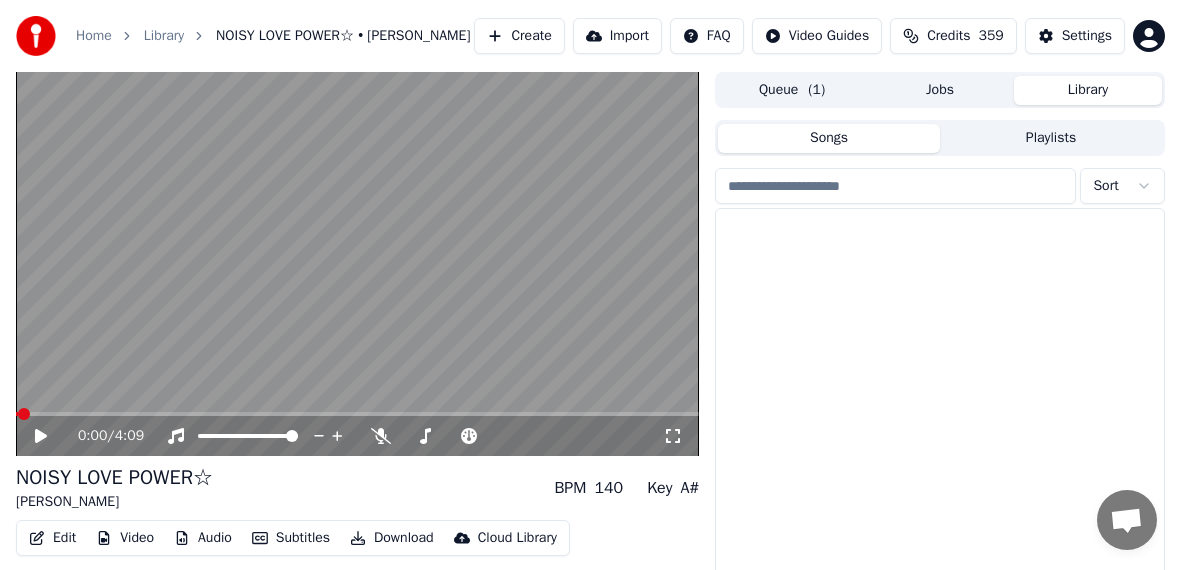 scroll, scrollTop: 0, scrollLeft: 0, axis: both 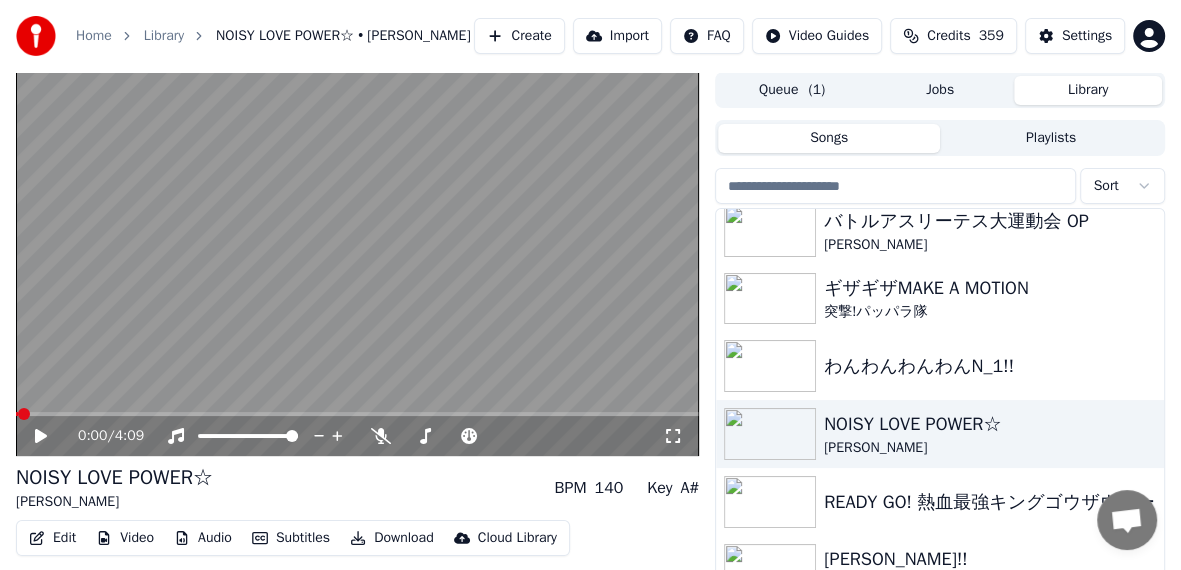 click on "Create" at bounding box center (519, 36) 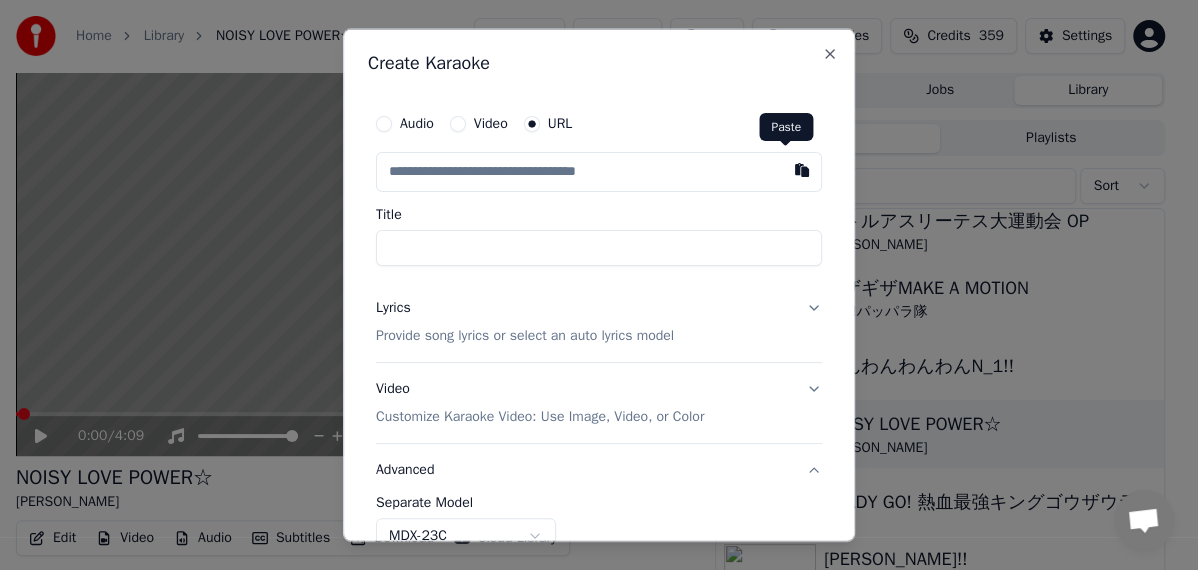 click at bounding box center [802, 170] 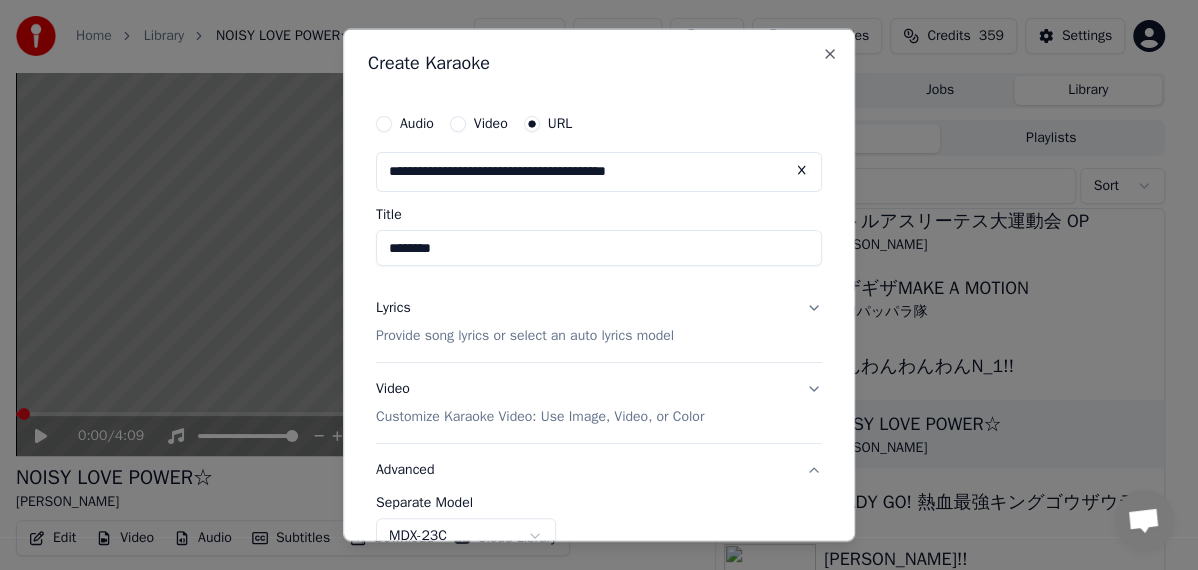 click on "Advanced" at bounding box center [599, 469] 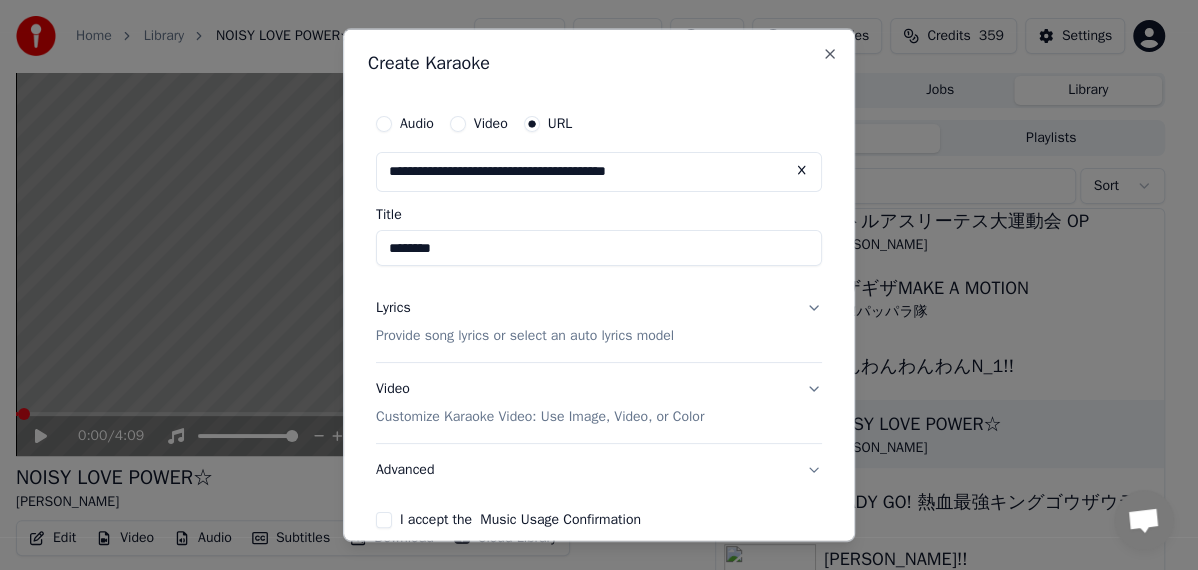 click on "********" at bounding box center (599, 248) 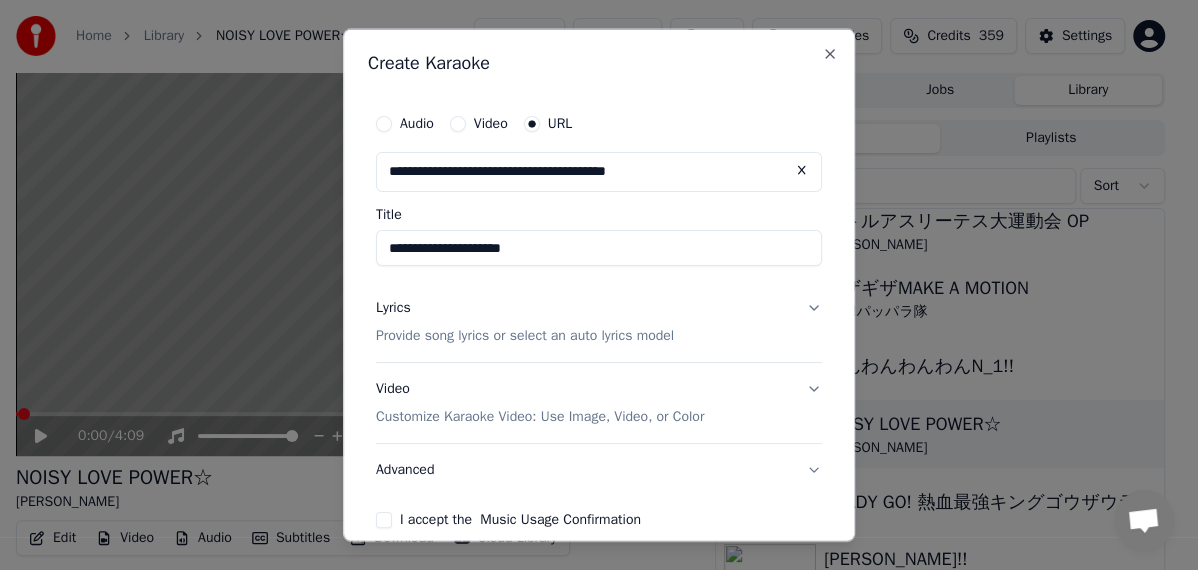type on "**********" 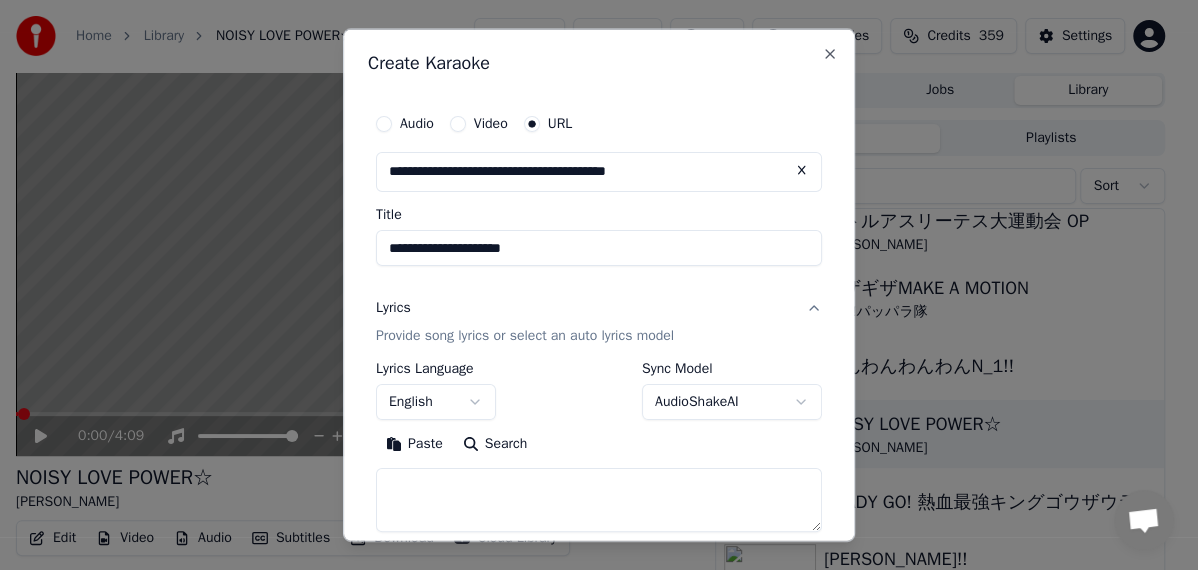 click on "**********" at bounding box center (590, 285) 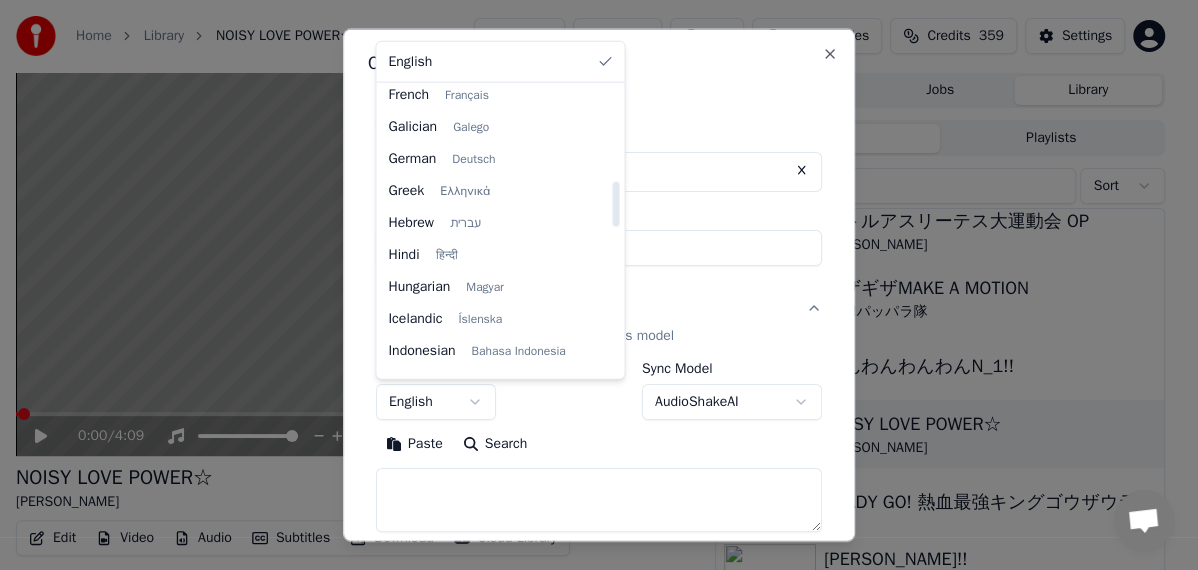 scroll, scrollTop: 600, scrollLeft: 0, axis: vertical 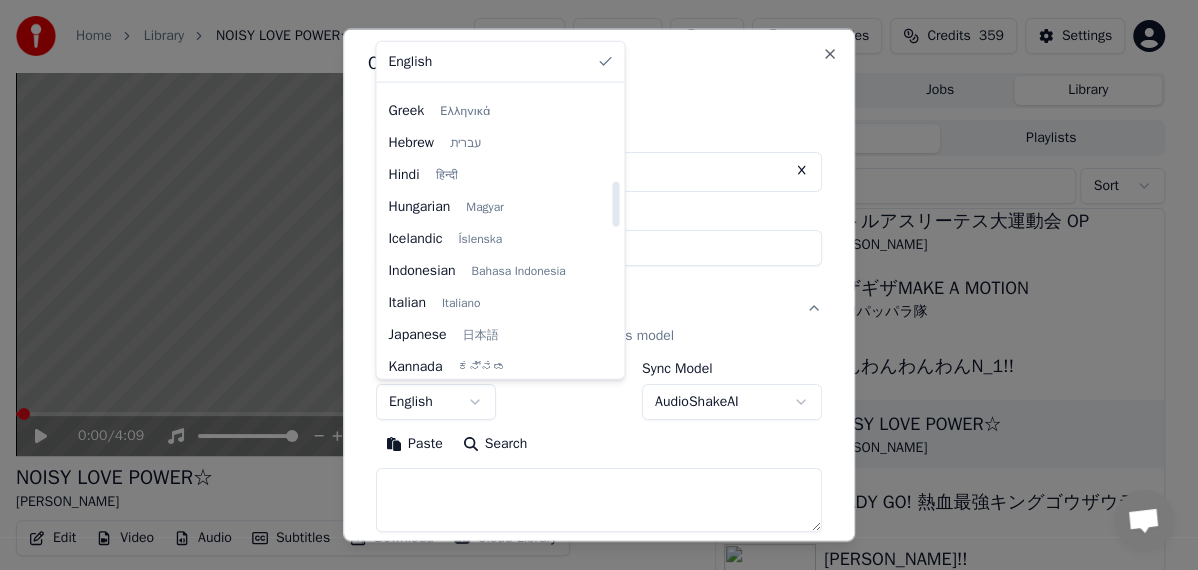select on "**" 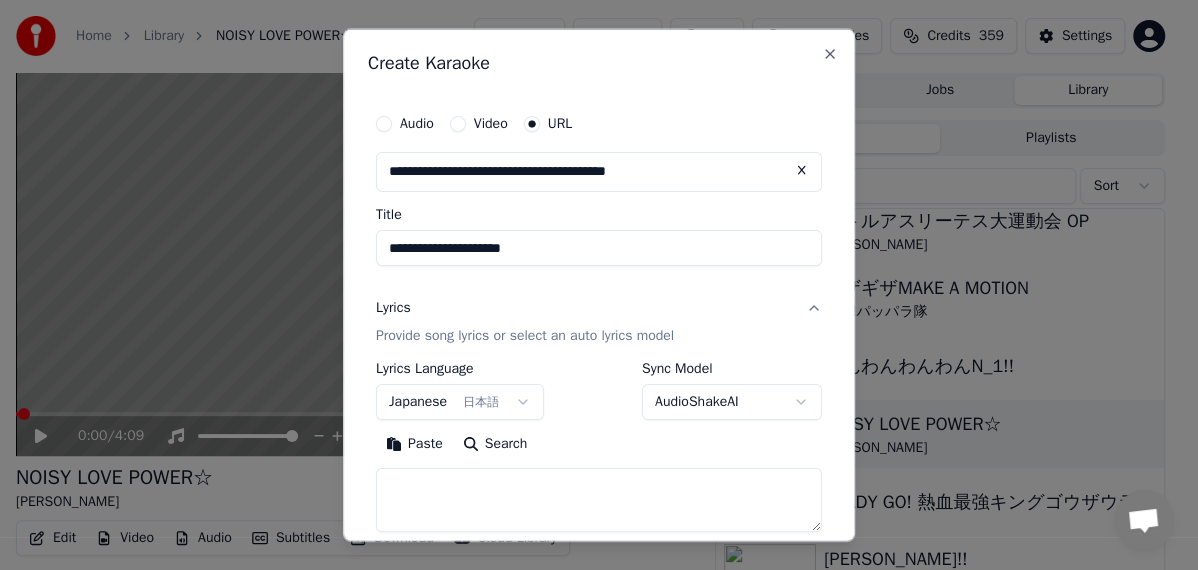click on "Paste" at bounding box center (414, 443) 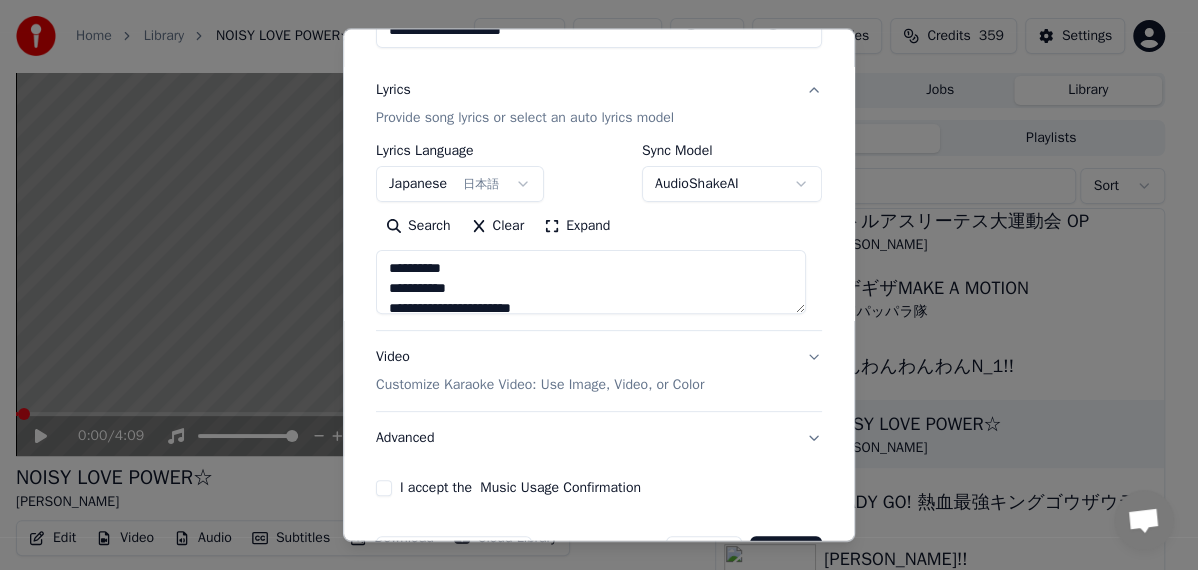scroll, scrollTop: 280, scrollLeft: 0, axis: vertical 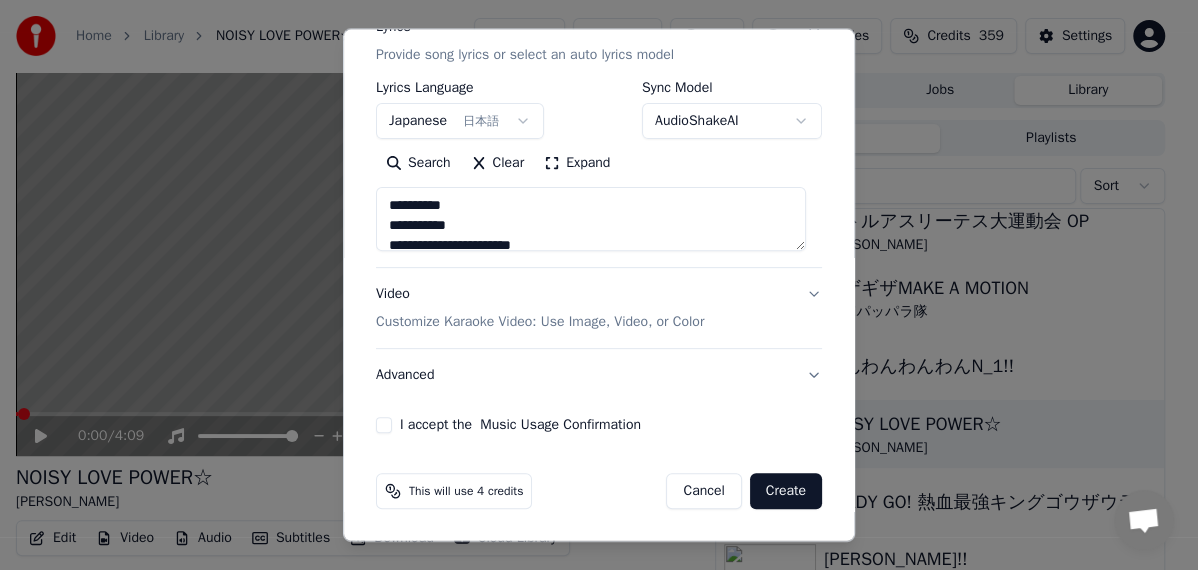 click on "Advanced" at bounding box center (599, 375) 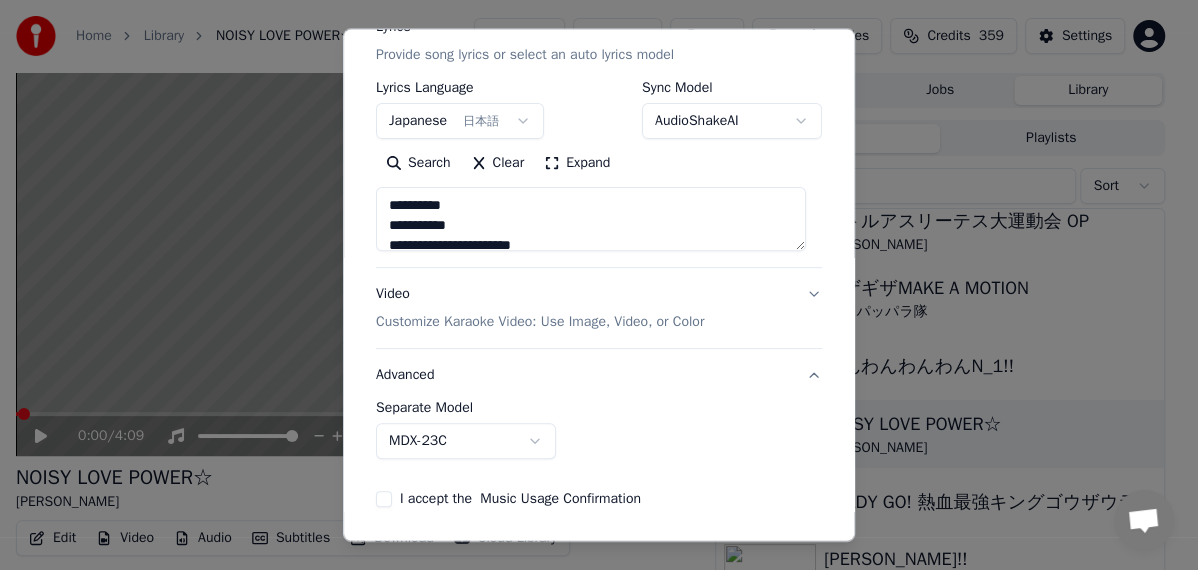 scroll, scrollTop: 167, scrollLeft: 0, axis: vertical 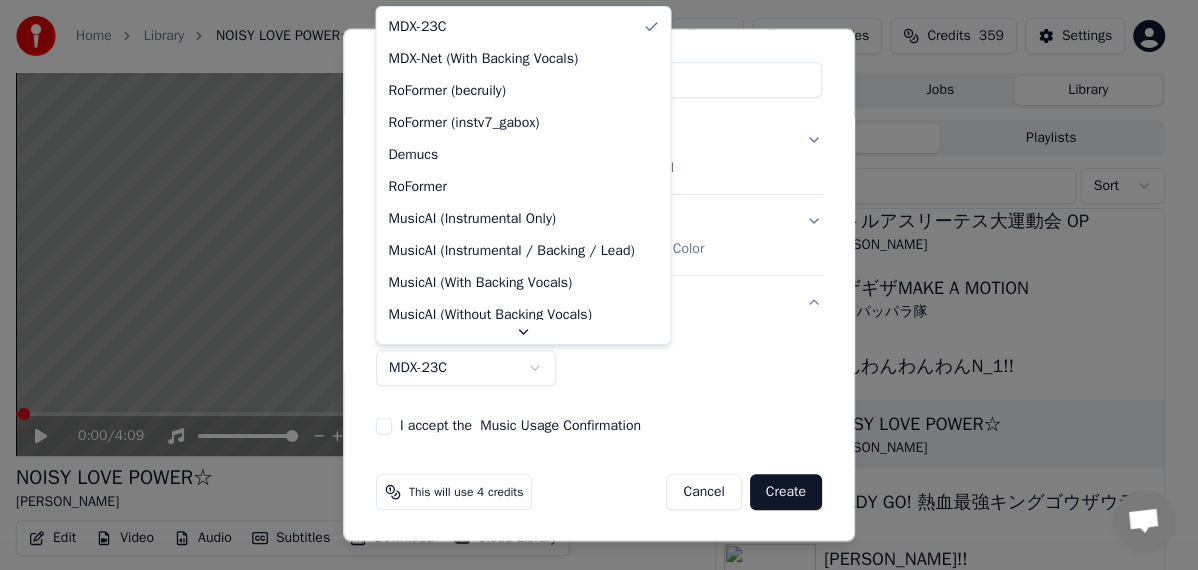 click on "**********" at bounding box center [590, 285] 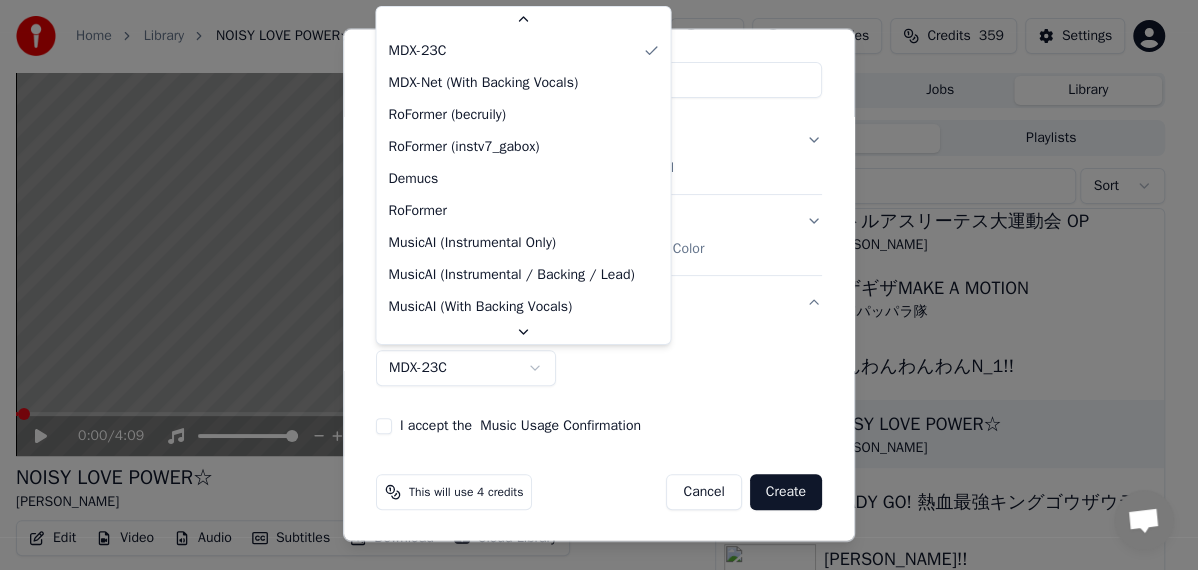 scroll, scrollTop: 66, scrollLeft: 0, axis: vertical 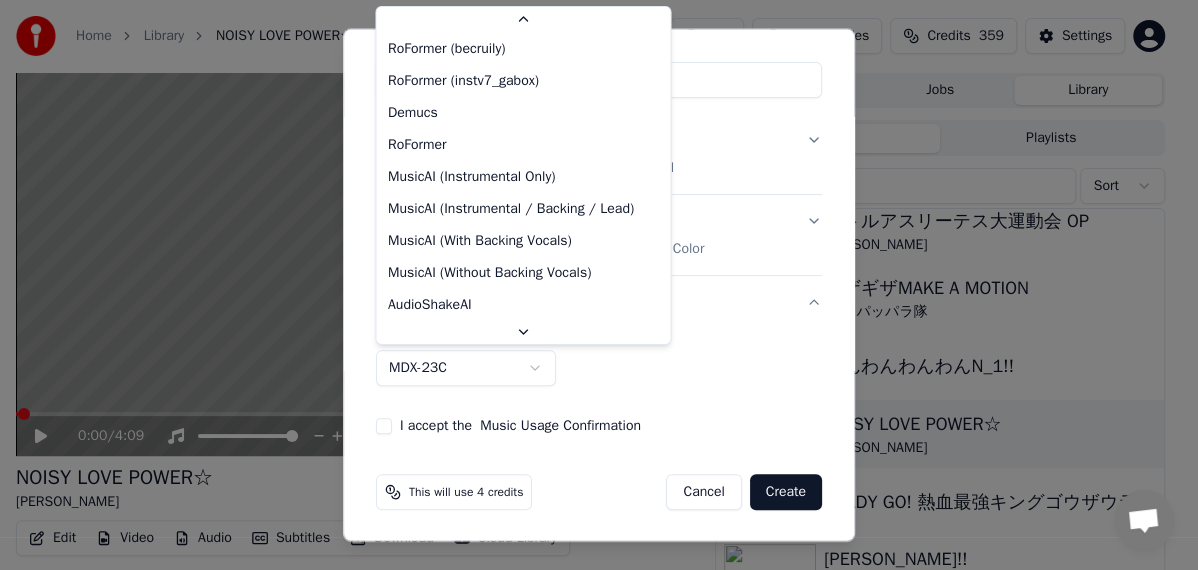 select on "**********" 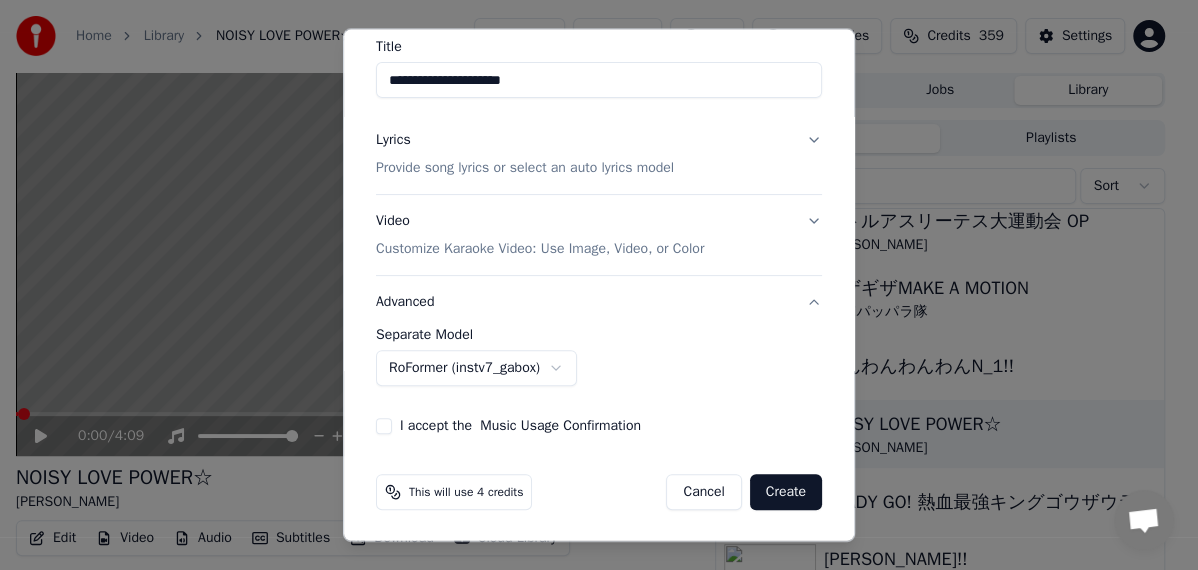 click on "**********" at bounding box center (599, 365) 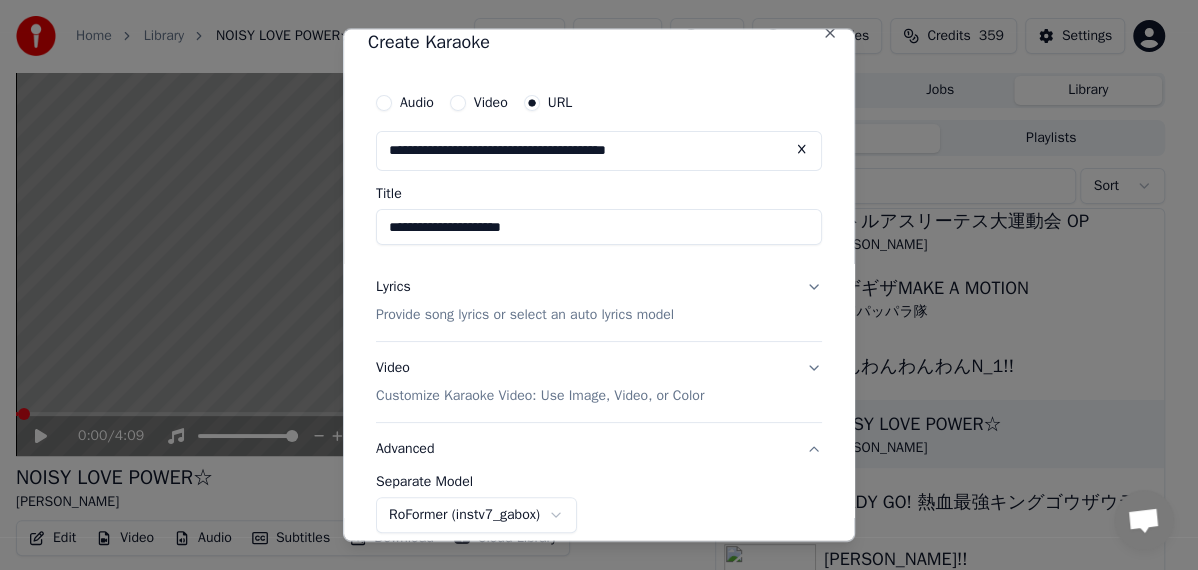 scroll, scrollTop: 0, scrollLeft: 0, axis: both 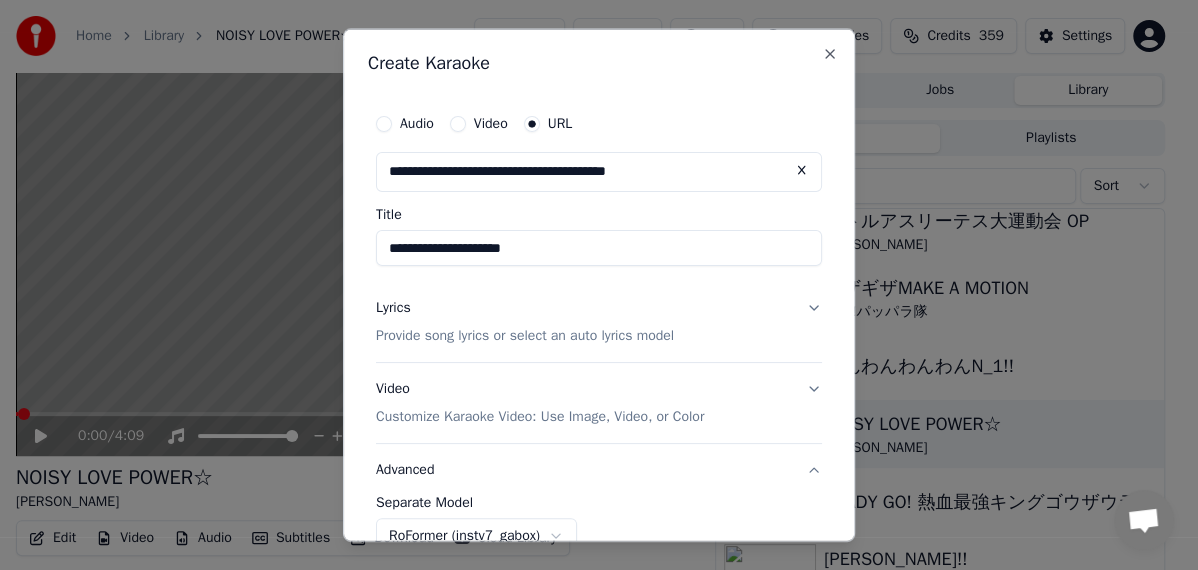click on "Lyrics Provide song lyrics or select an auto lyrics model" at bounding box center [599, 322] 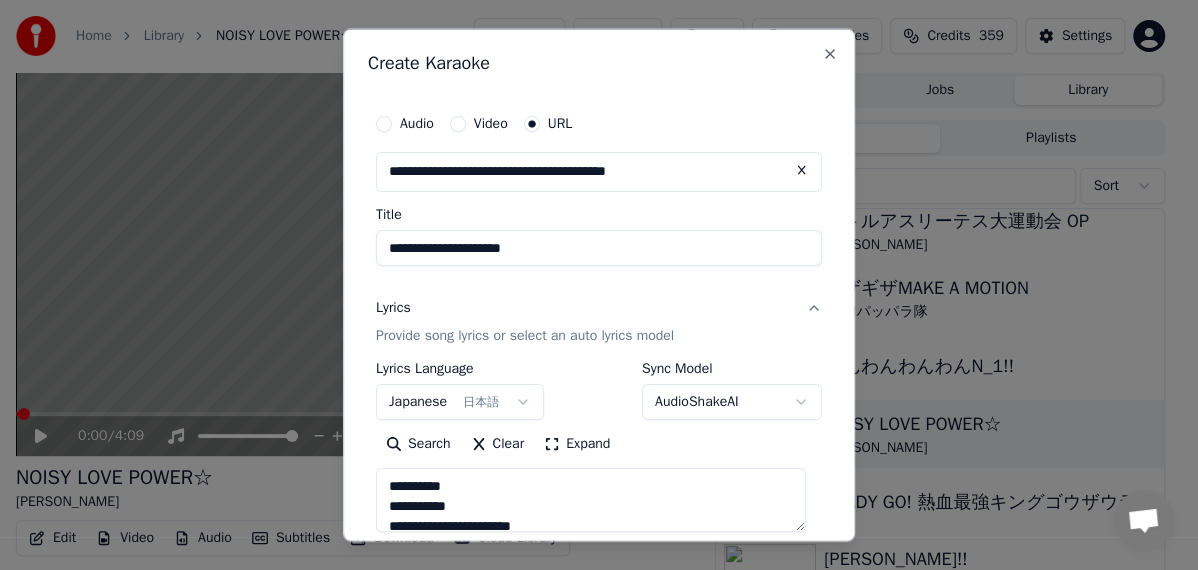 click on "**********" at bounding box center [591, 499] 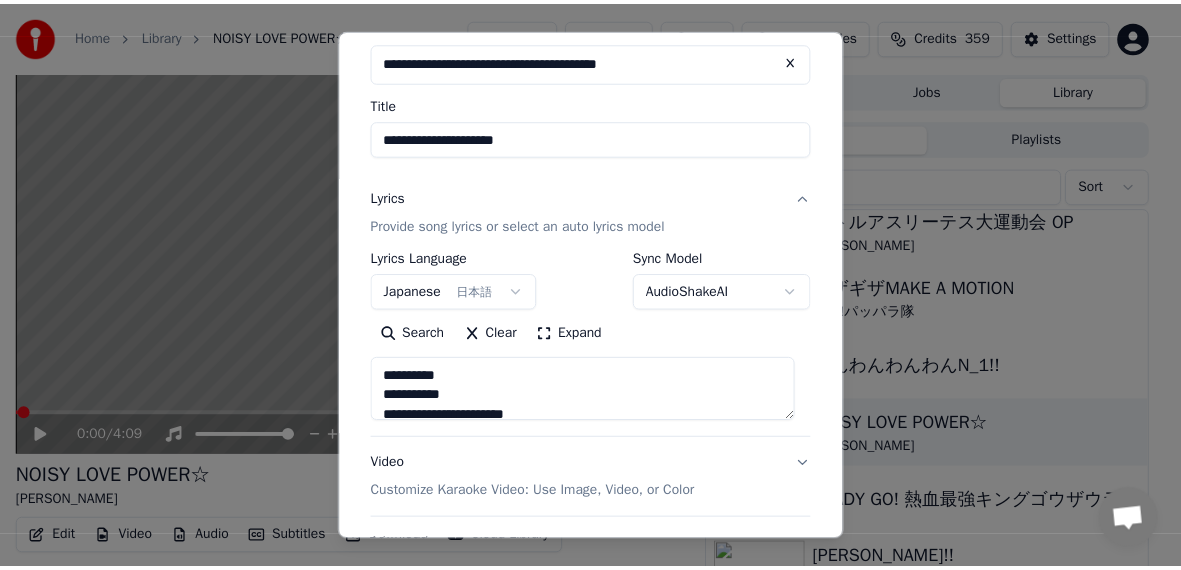 scroll, scrollTop: 280, scrollLeft: 0, axis: vertical 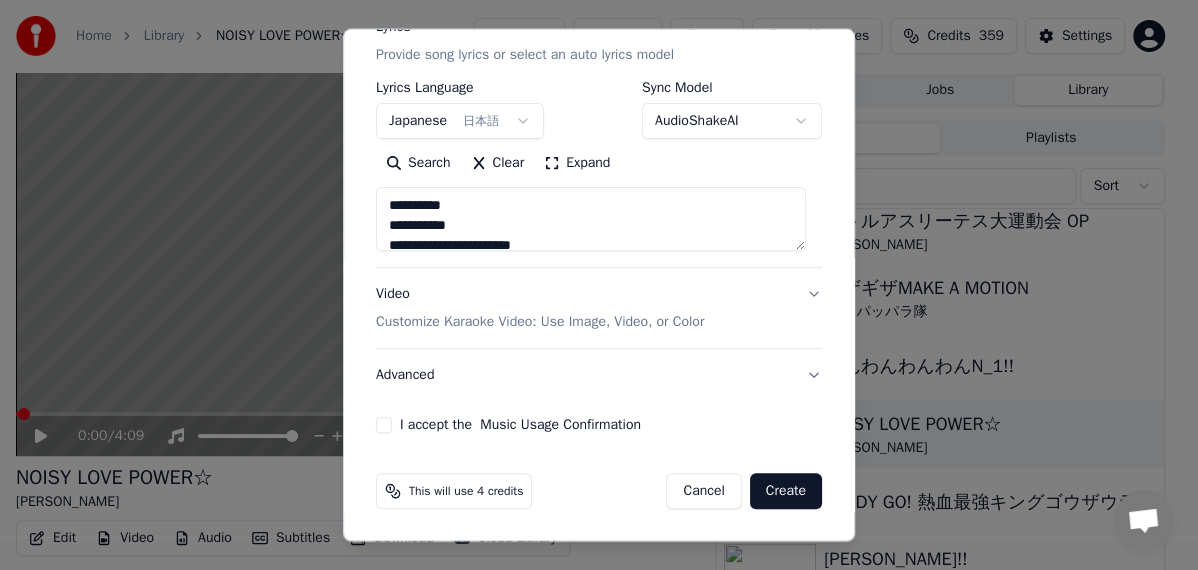 click on "I accept the   Music Usage Confirmation" at bounding box center [384, 425] 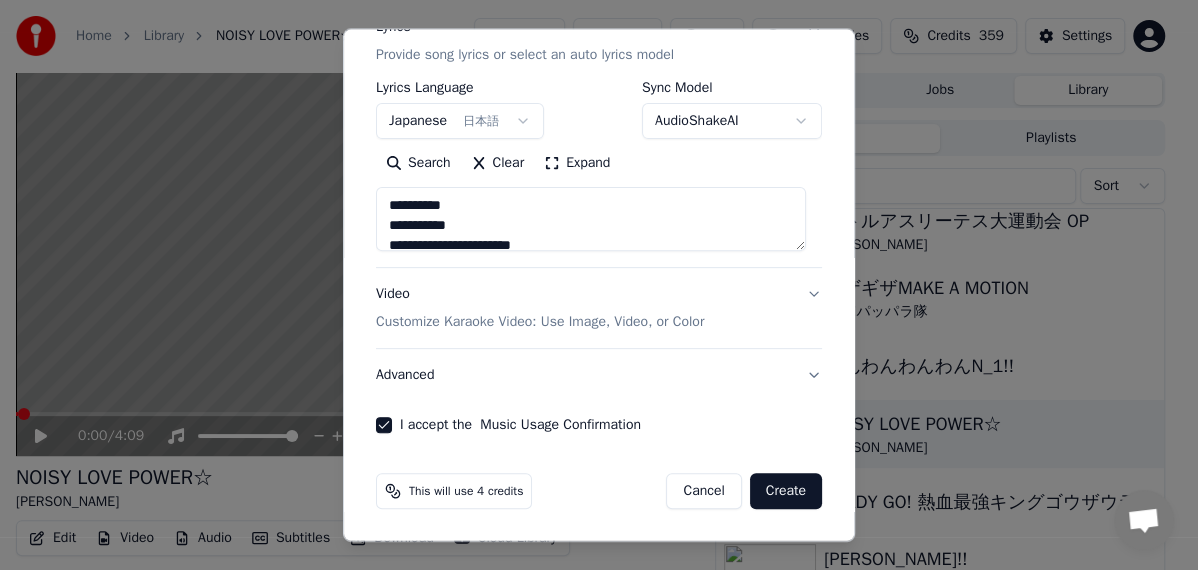 click on "**********" at bounding box center (599, 167) 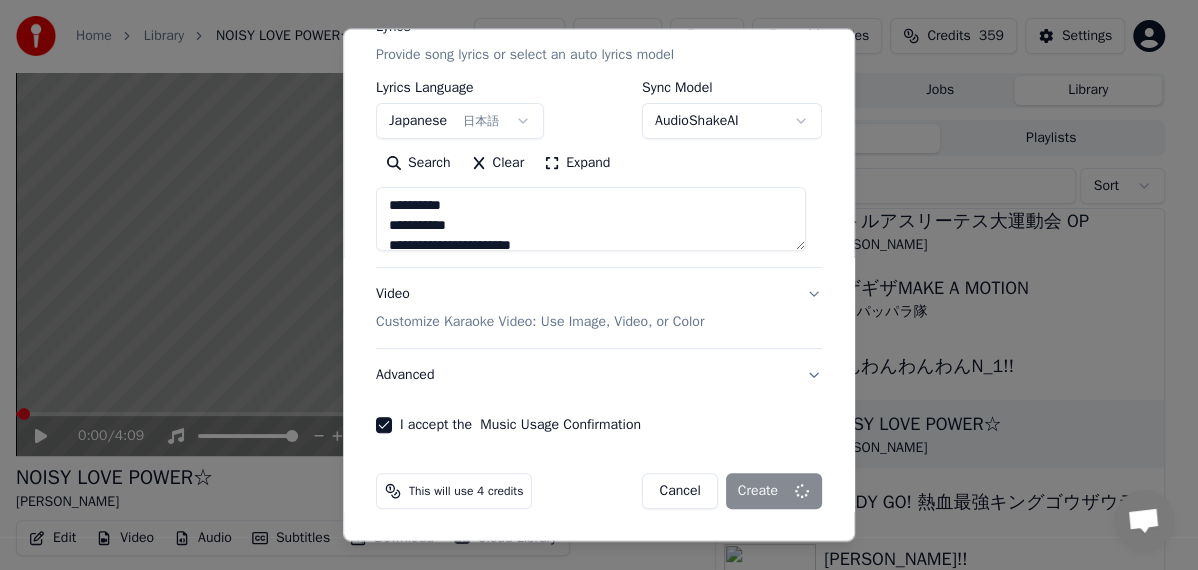 type on "**********" 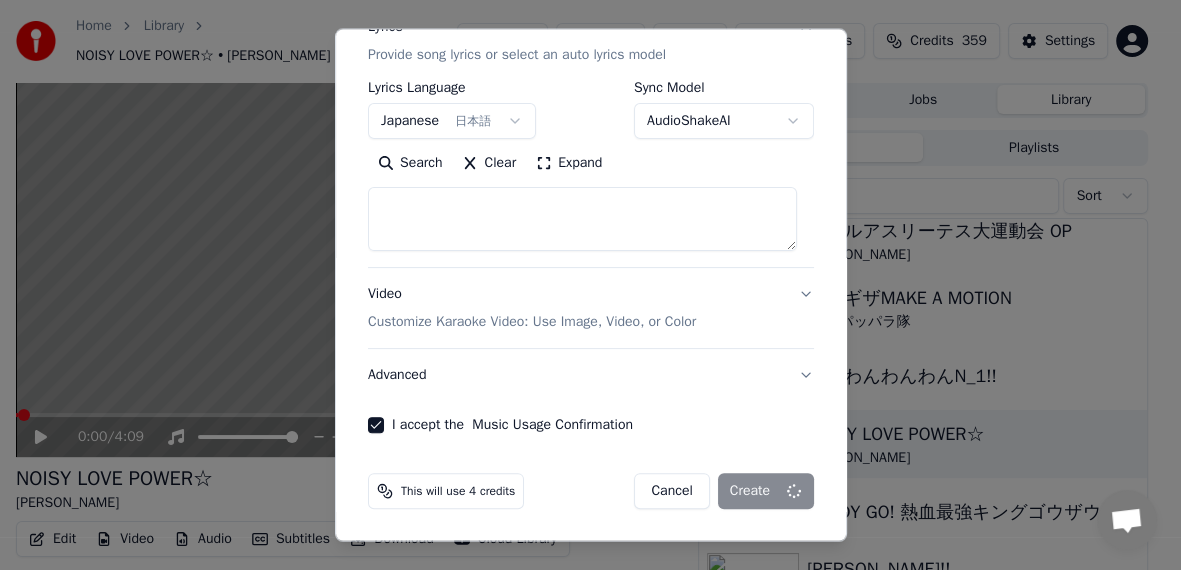 select 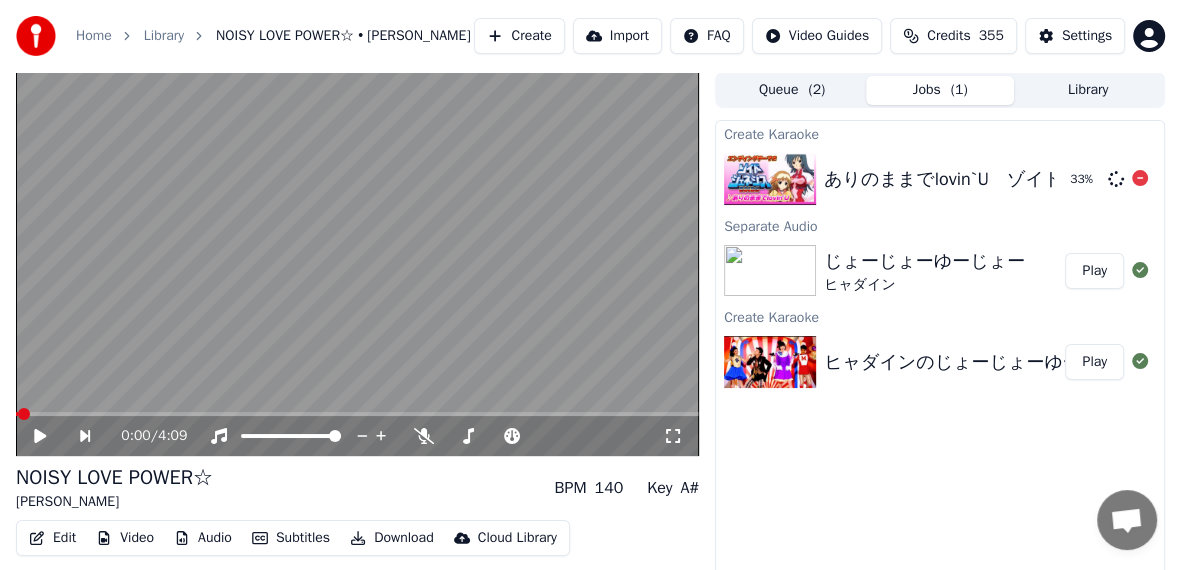 click on "ありのままでlovin`U　ゾイドジェネシス 33 %" at bounding box center (940, 179) 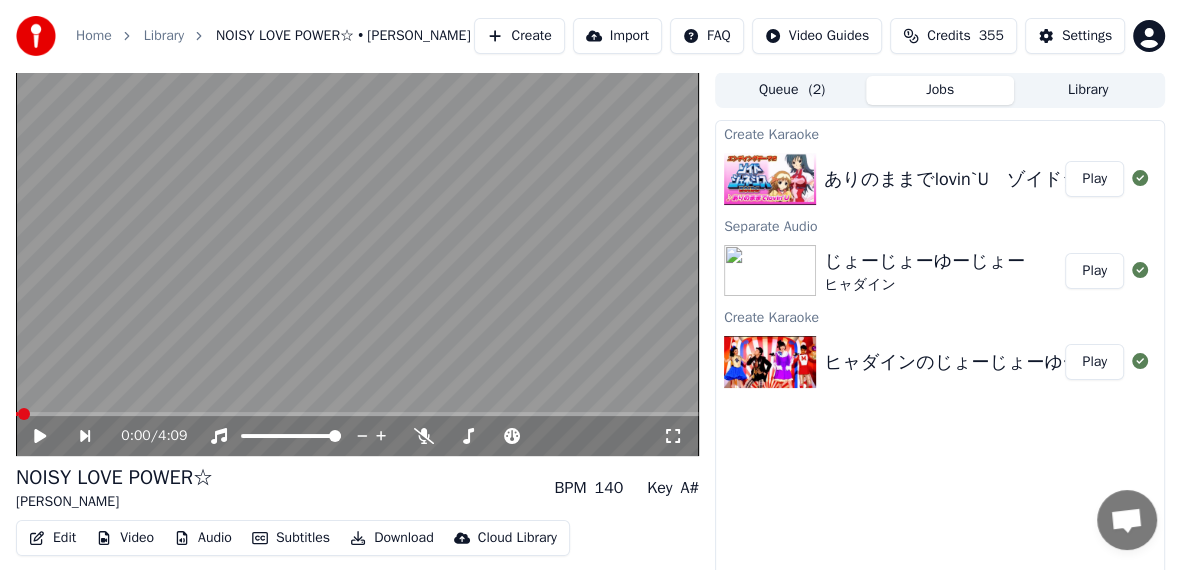 click at bounding box center [770, 179] 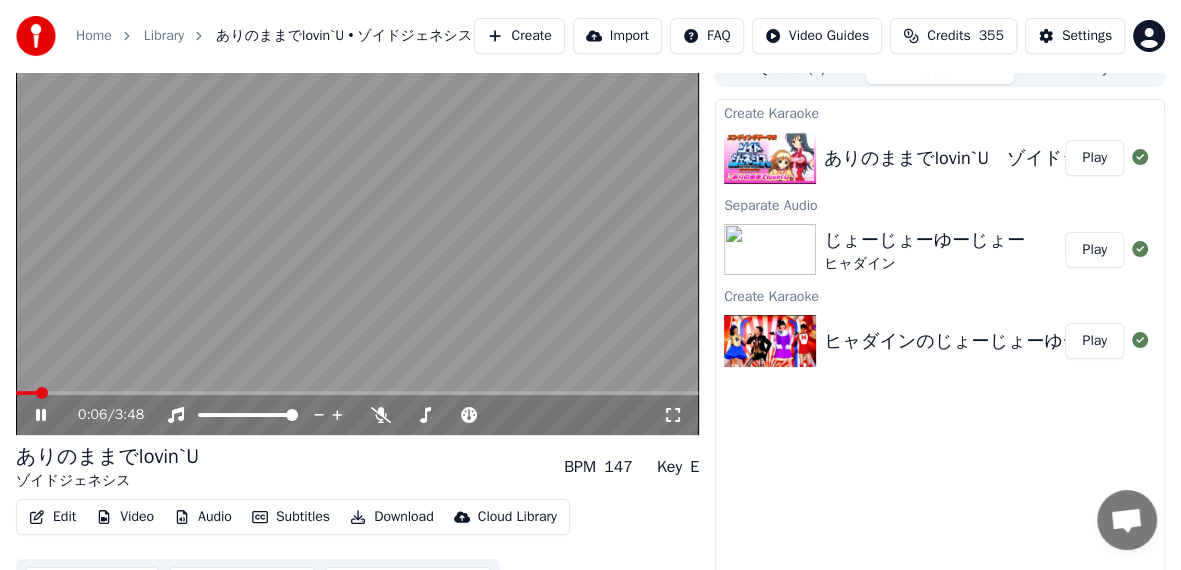 scroll, scrollTop: 0, scrollLeft: 0, axis: both 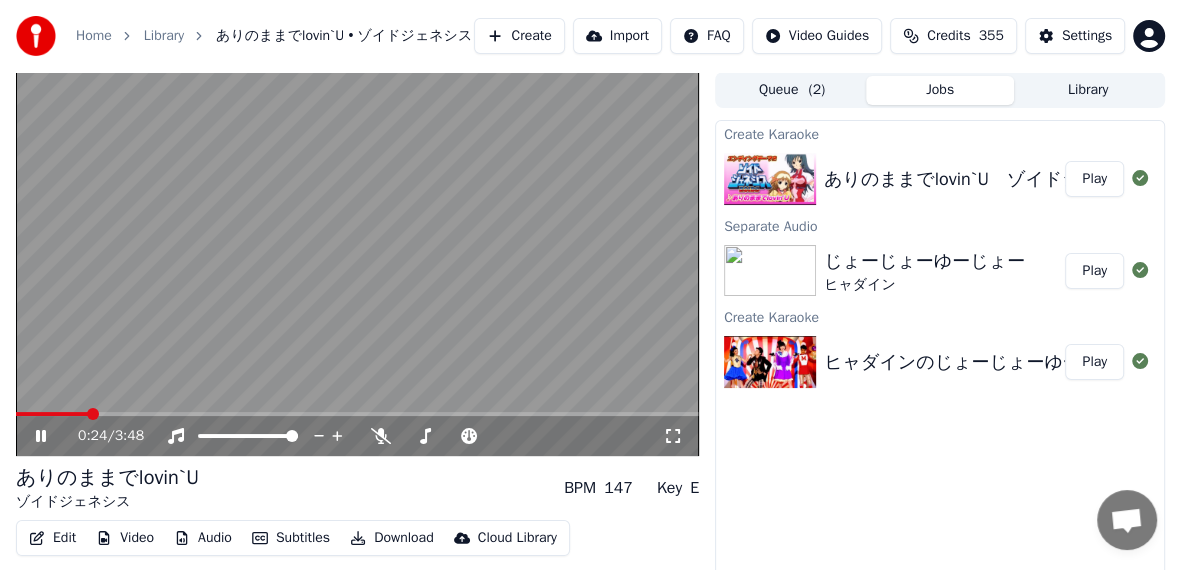 click at bounding box center (357, 414) 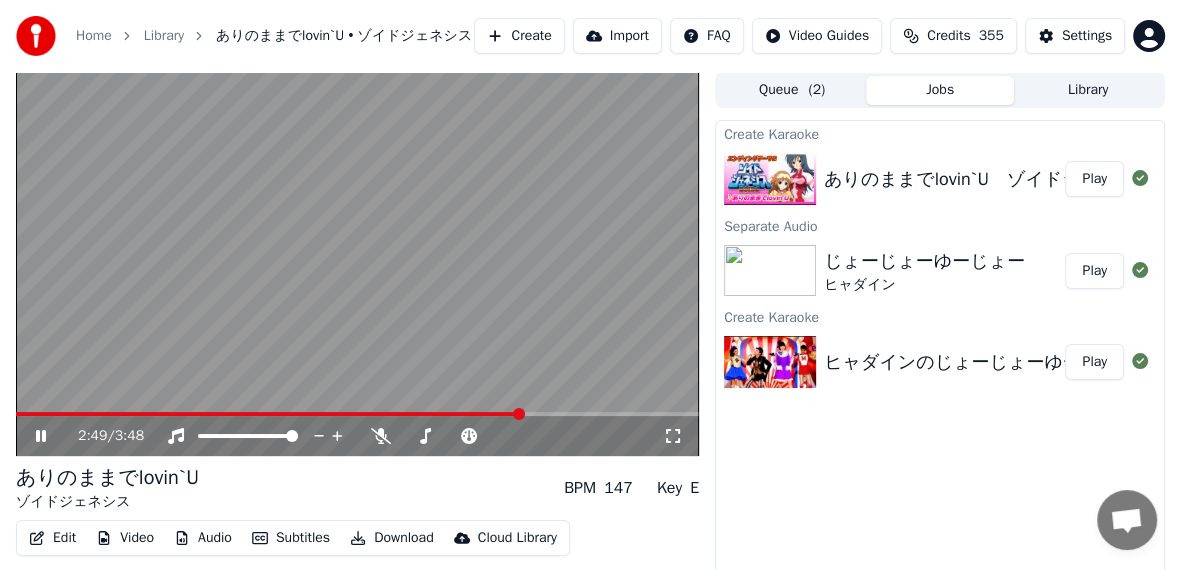 click at bounding box center [357, 414] 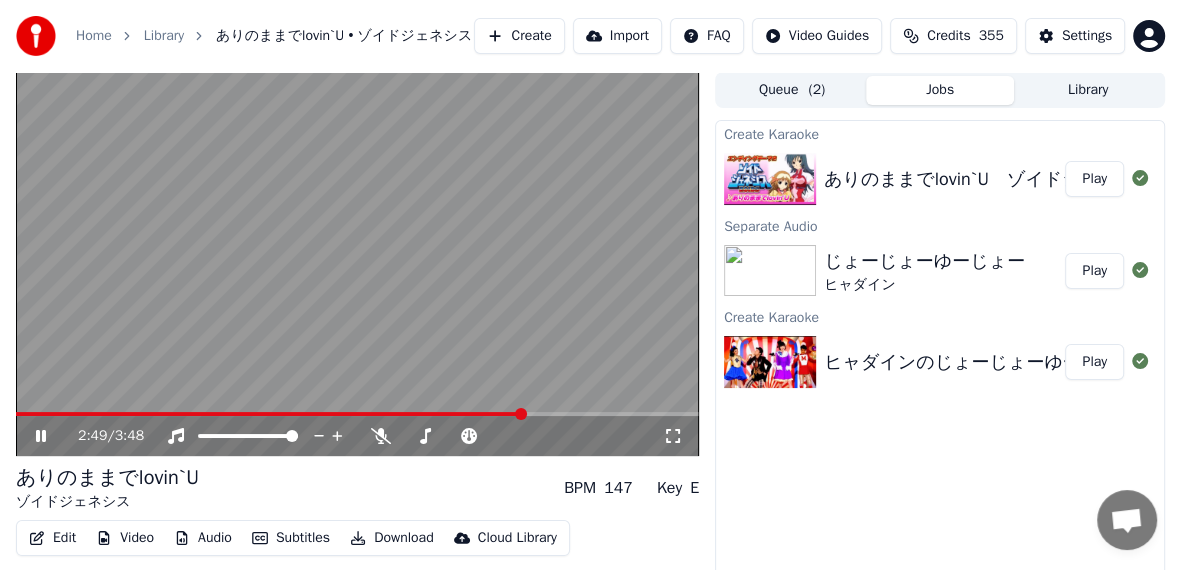 click at bounding box center (357, 414) 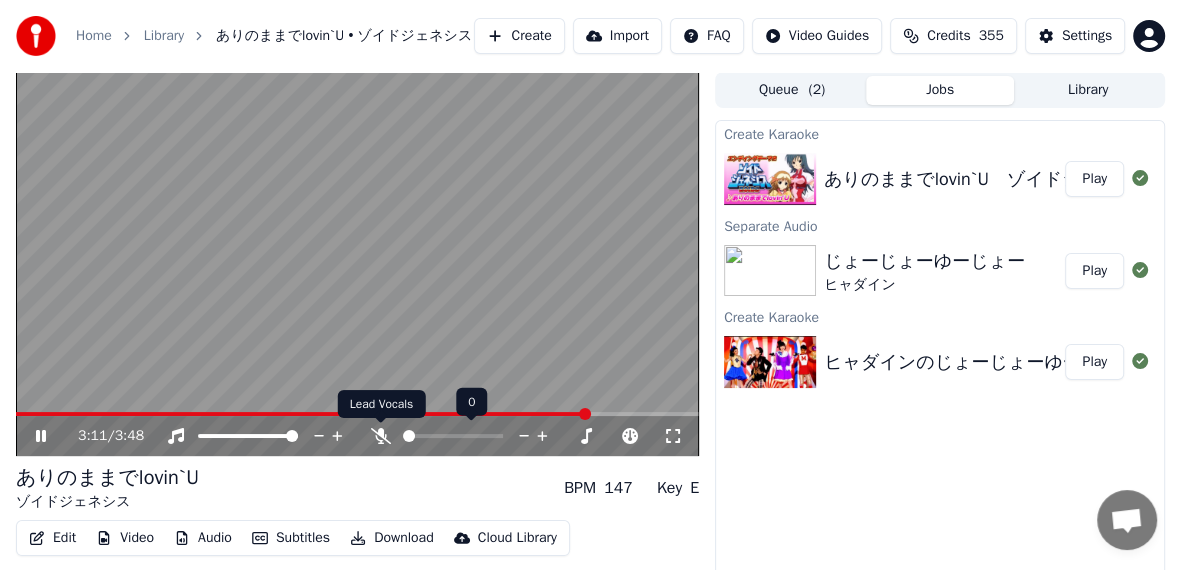 click 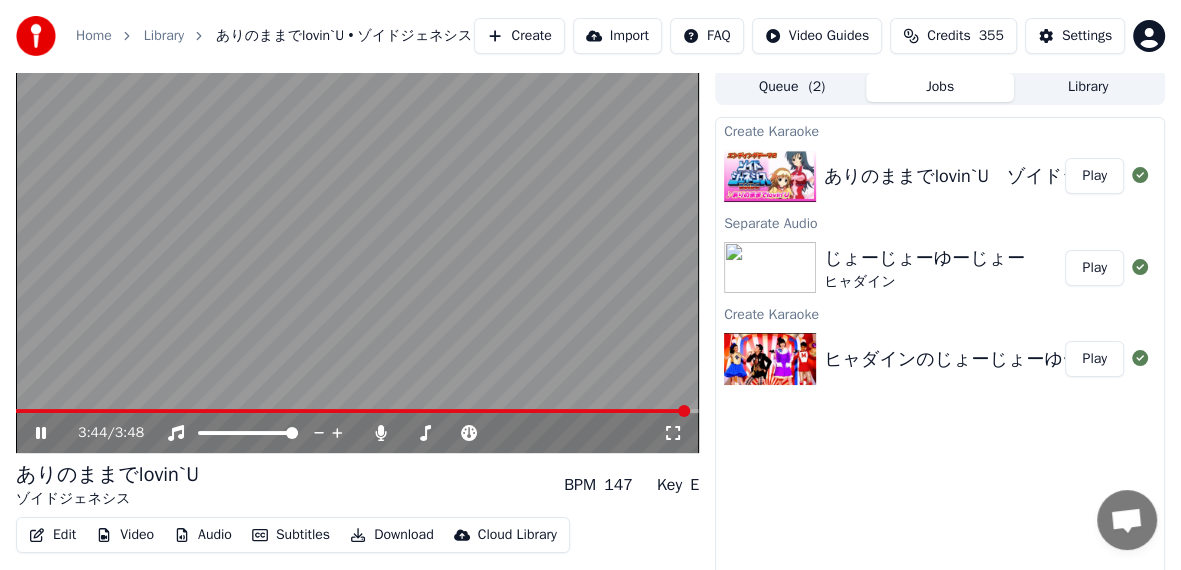 scroll, scrollTop: 62, scrollLeft: 0, axis: vertical 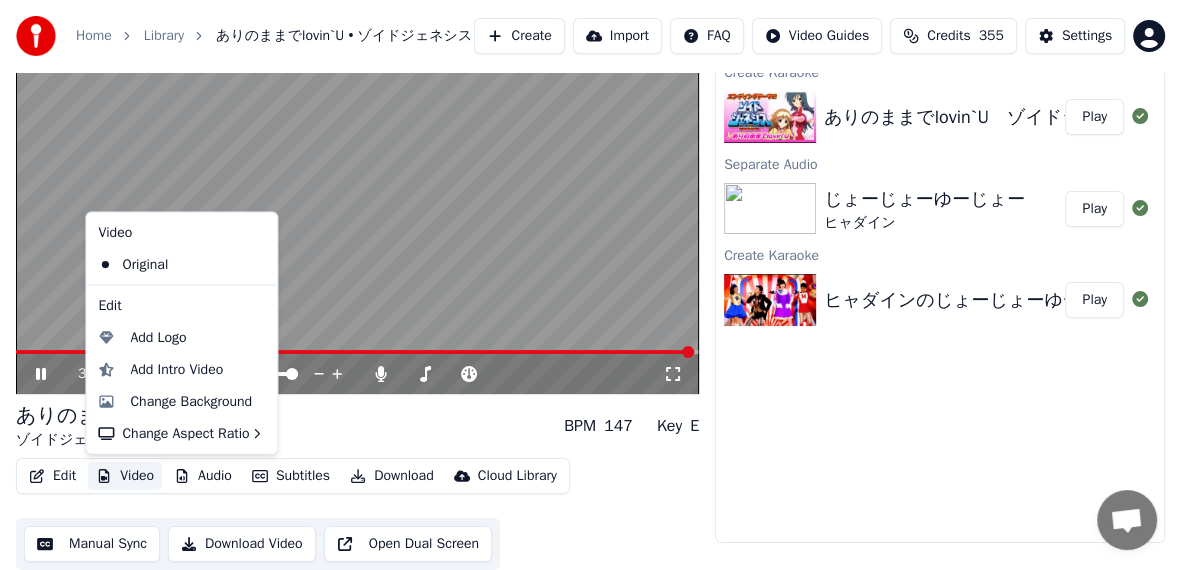 click on "Video" at bounding box center [125, 476] 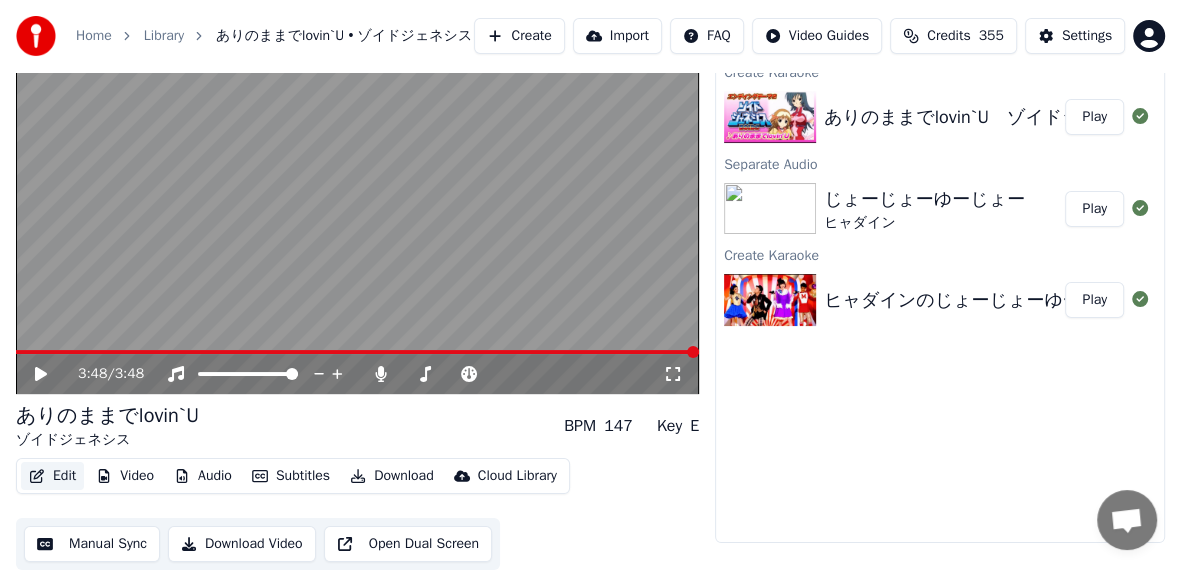 click on "Edit" at bounding box center (52, 476) 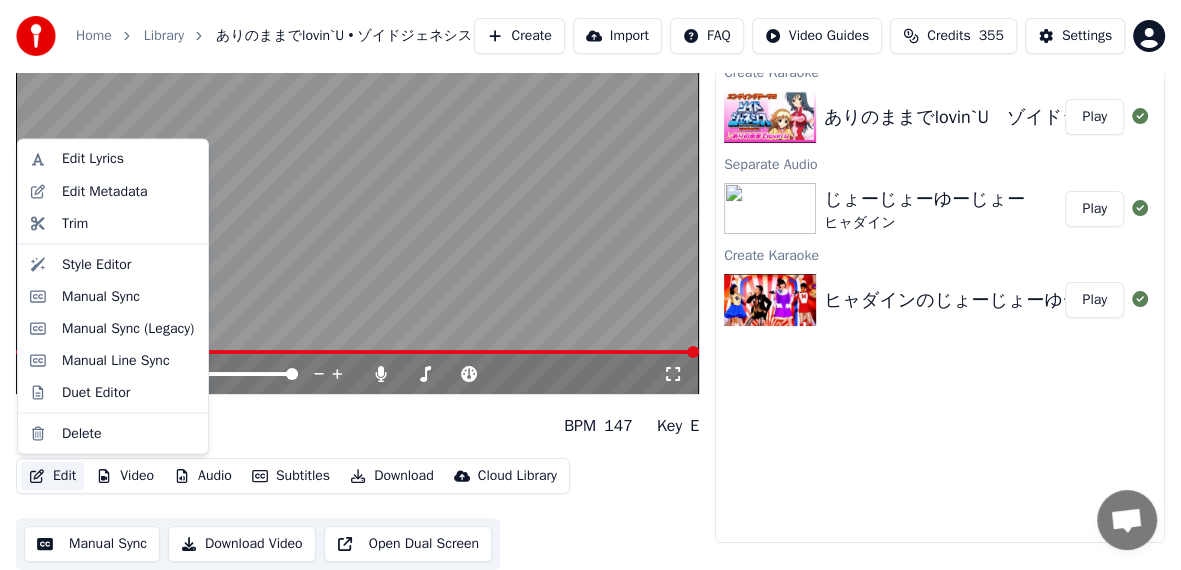 click on "Edit" at bounding box center (52, 476) 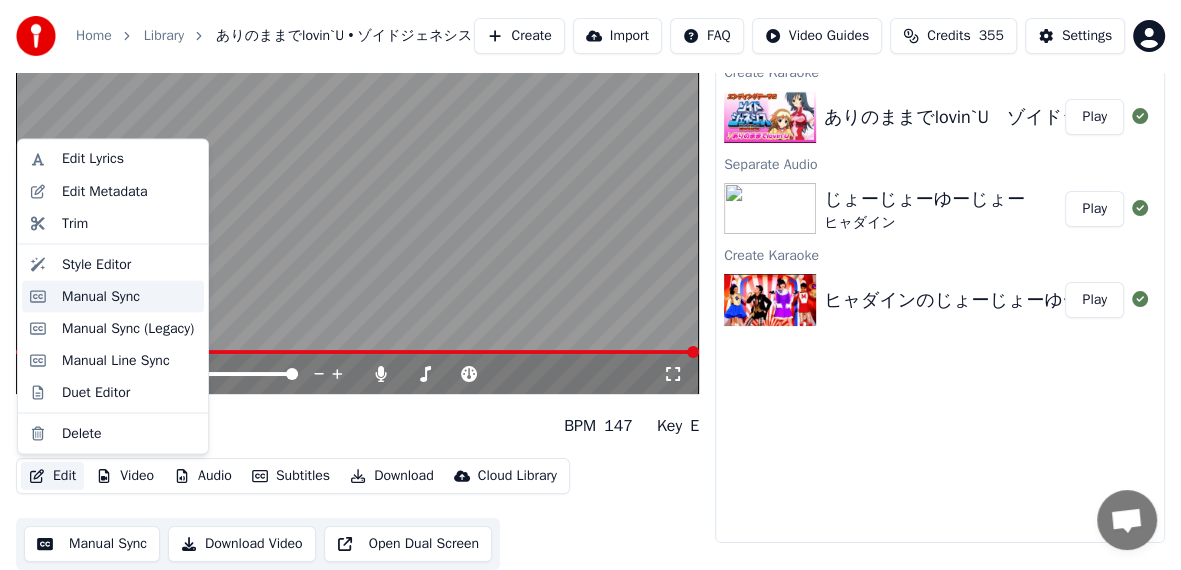 click on "Manual Sync" at bounding box center (101, 296) 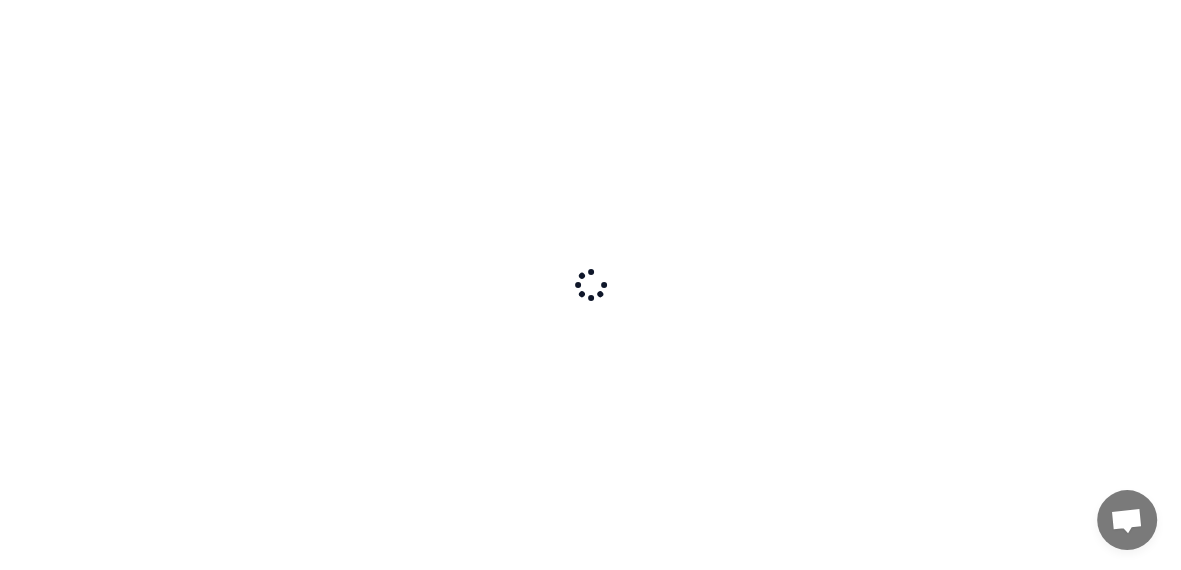 scroll, scrollTop: 0, scrollLeft: 0, axis: both 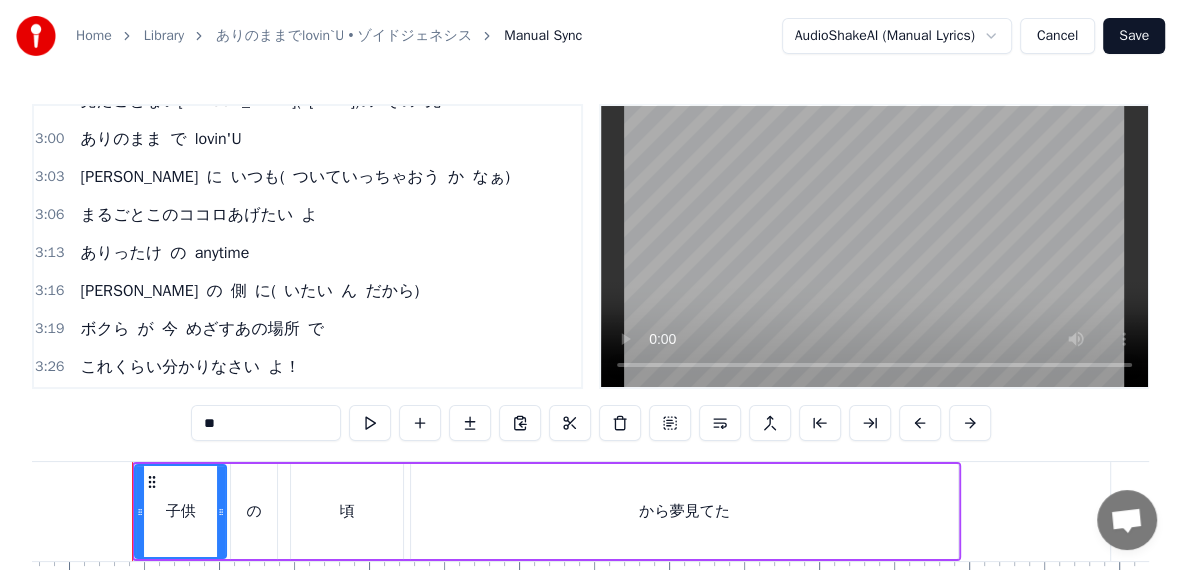 click on "3:28" at bounding box center [49, 405] 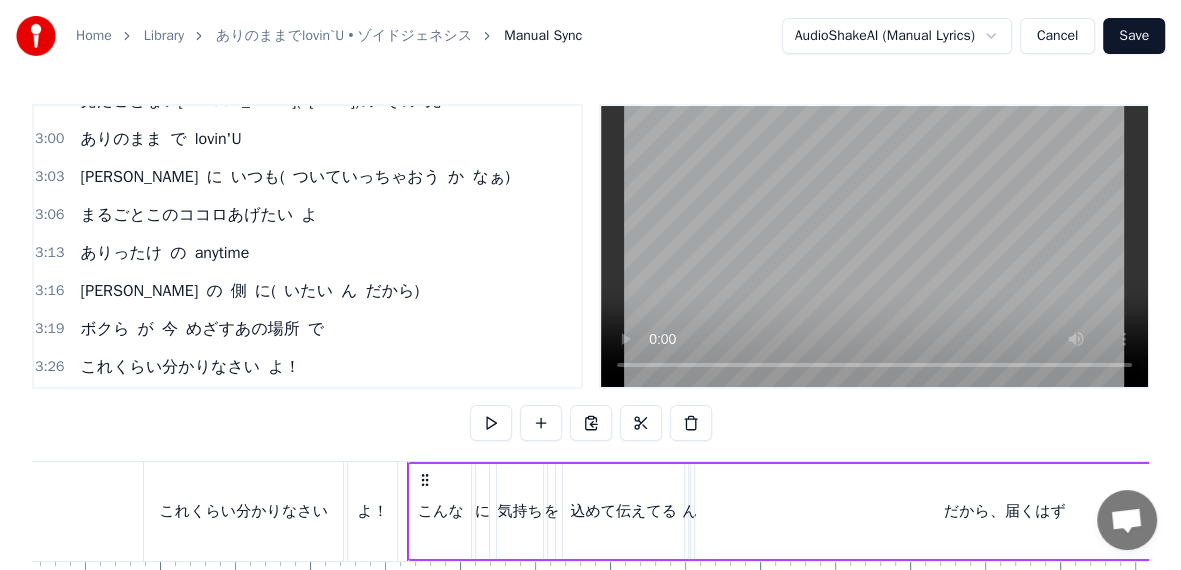 scroll, scrollTop: 0, scrollLeft: 31196, axis: horizontal 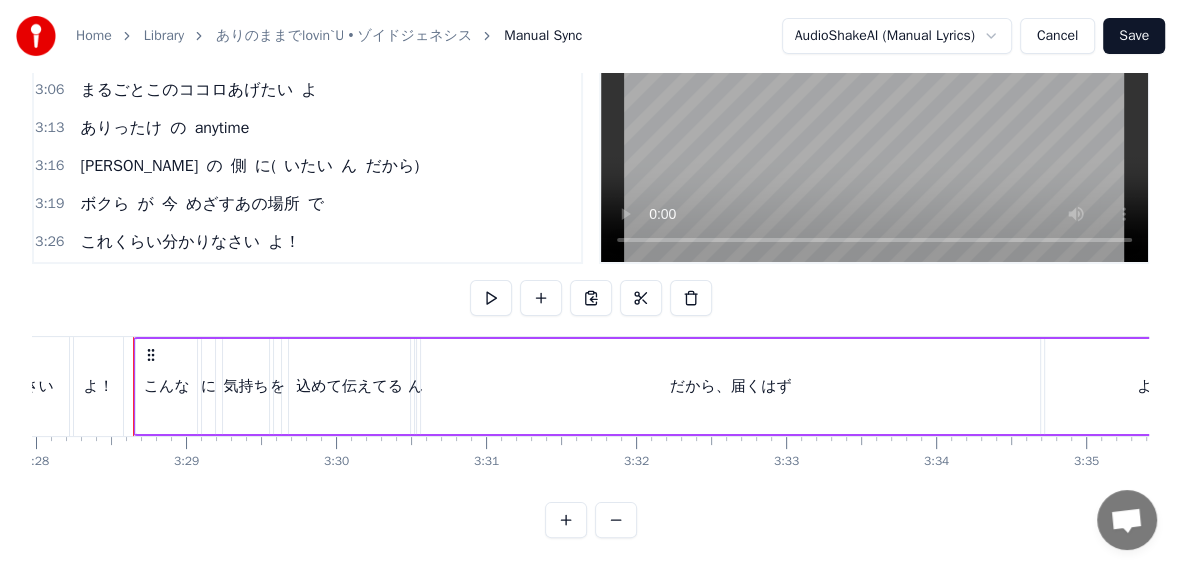 click on "だから、届くはず" at bounding box center [730, 386] 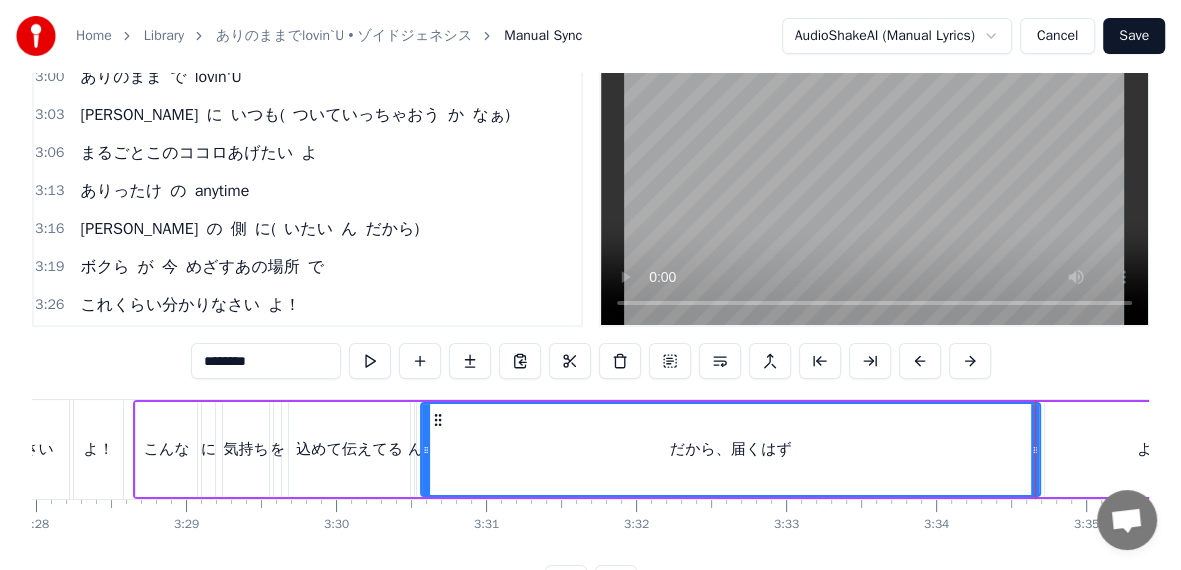 scroll, scrollTop: 46, scrollLeft: 0, axis: vertical 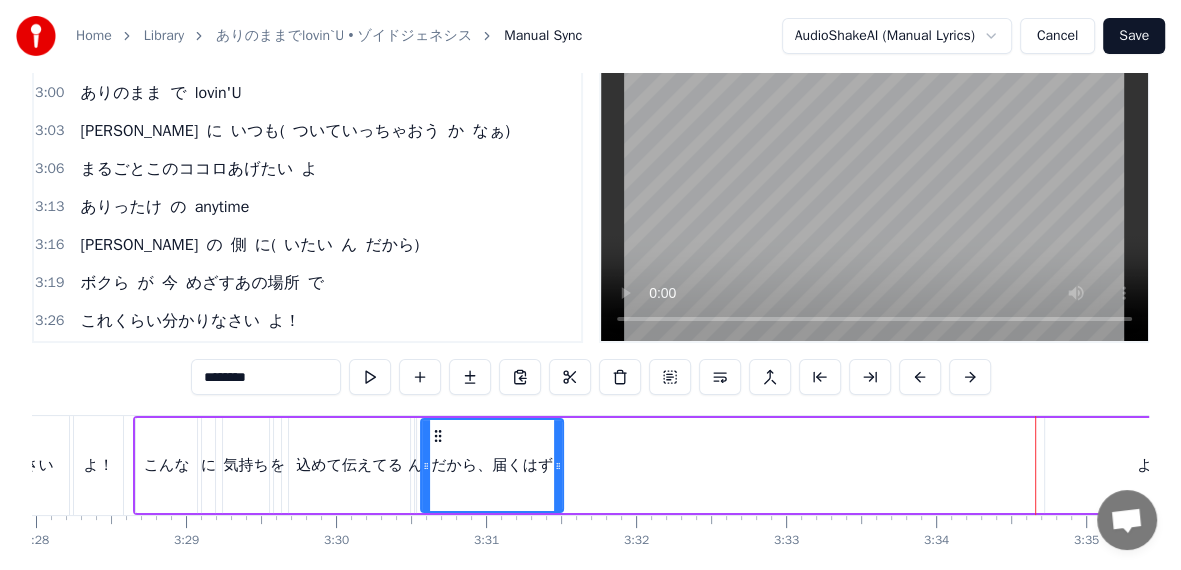 drag, startPoint x: 1036, startPoint y: 451, endPoint x: 559, endPoint y: 402, distance: 479.51016 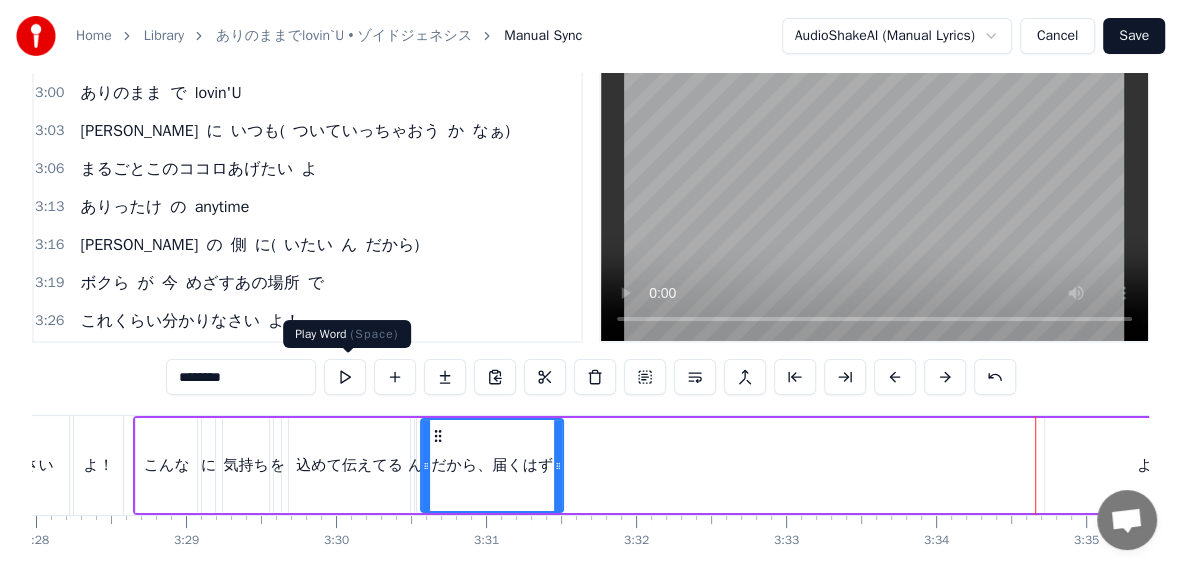 click at bounding box center [345, 377] 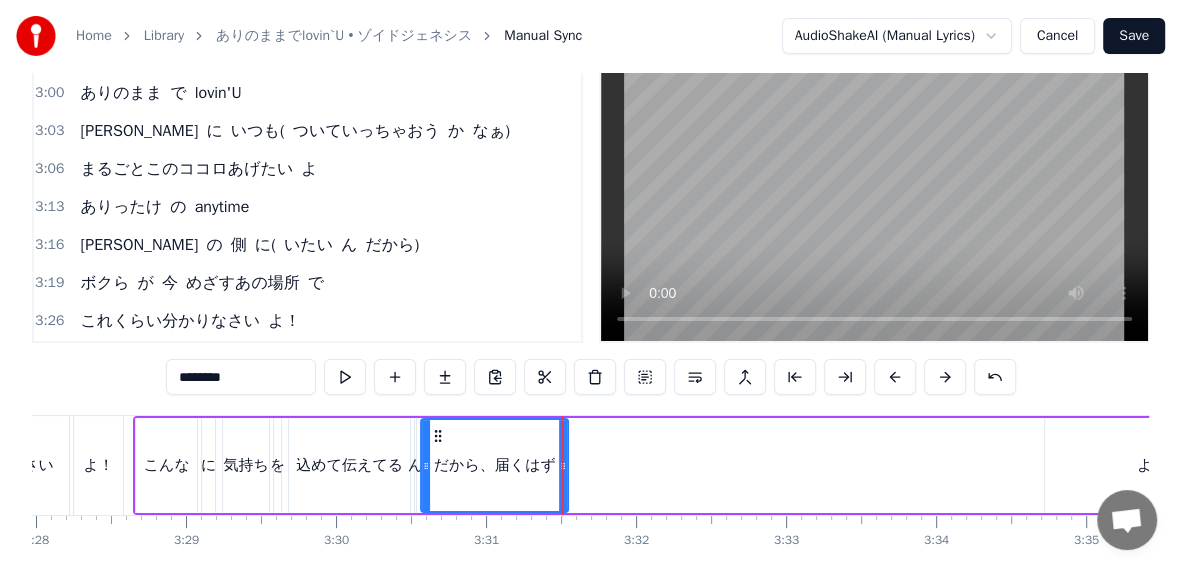click 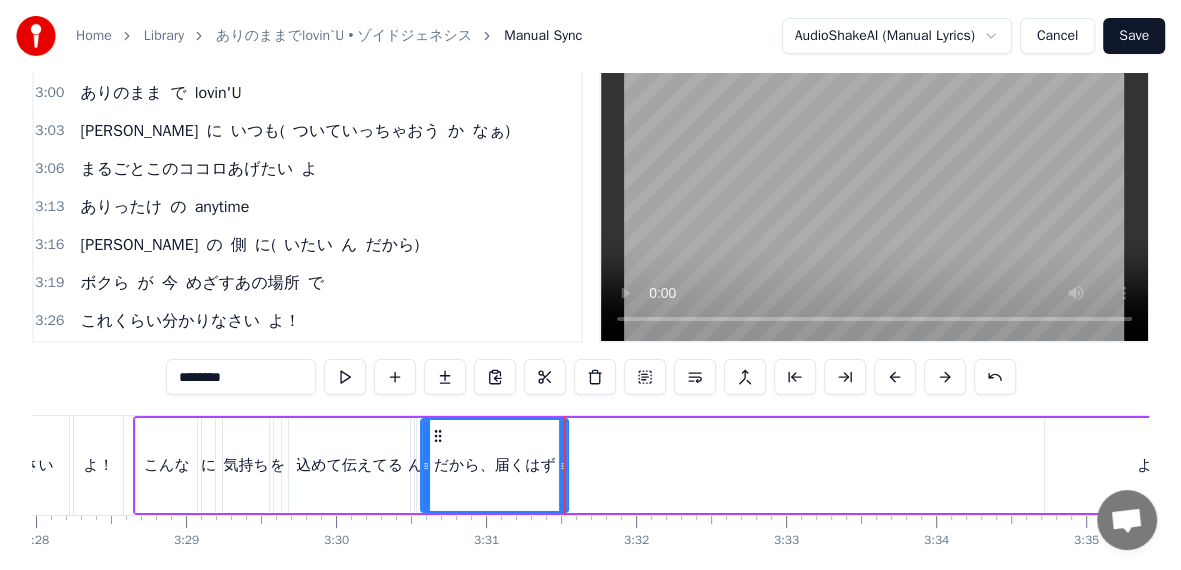 click on "よ" at bounding box center [1144, 465] 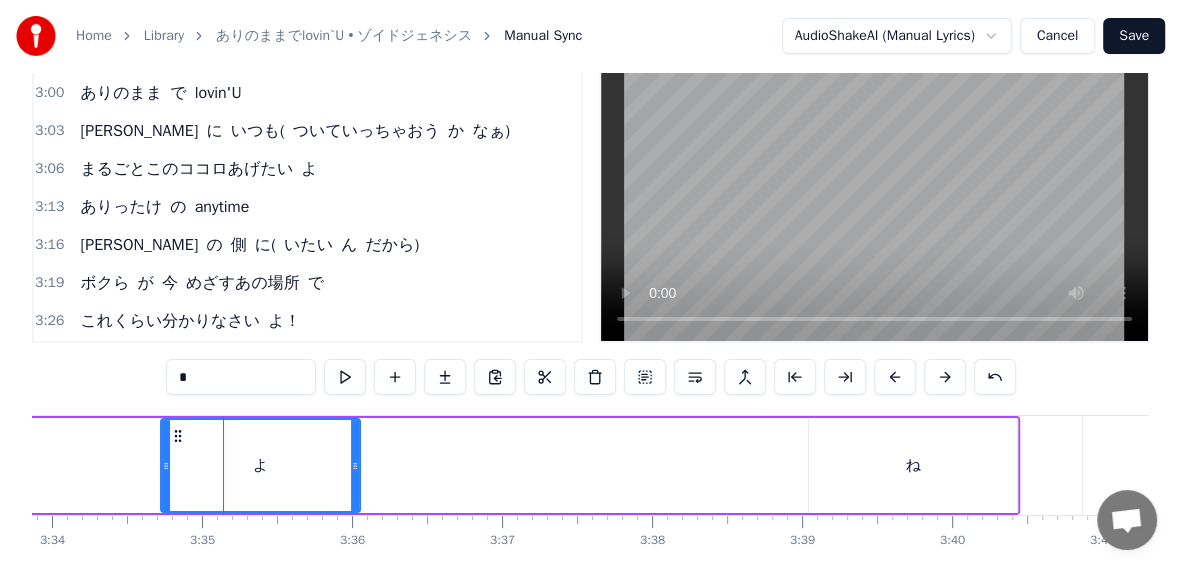 scroll, scrollTop: 0, scrollLeft: 32170, axis: horizontal 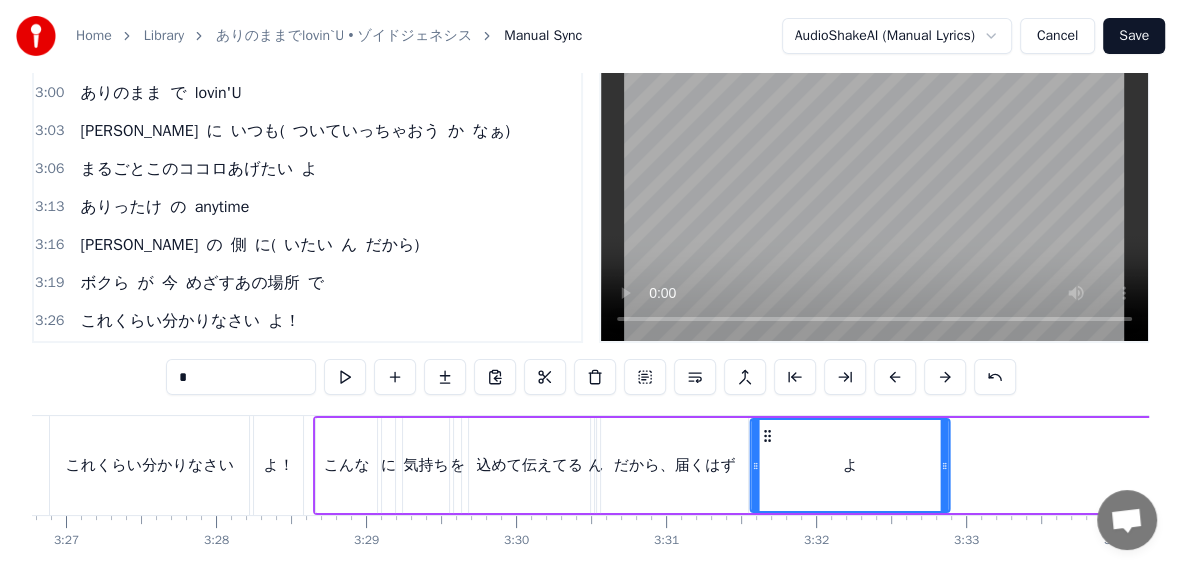 drag, startPoint x: 88, startPoint y: 432, endPoint x: 767, endPoint y: 446, distance: 679.1443 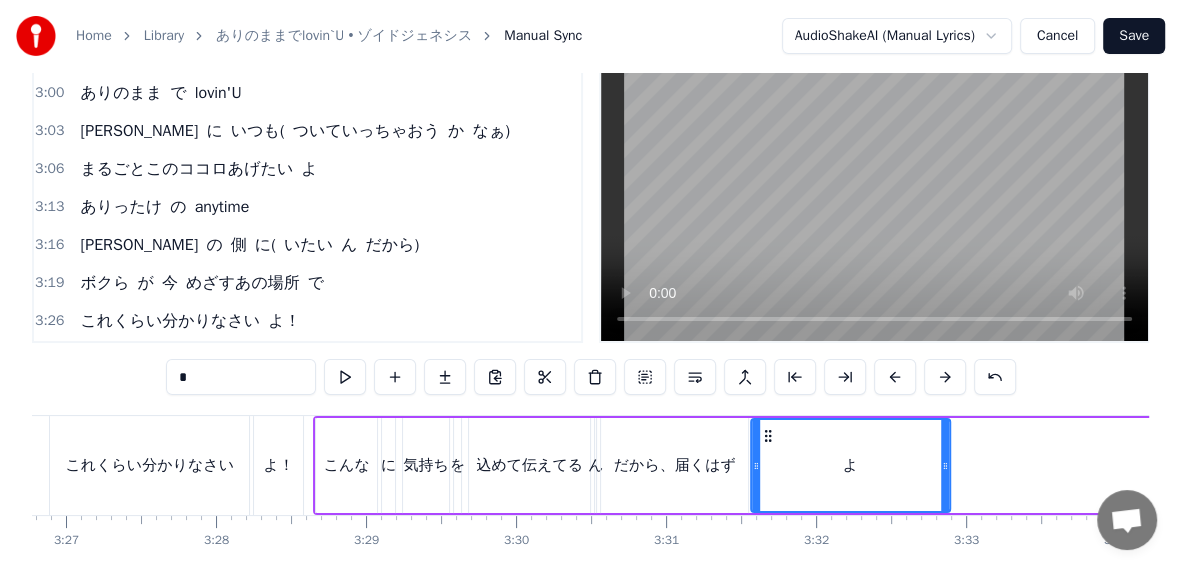 click 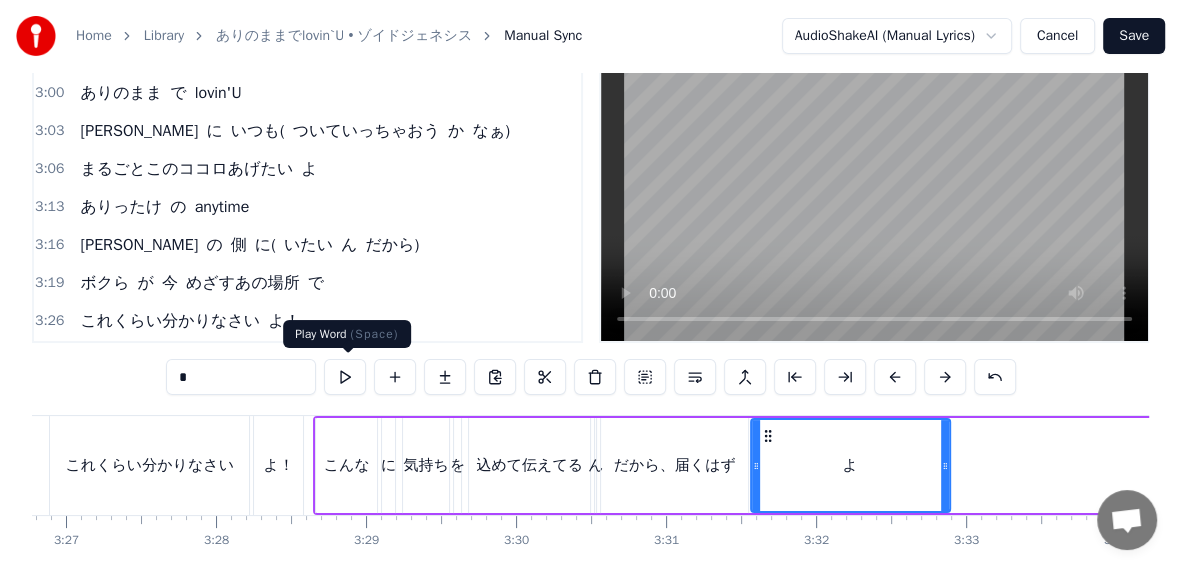 click at bounding box center (345, 377) 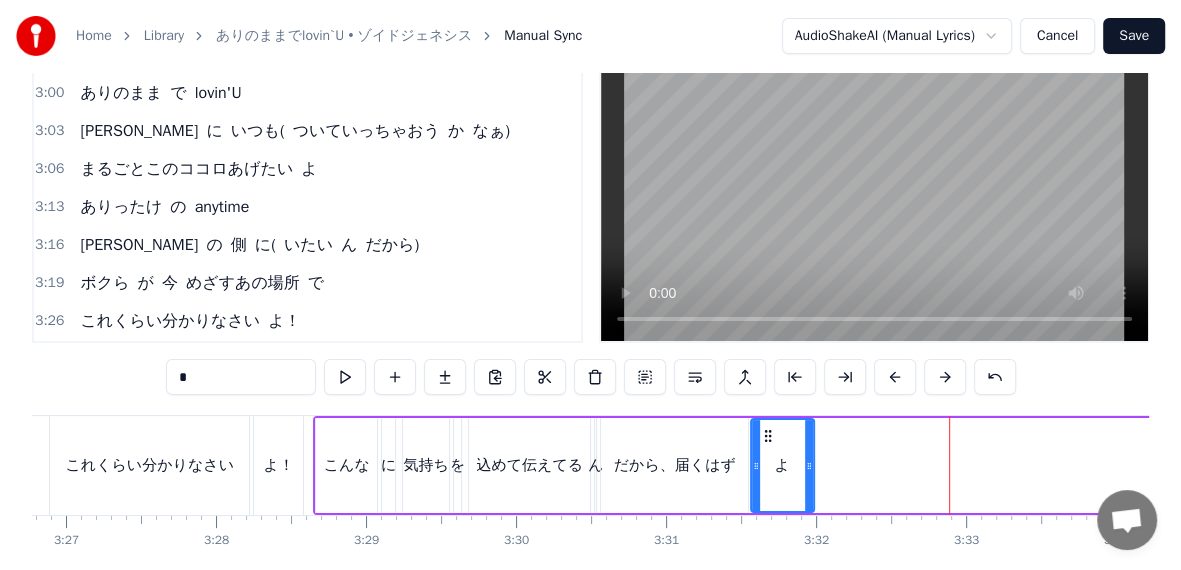 drag, startPoint x: 946, startPoint y: 471, endPoint x: 810, endPoint y: 459, distance: 136.52838 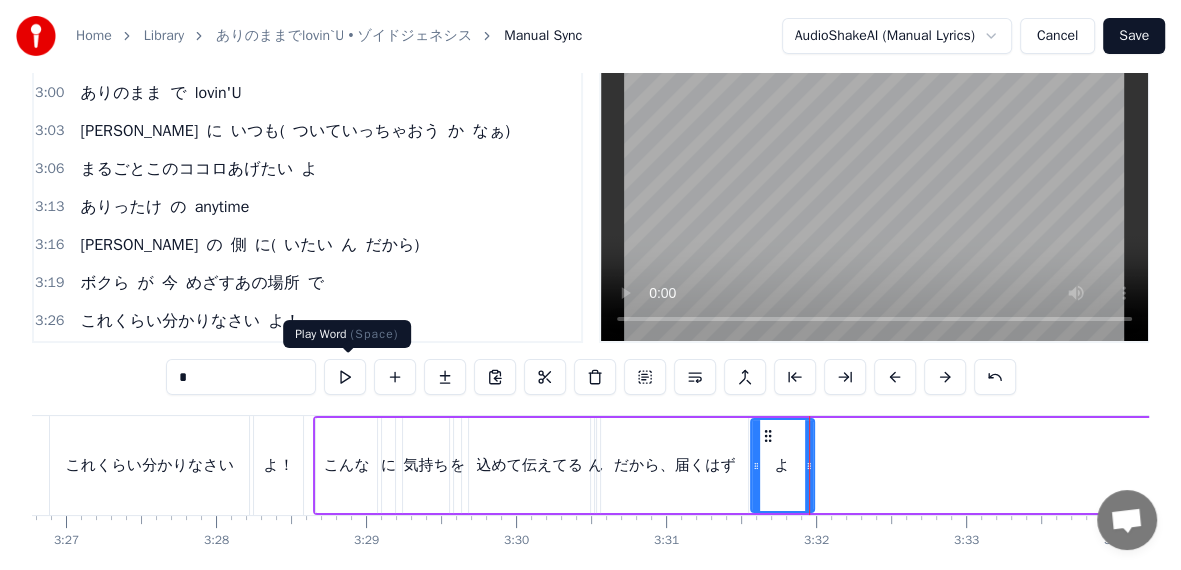 click at bounding box center (345, 377) 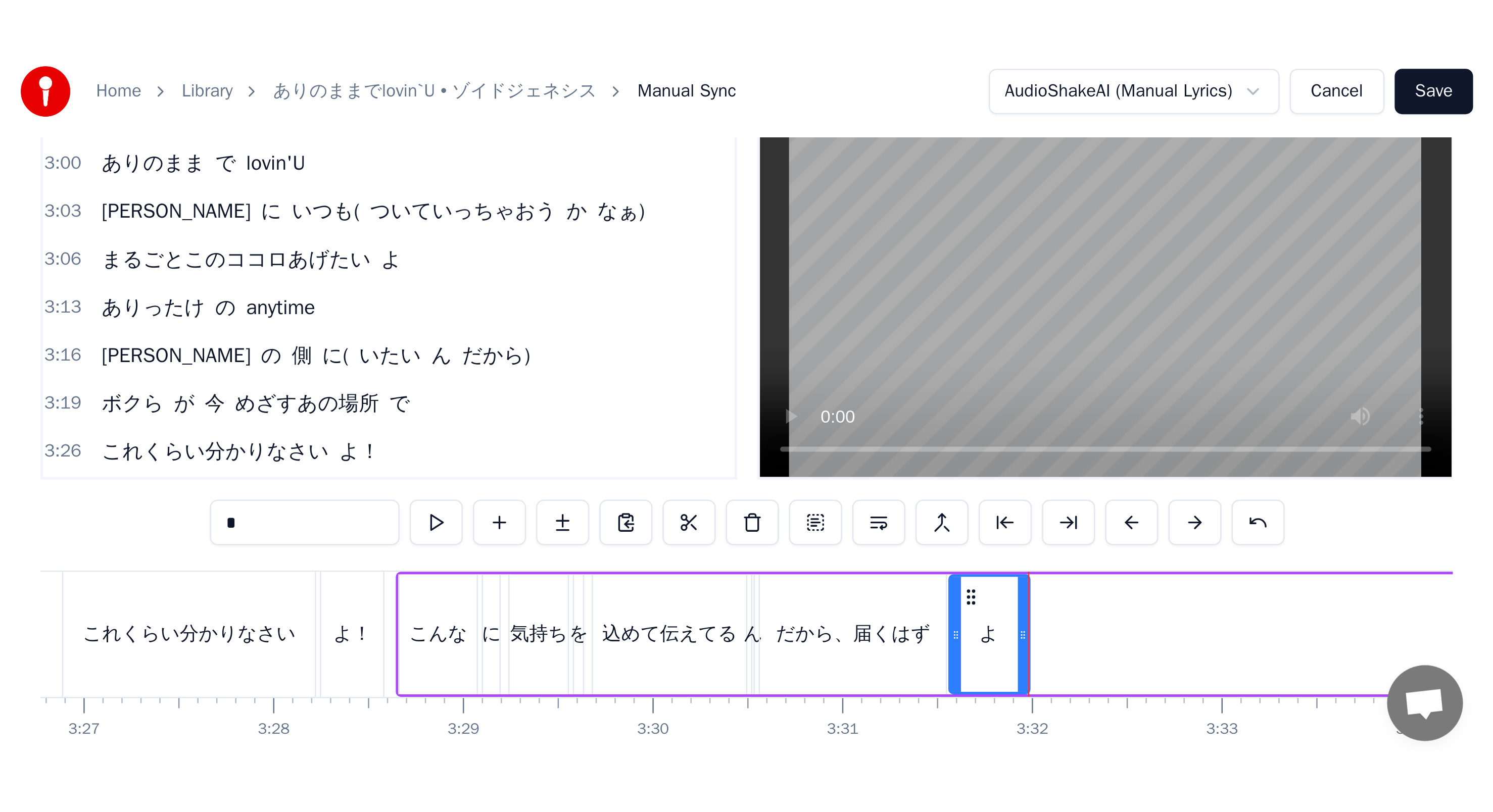 scroll, scrollTop: 0, scrollLeft: 0, axis: both 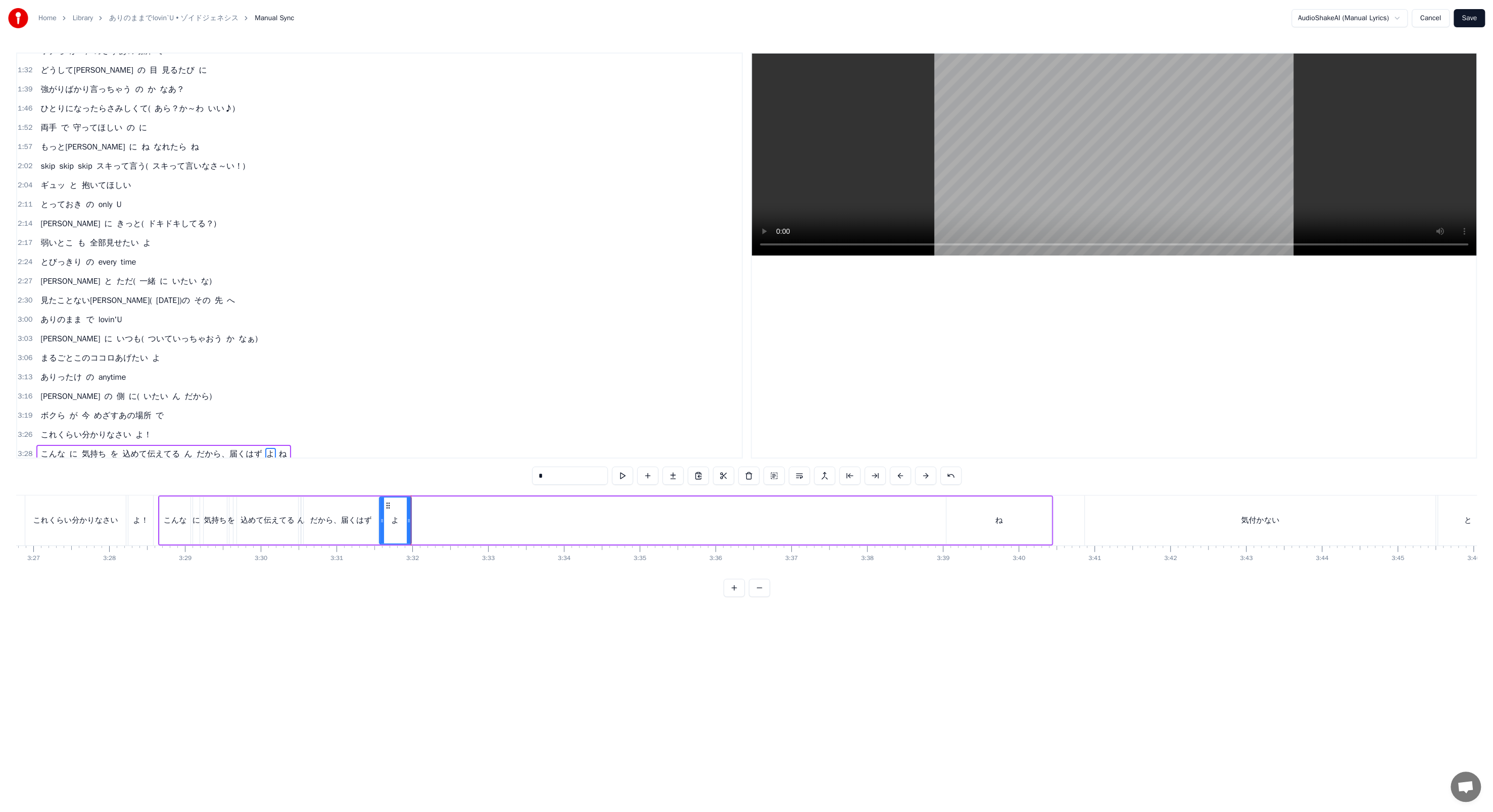 click on "ね" at bounding box center [999, 520] 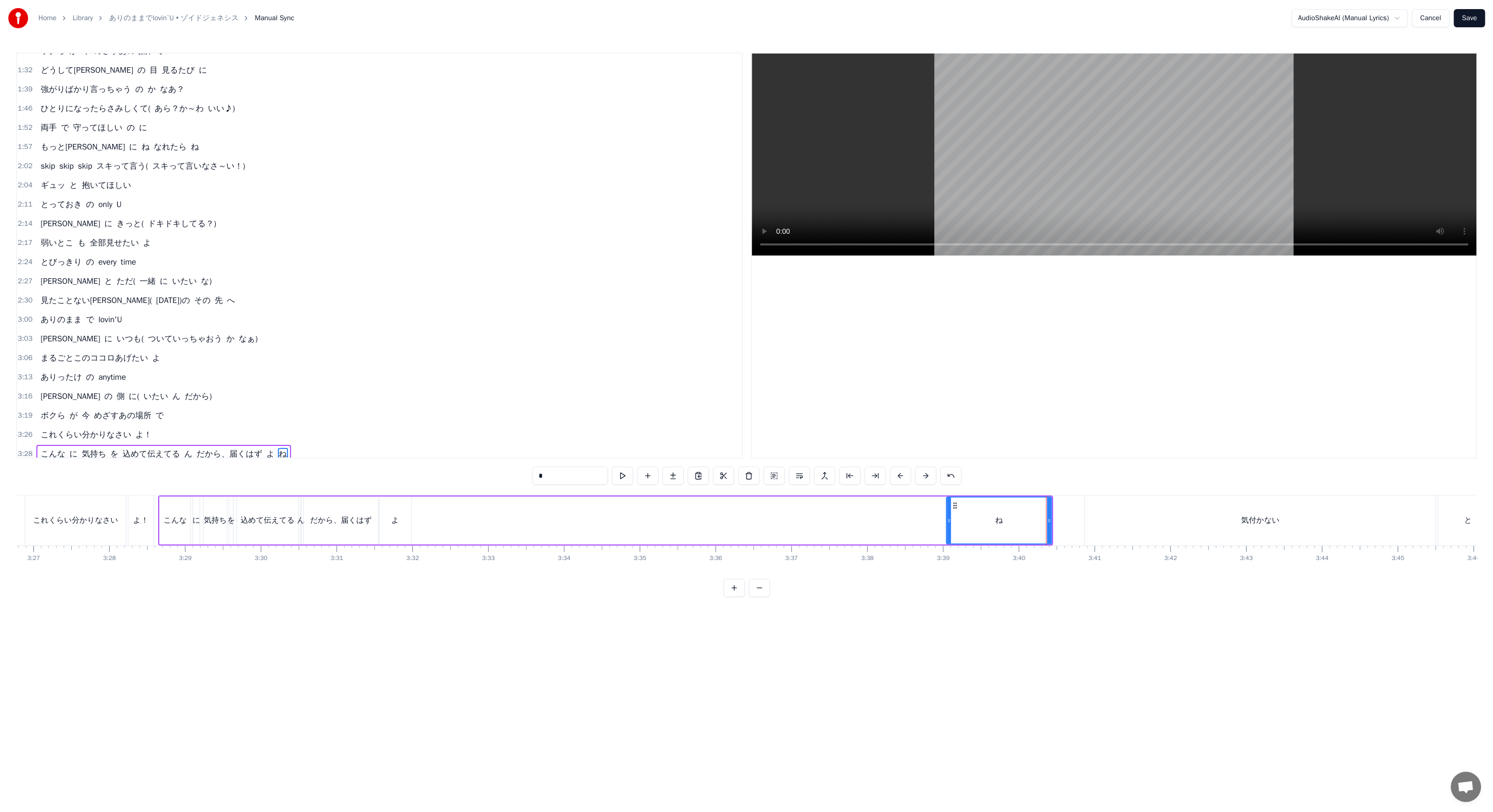 drag, startPoint x: 953, startPoint y: 500, endPoint x: 800, endPoint y: 525, distance: 155.029 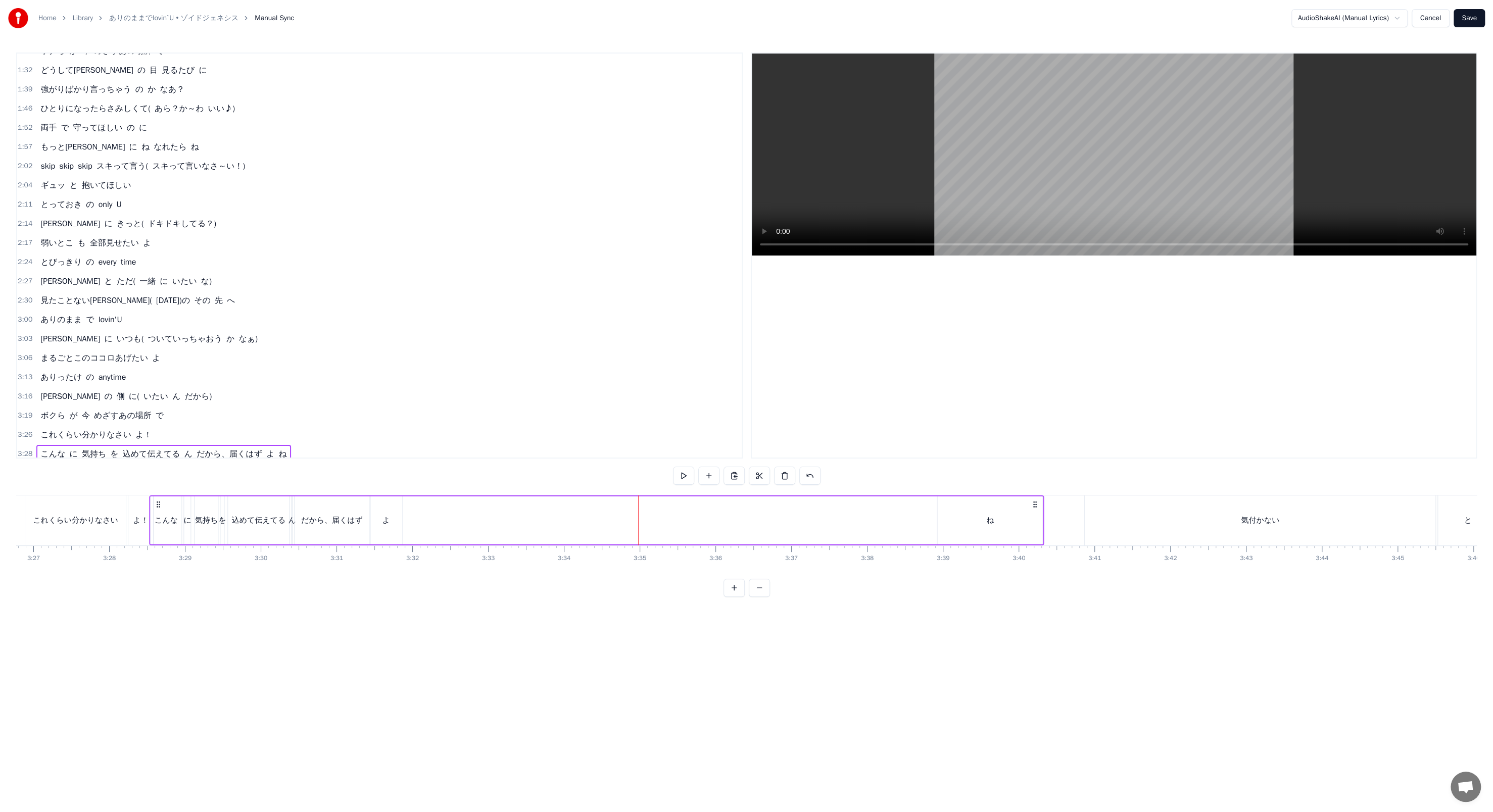 drag, startPoint x: 1043, startPoint y: 503, endPoint x: 1034, endPoint y: 505, distance: 9.219544 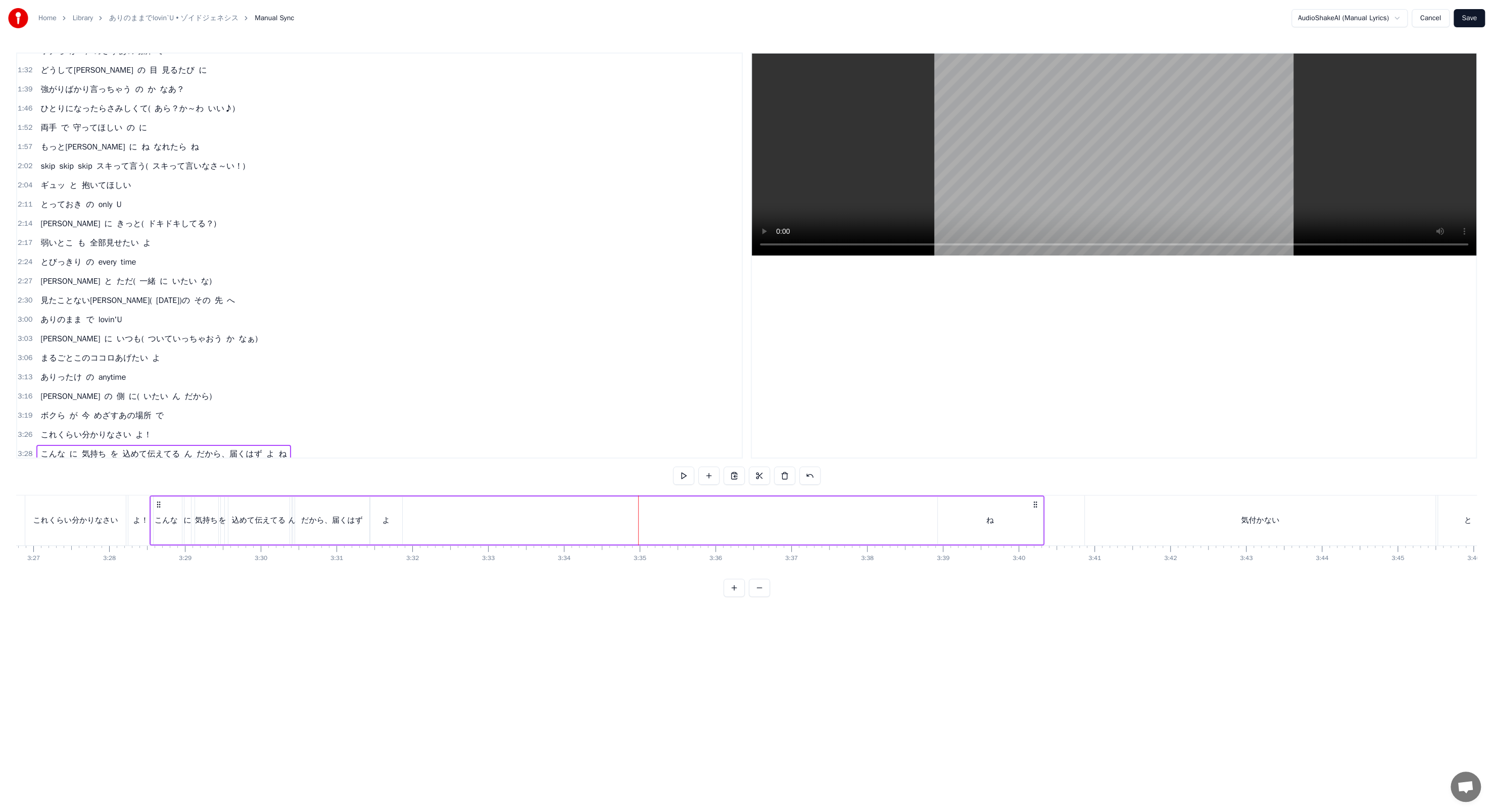 click on "こんな" at bounding box center [166, 520] 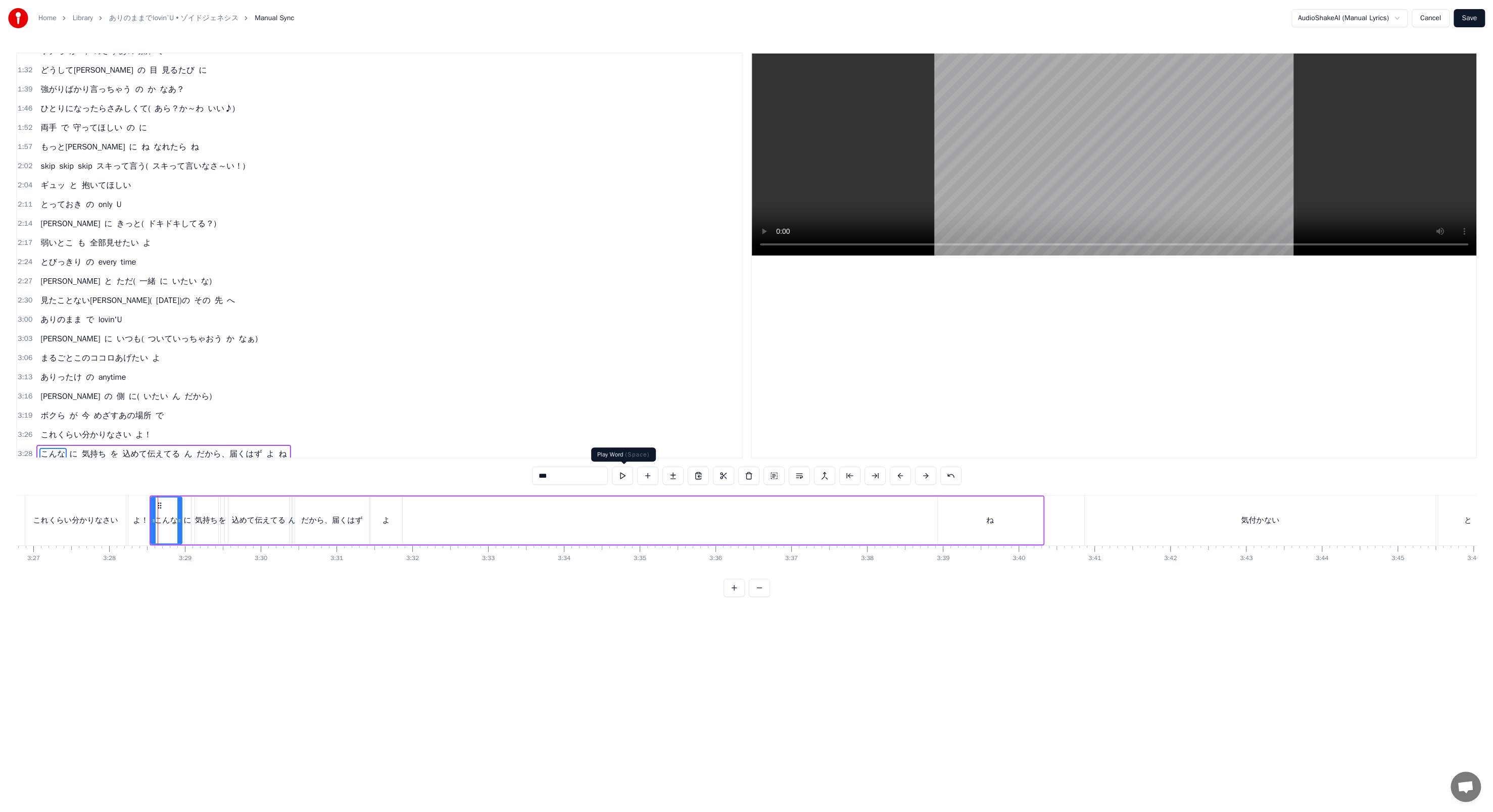 click at bounding box center (622, 476) 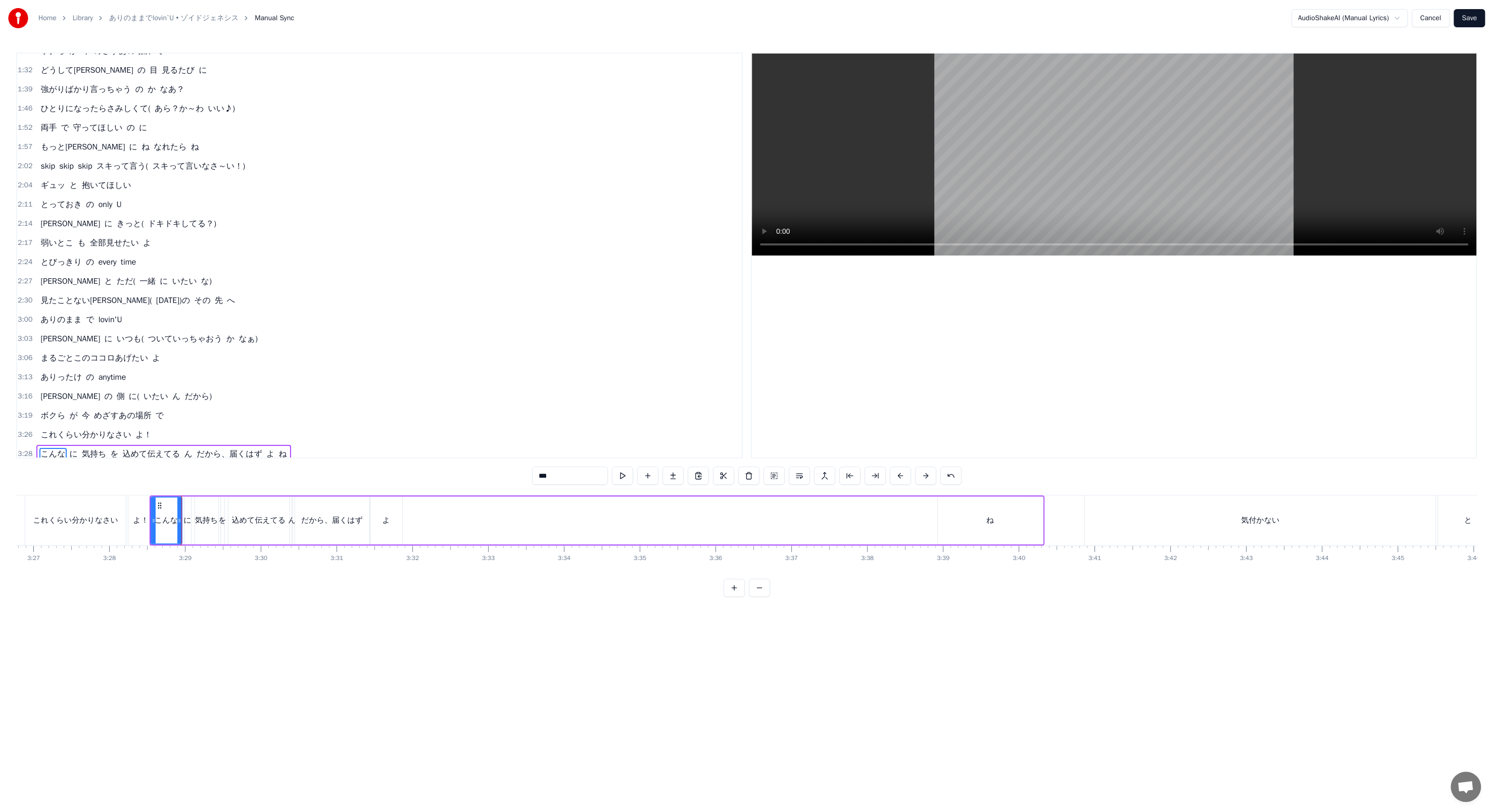 click on "よ！" at bounding box center (140, 520) 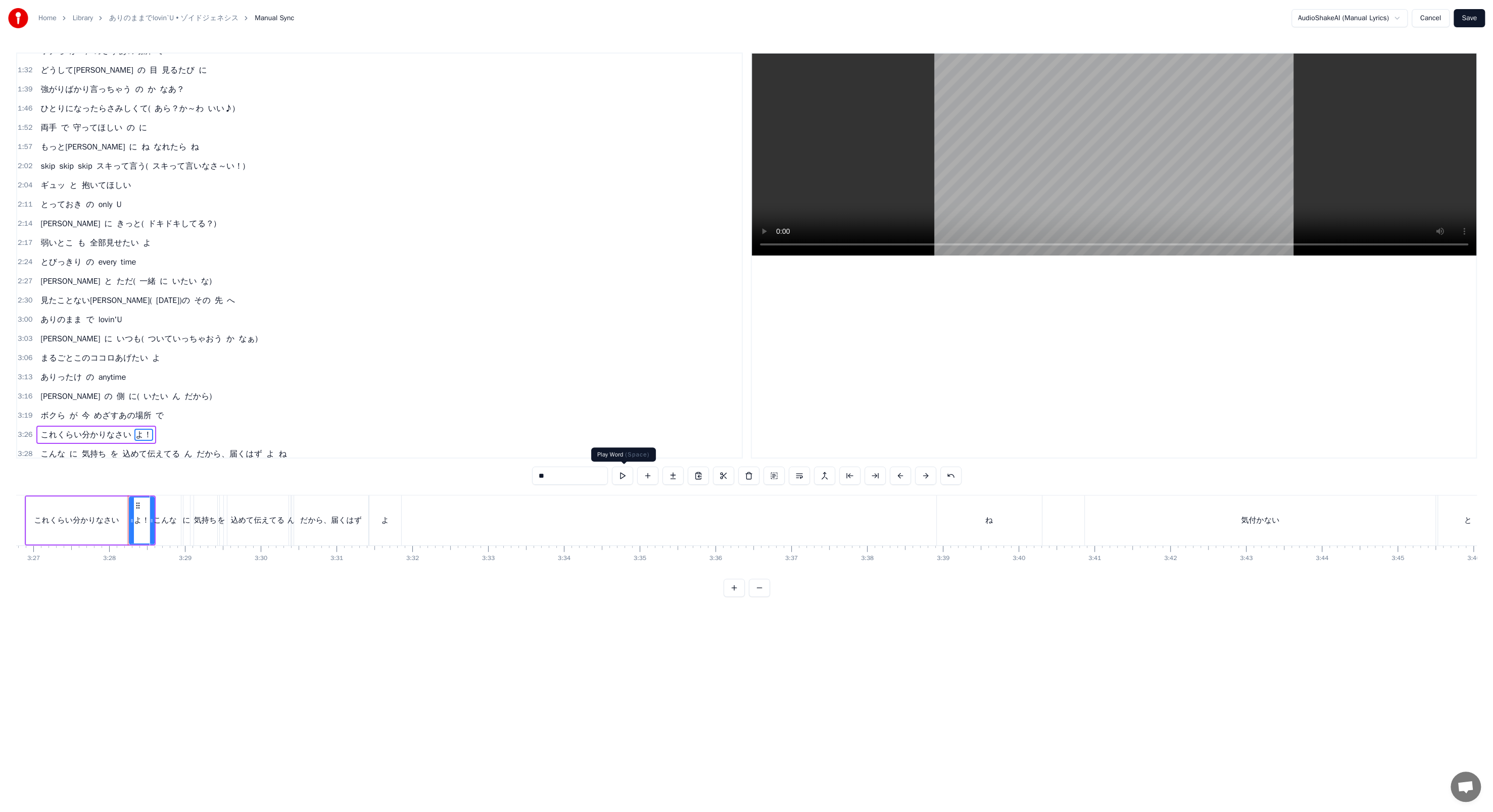click at bounding box center [622, 476] 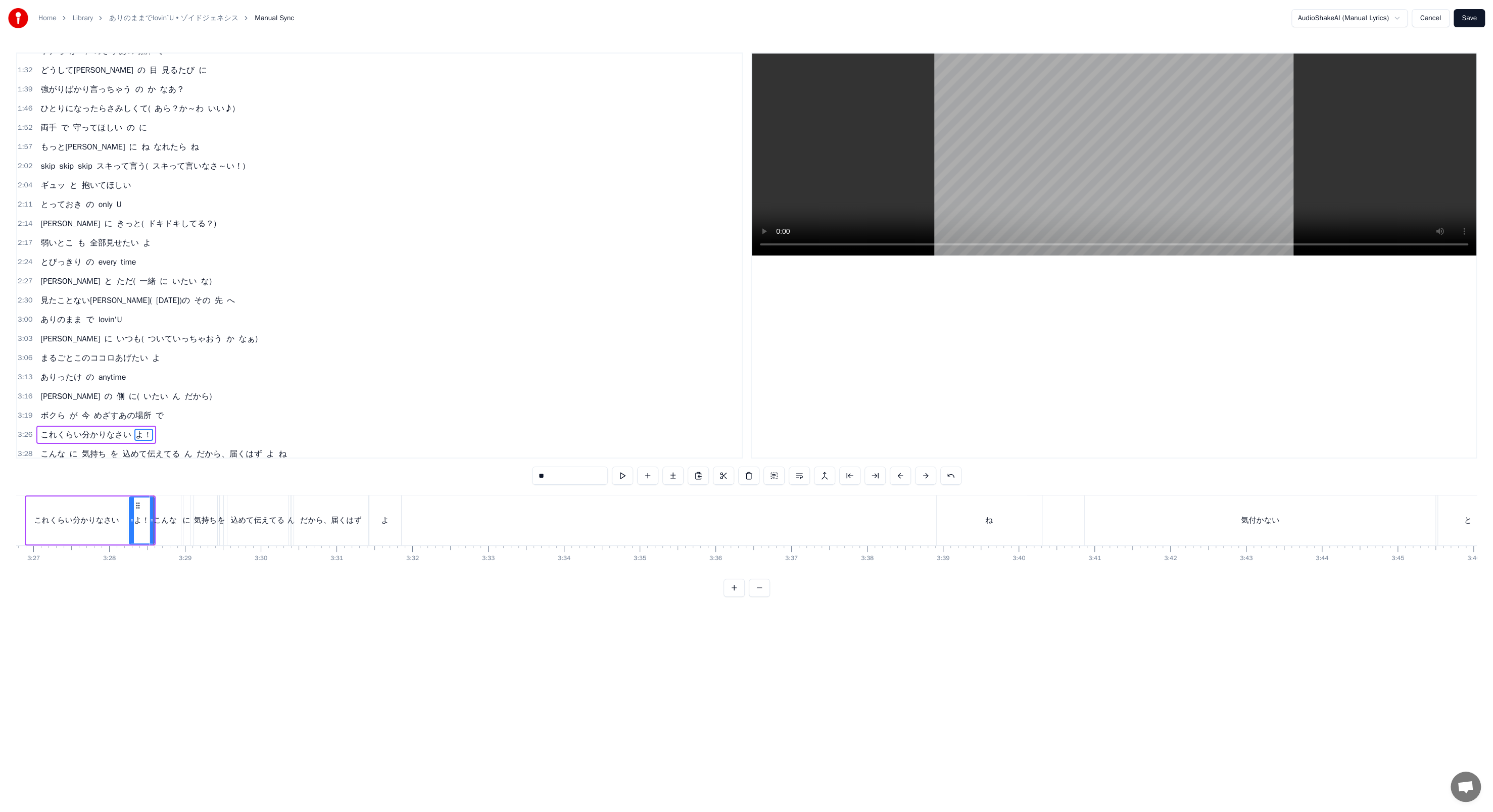 click on "こんな" at bounding box center [165, 520] 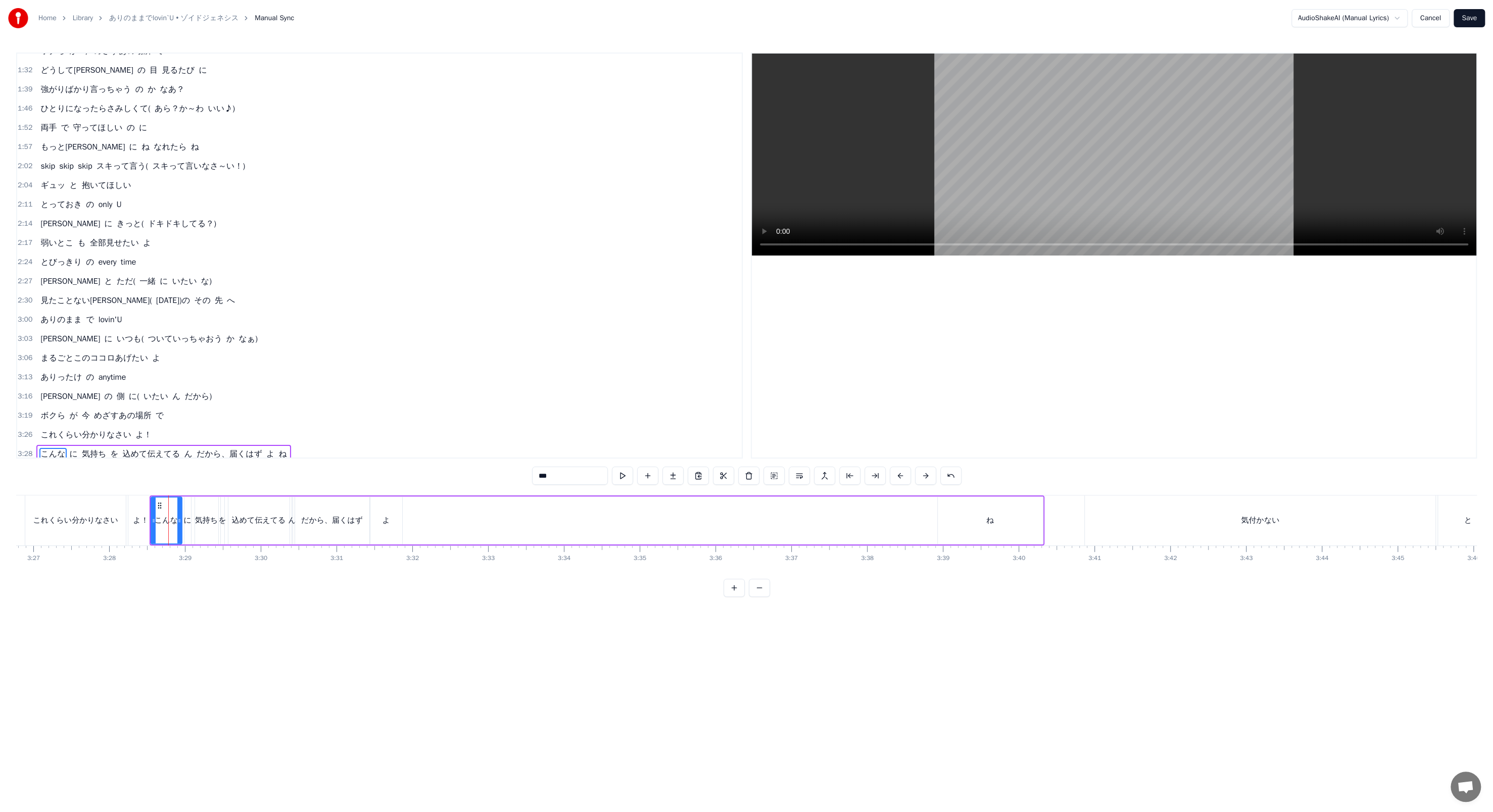 click on "ね" at bounding box center (990, 520) 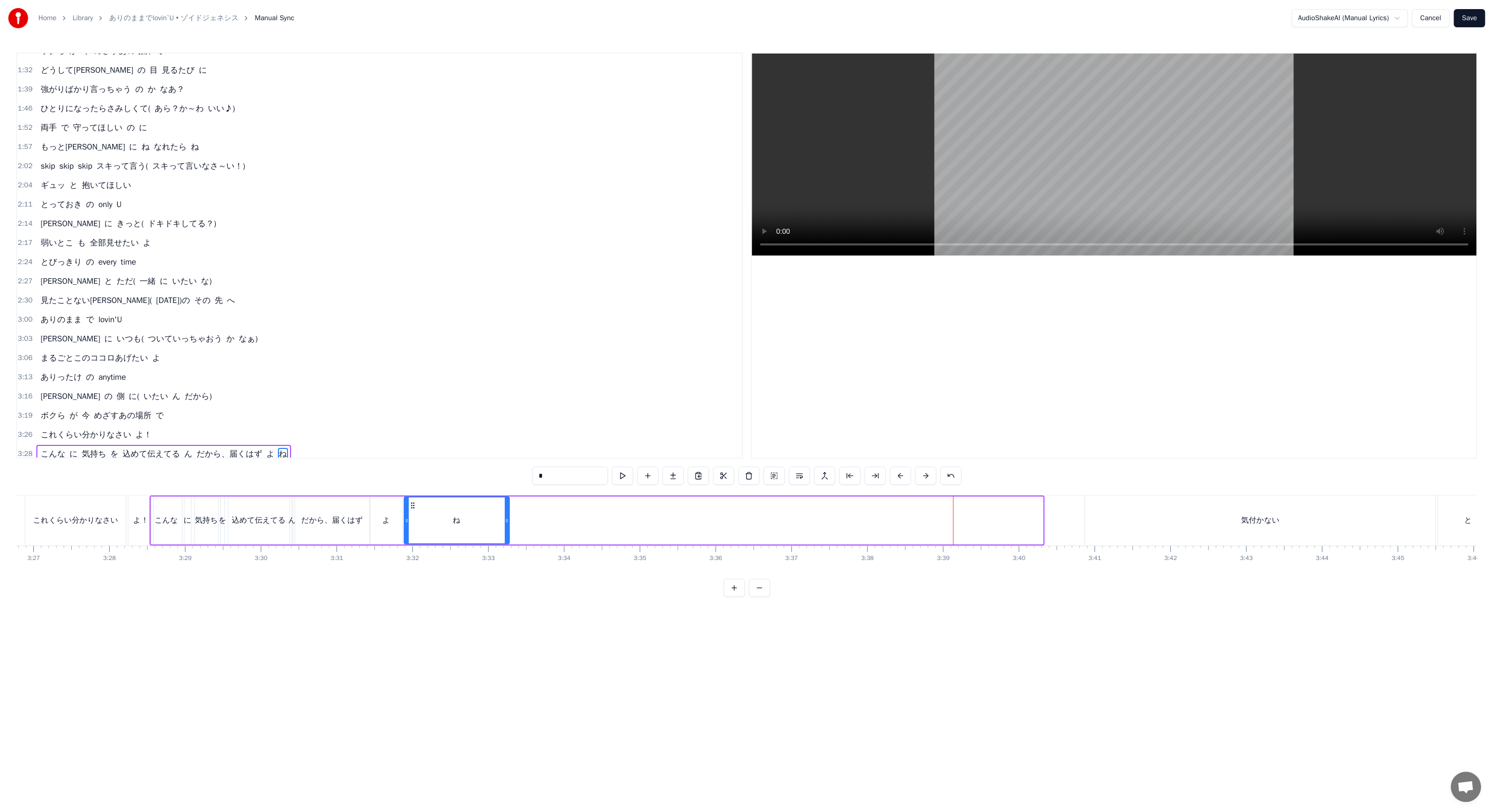 drag, startPoint x: 945, startPoint y: 504, endPoint x: 411, endPoint y: 500, distance: 534.015 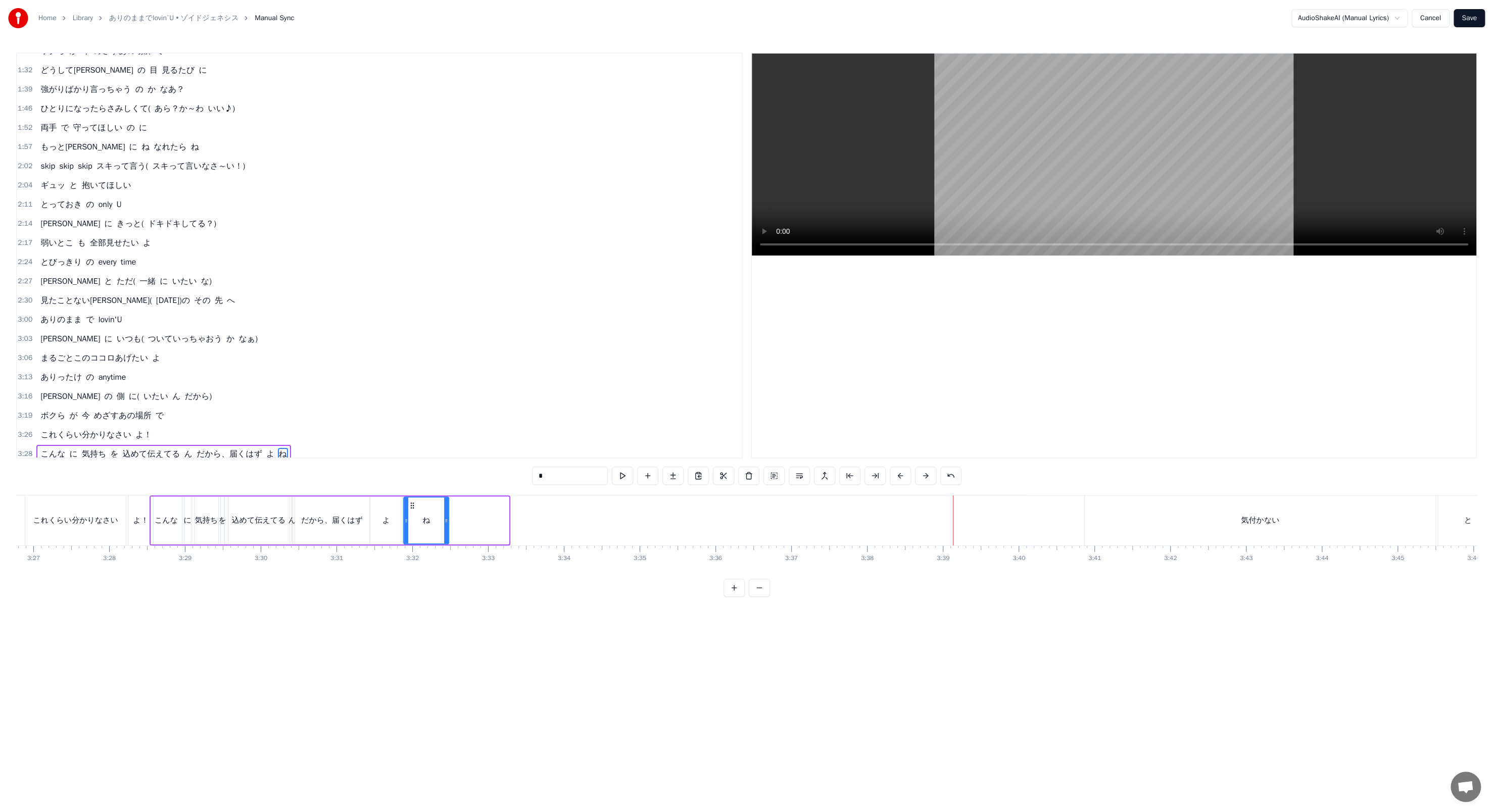 drag, startPoint x: 507, startPoint y: 513, endPoint x: 447, endPoint y: 501, distance: 61.188234 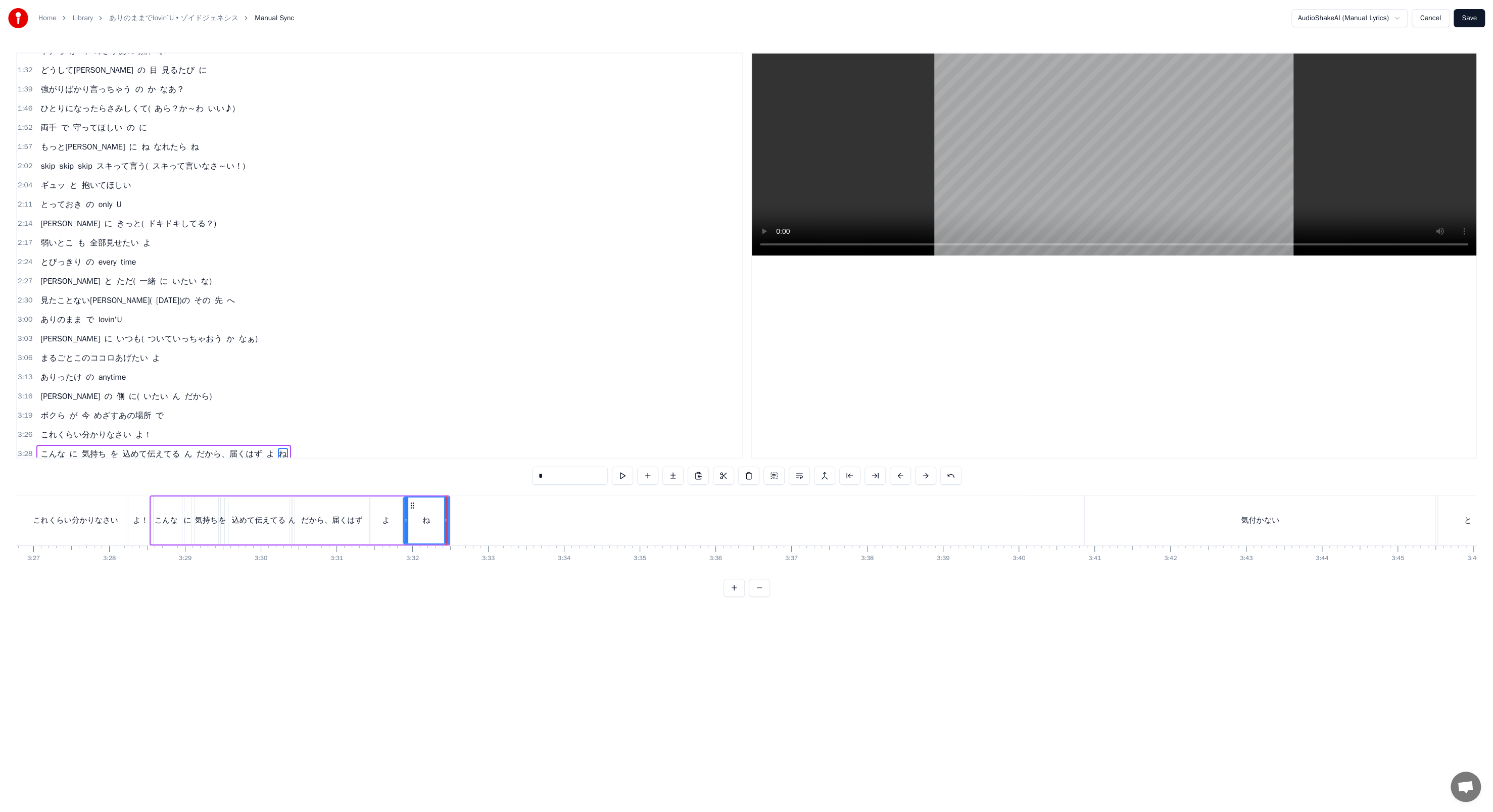 click on "ね" at bounding box center (426, 520) 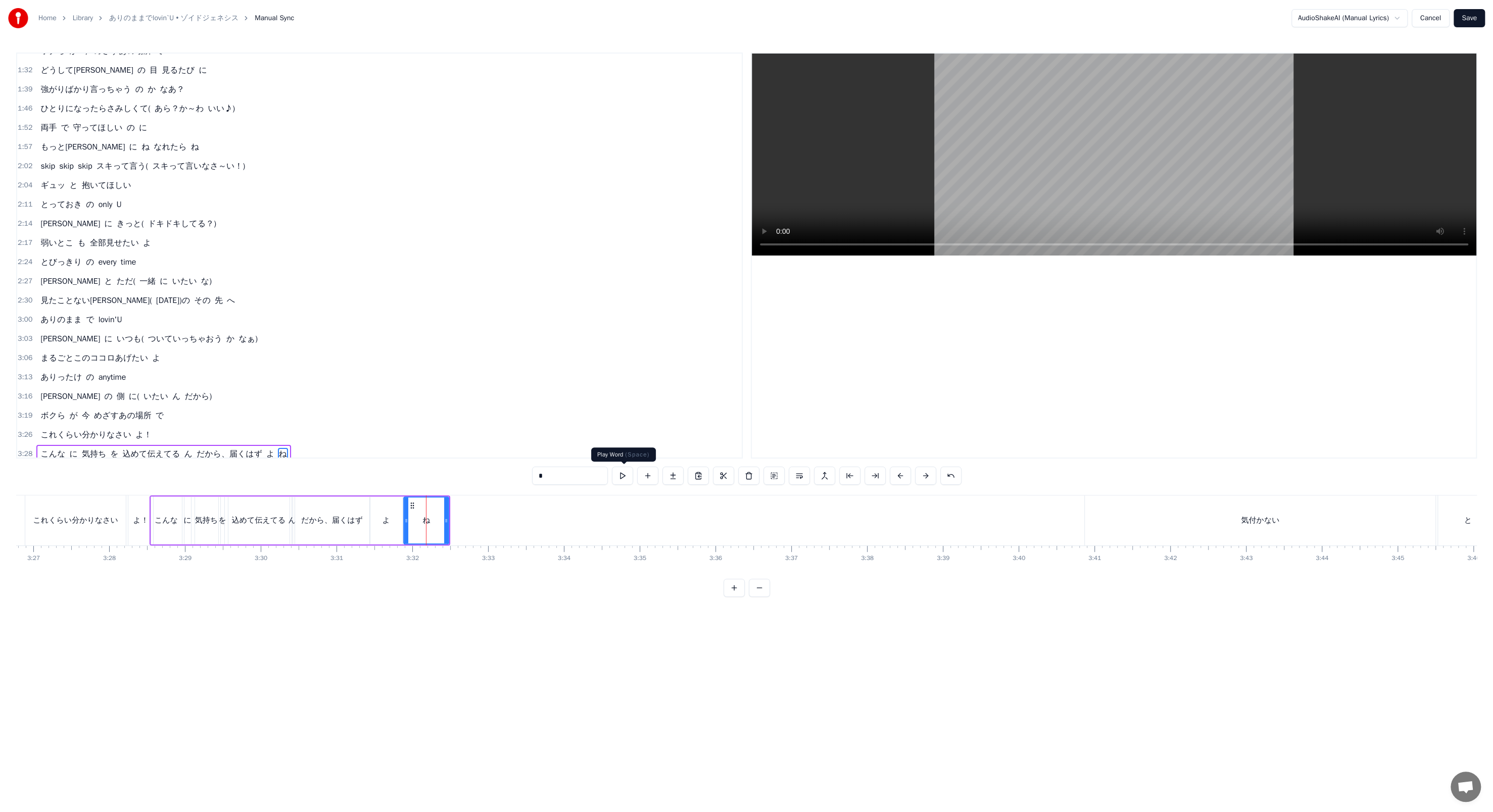 click at bounding box center (622, 476) 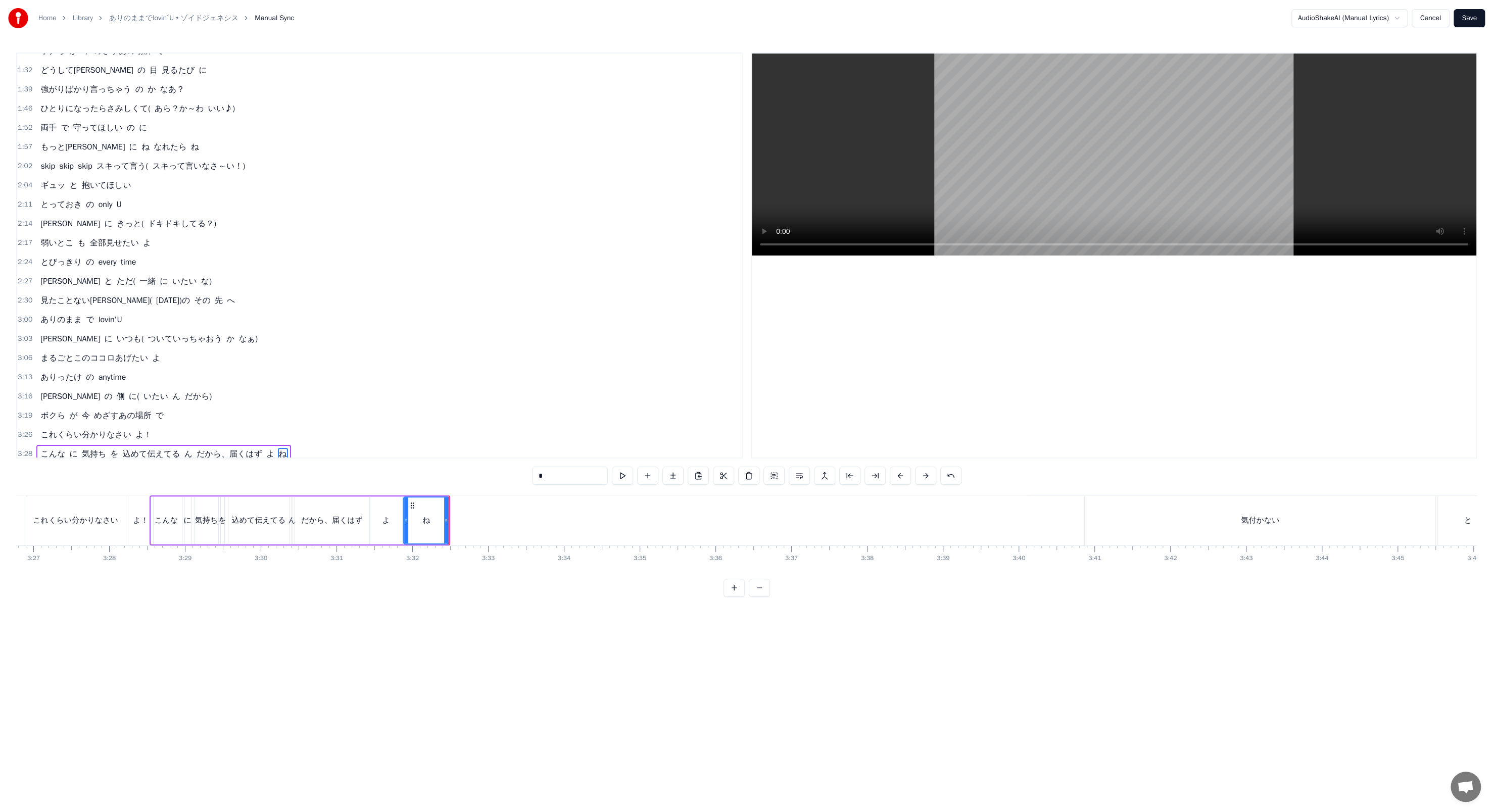 click on "気付かない" at bounding box center [1260, 520] 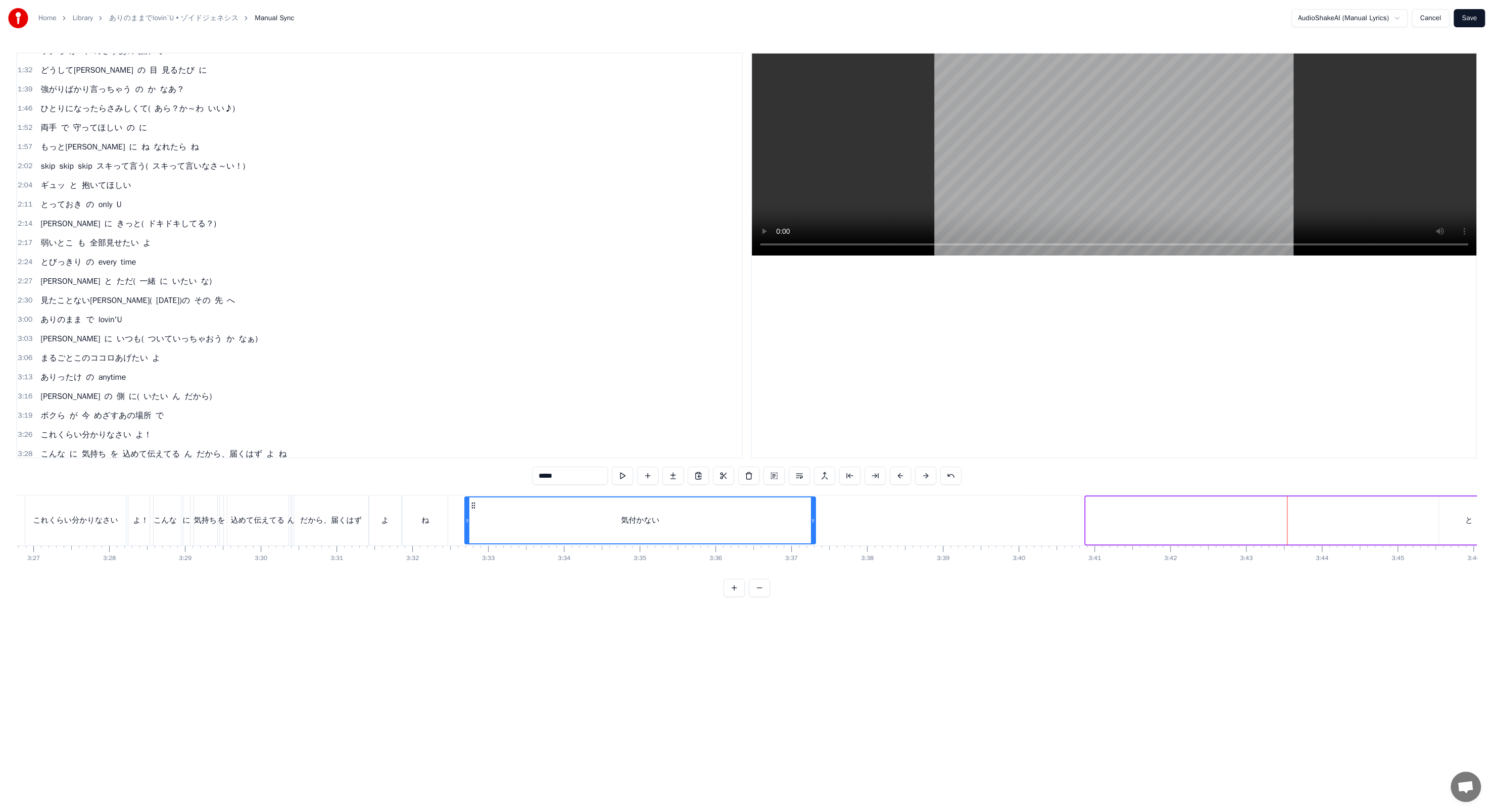 drag, startPoint x: 1094, startPoint y: 501, endPoint x: 473, endPoint y: 491, distance: 621.0805 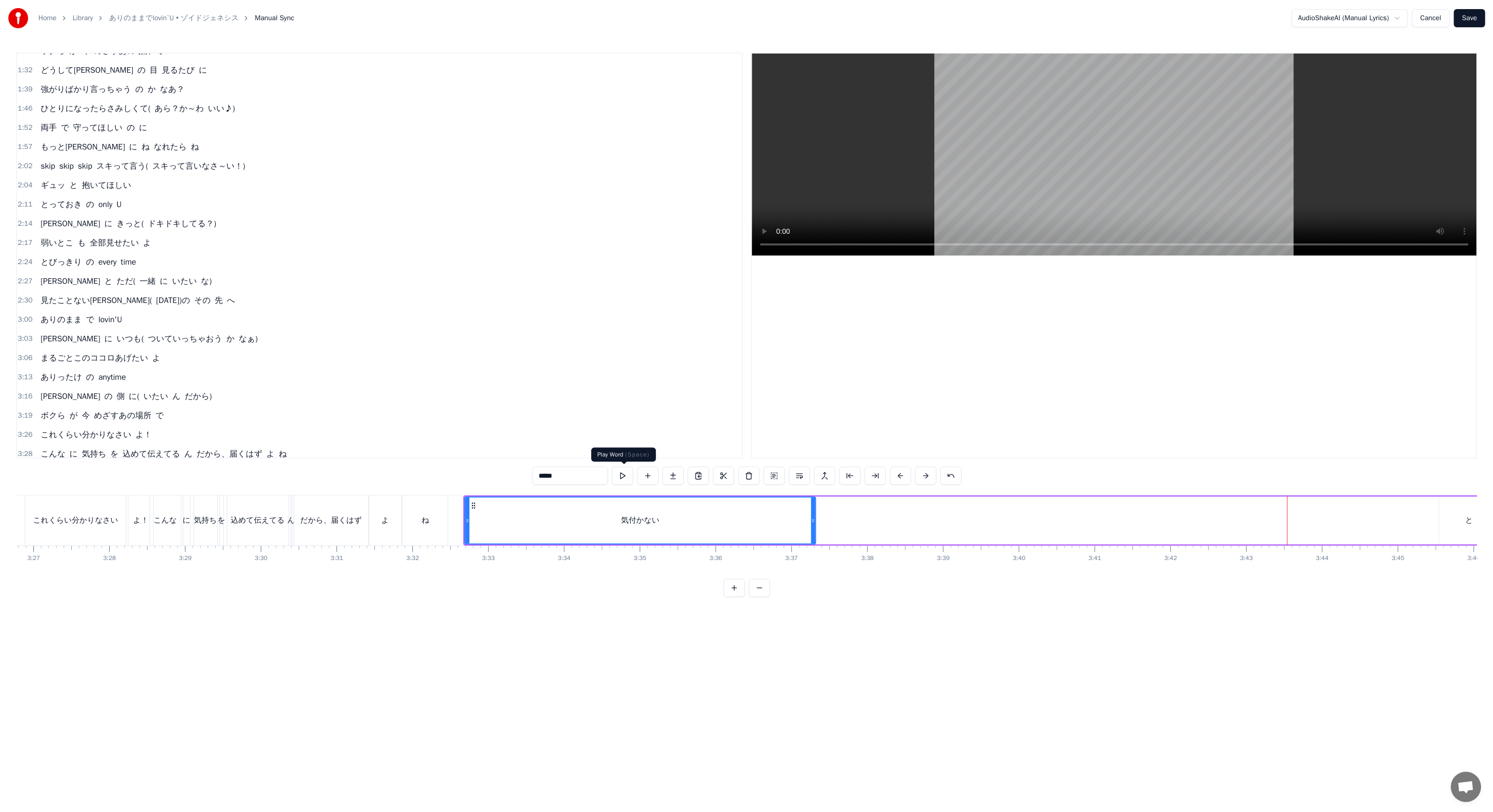 click at bounding box center (622, 476) 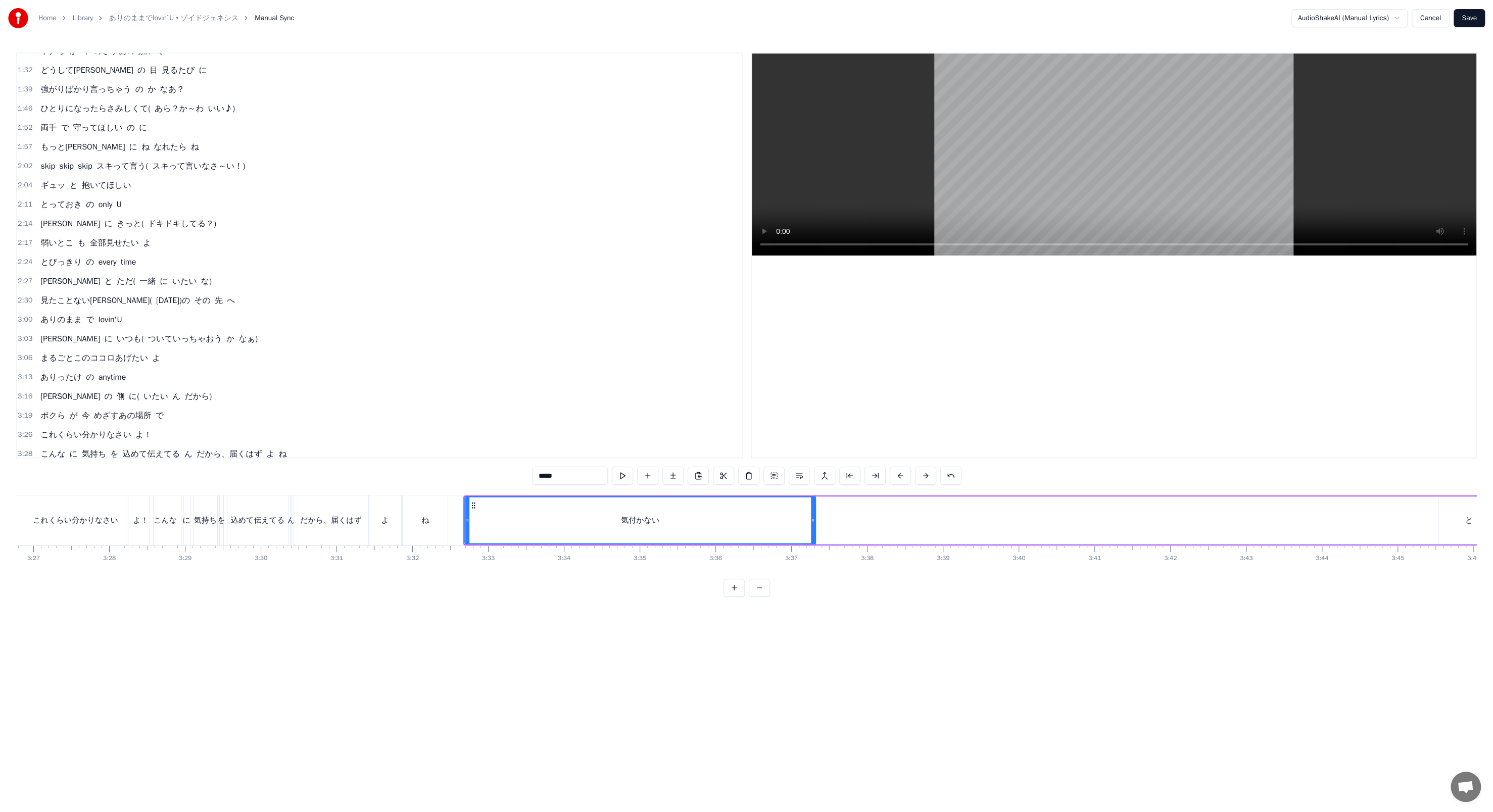 drag, startPoint x: 473, startPoint y: 505, endPoint x: 473, endPoint y: 499, distance: 6 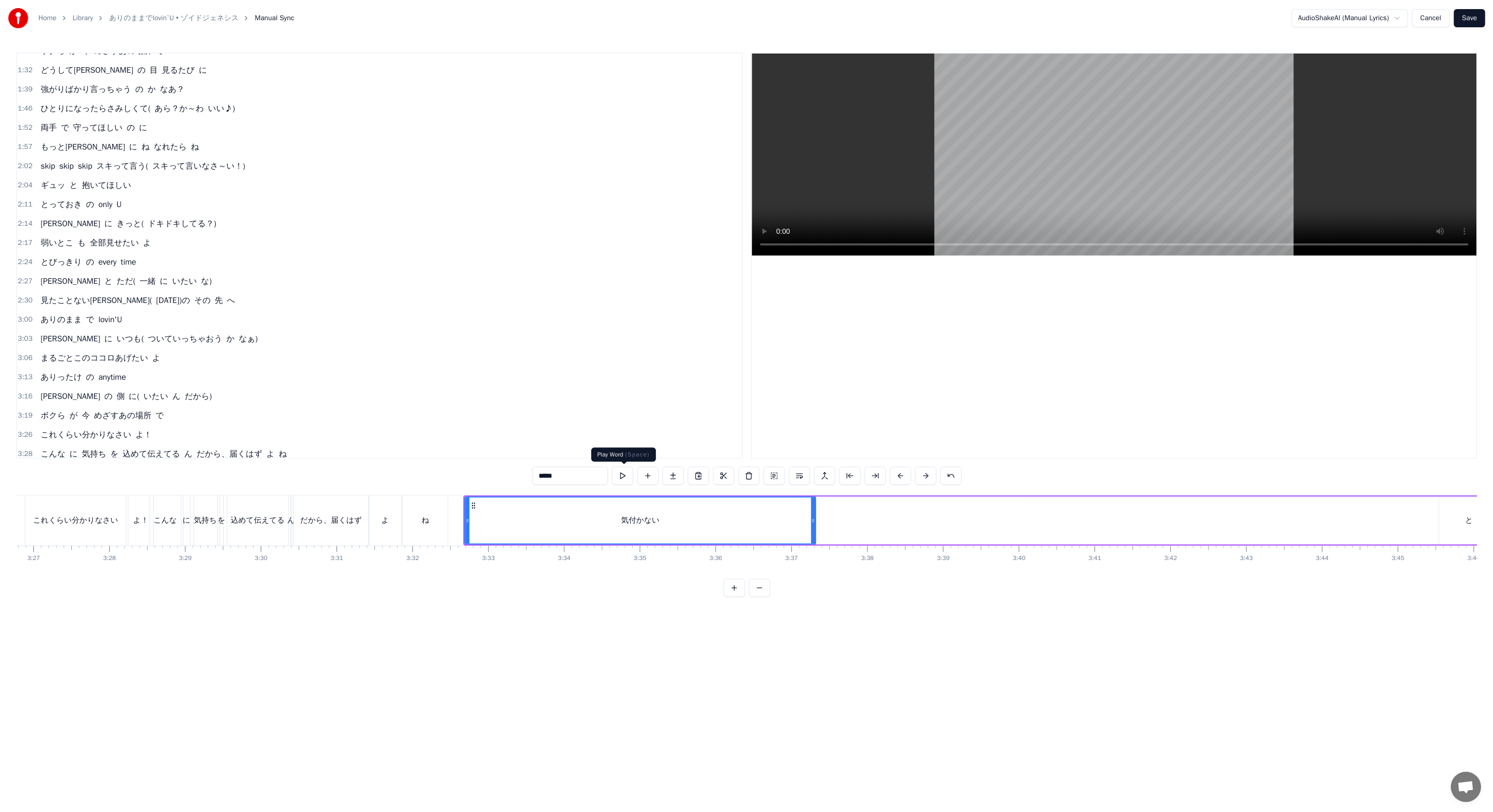 click at bounding box center (622, 476) 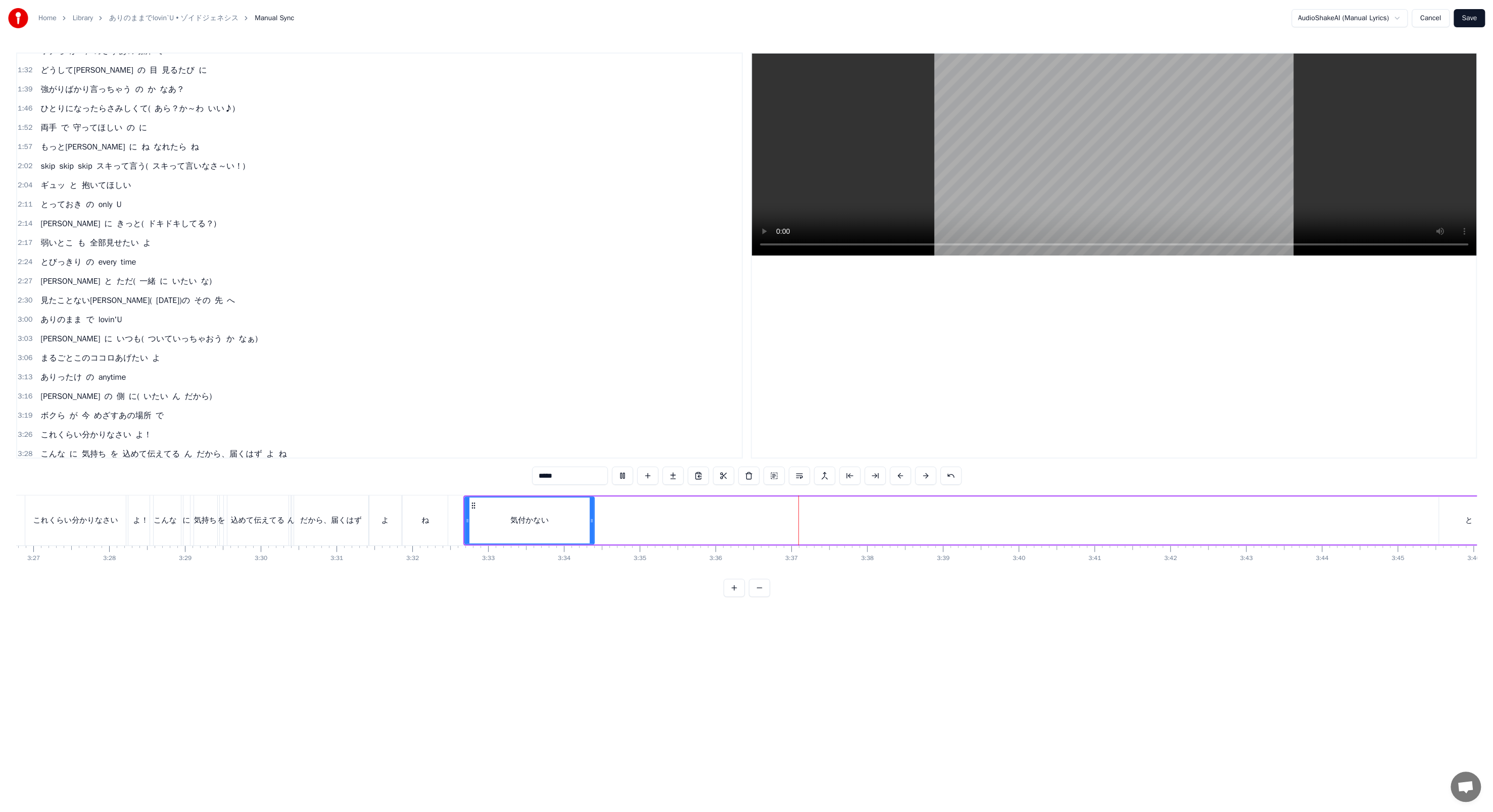 drag, startPoint x: 812, startPoint y: 532, endPoint x: 591, endPoint y: 520, distance: 221.32555 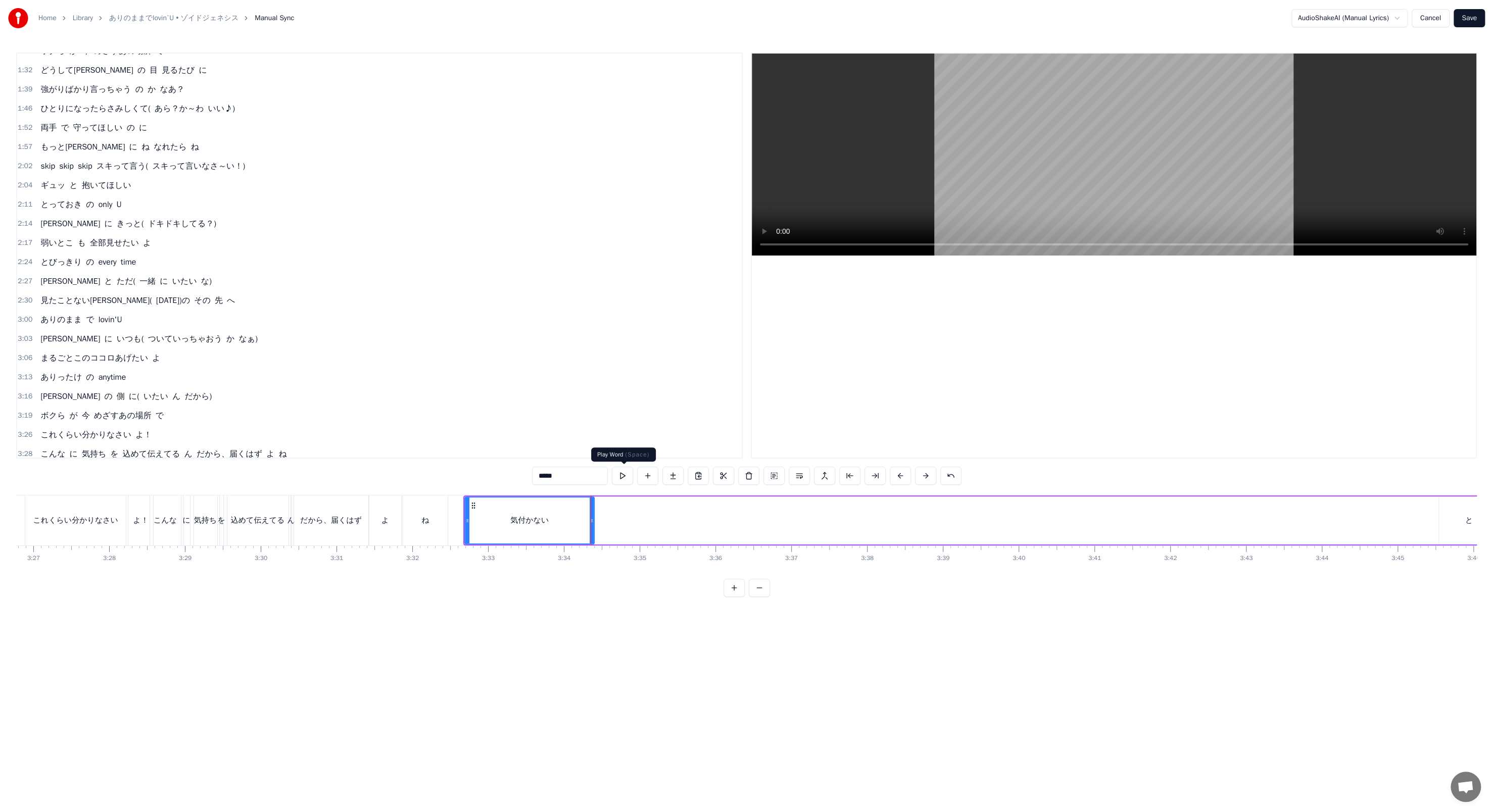 click at bounding box center [622, 476] 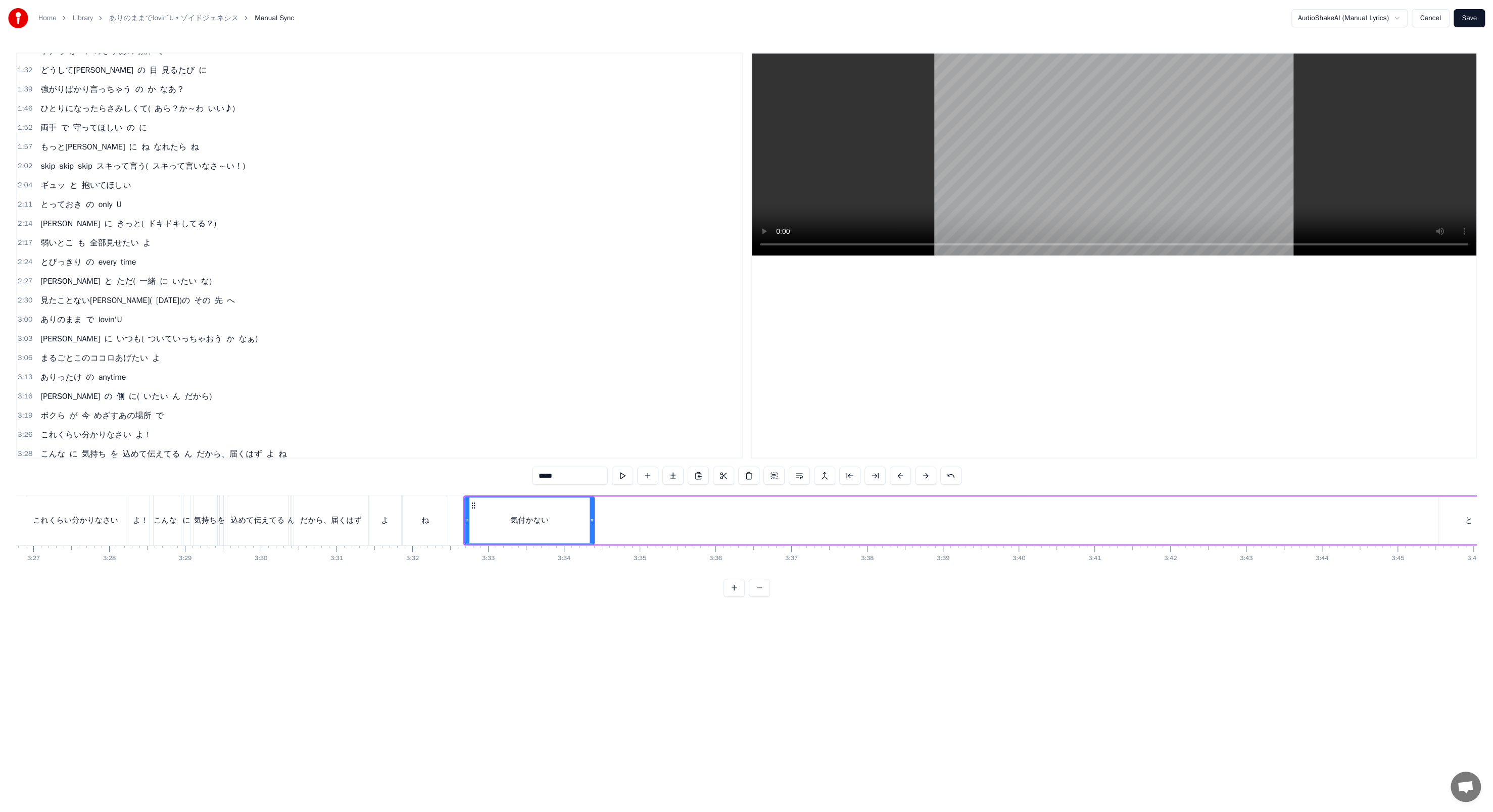click on "子供 の 頃 から夢見てた ホント の 願い を 話したい 大人 に なるたびふくらんだ( 私、負けない ん だから) 秘密 の 願い も 少しだけ もっとまっすぐ に ひたむき に gimme gimme gimme [PERSON_NAME]だけに( [PERSON_NAME]だけ に ね) 夢 を 打ち明けたい ありのまま で lovin'U [PERSON_NAME] に いつも( ついていっちゃおう か なぁ) まるごとこのココロあげたい よ ありったけ の anytime [PERSON_NAME] の 側 に( いたい ん だから) ボクら が 今 めざすあの場所 で どうして[PERSON_NAME] の 目 見るたび に 強がりばかり言っちゃう の か なあ？ ひとりになったらさみしくて( あら？か～わ いい♪) 両手 で 守ってほしい の に もっと[PERSON_NAME] に ね なれたら ね skip skip skip スキって言う( スキって言いなさ～い！) [PERSON_NAME] と 抱いてほしい とっておき の only U [PERSON_NAME] に きっと( ドキドキしてる？) 弱いとこ も 全部見せたい よ" at bounding box center (-7012, 520) 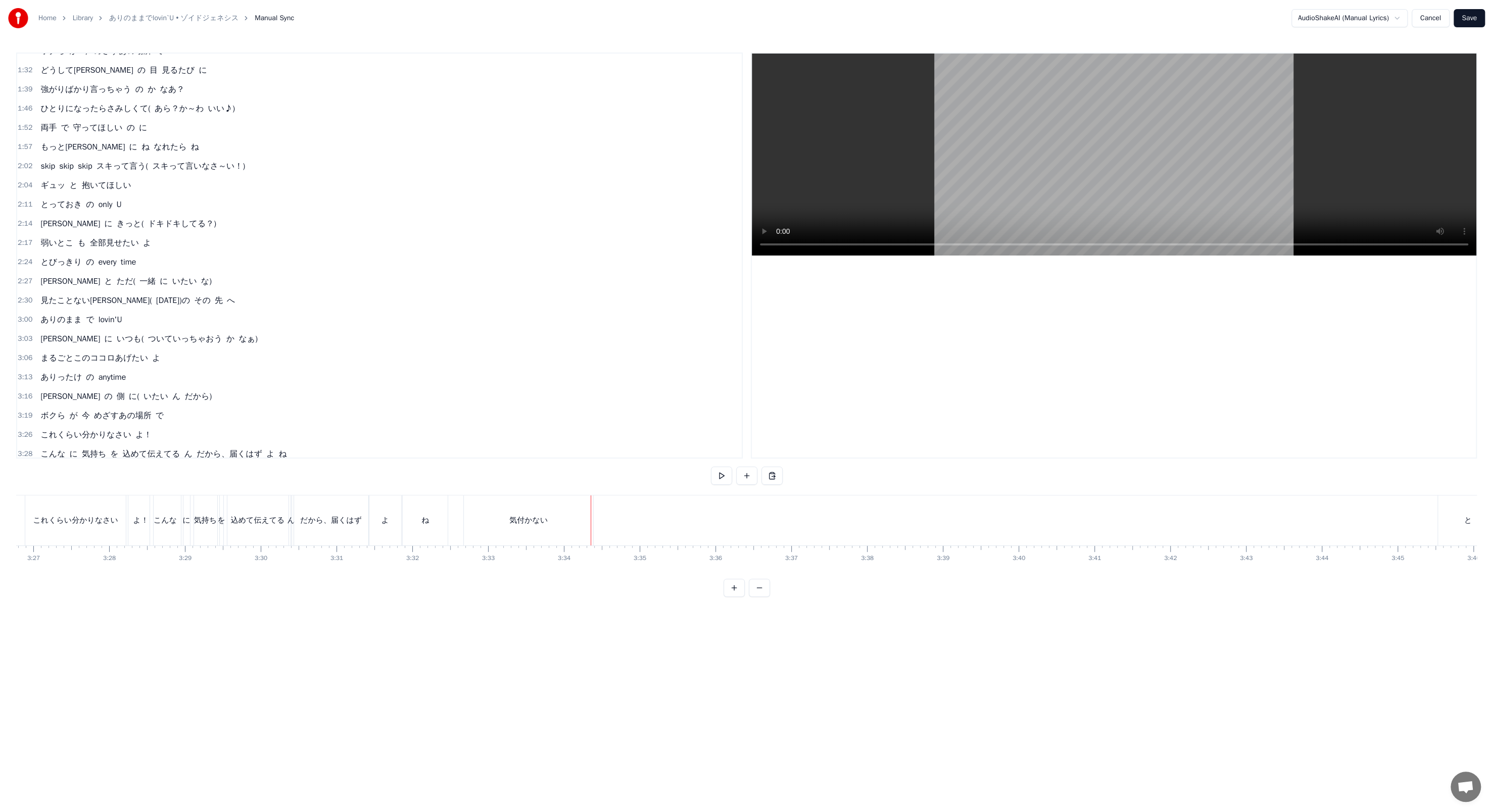 click at bounding box center [591, 520] 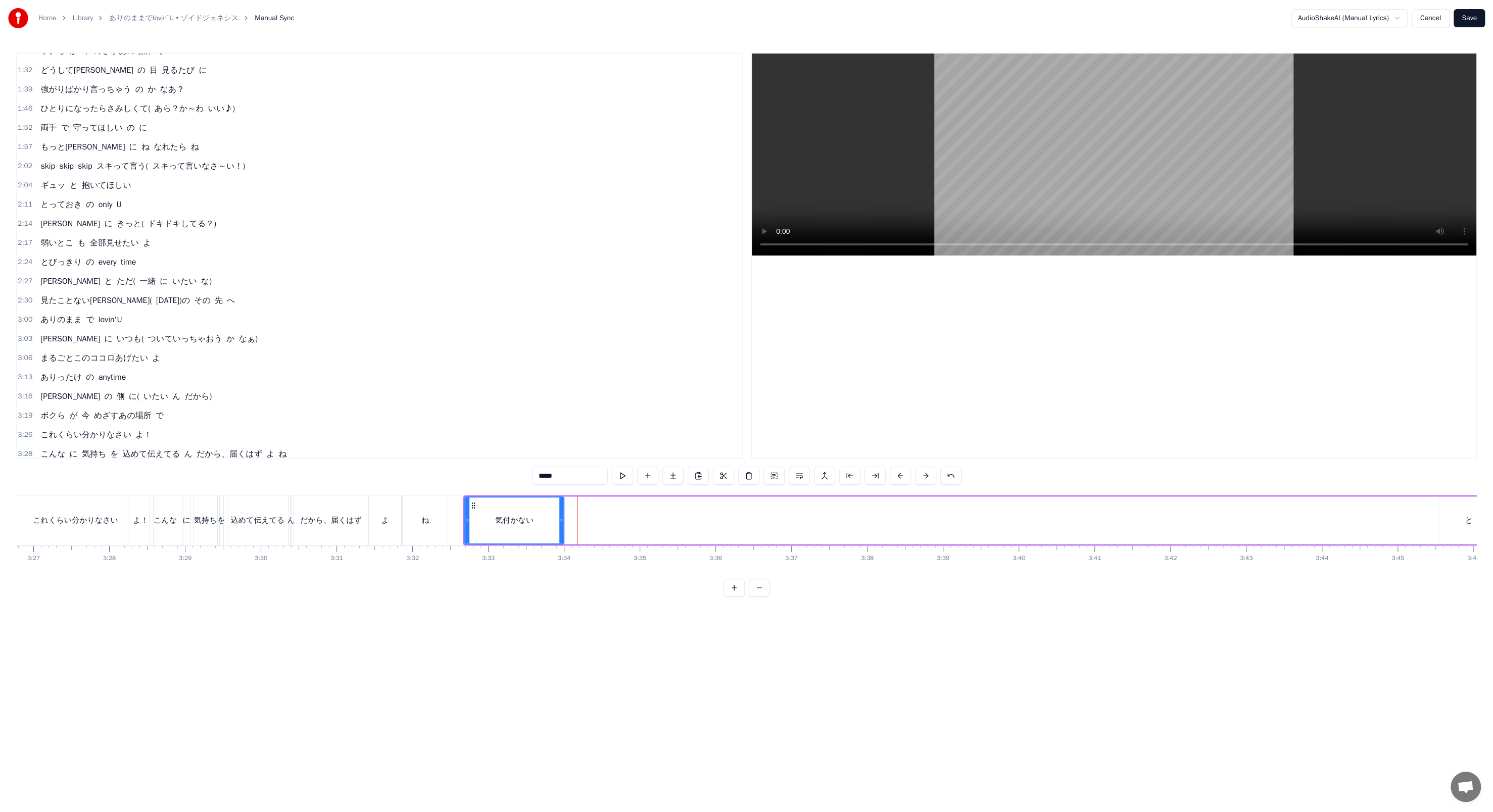 drag, startPoint x: 591, startPoint y: 512, endPoint x: 561, endPoint y: 512, distance: 30 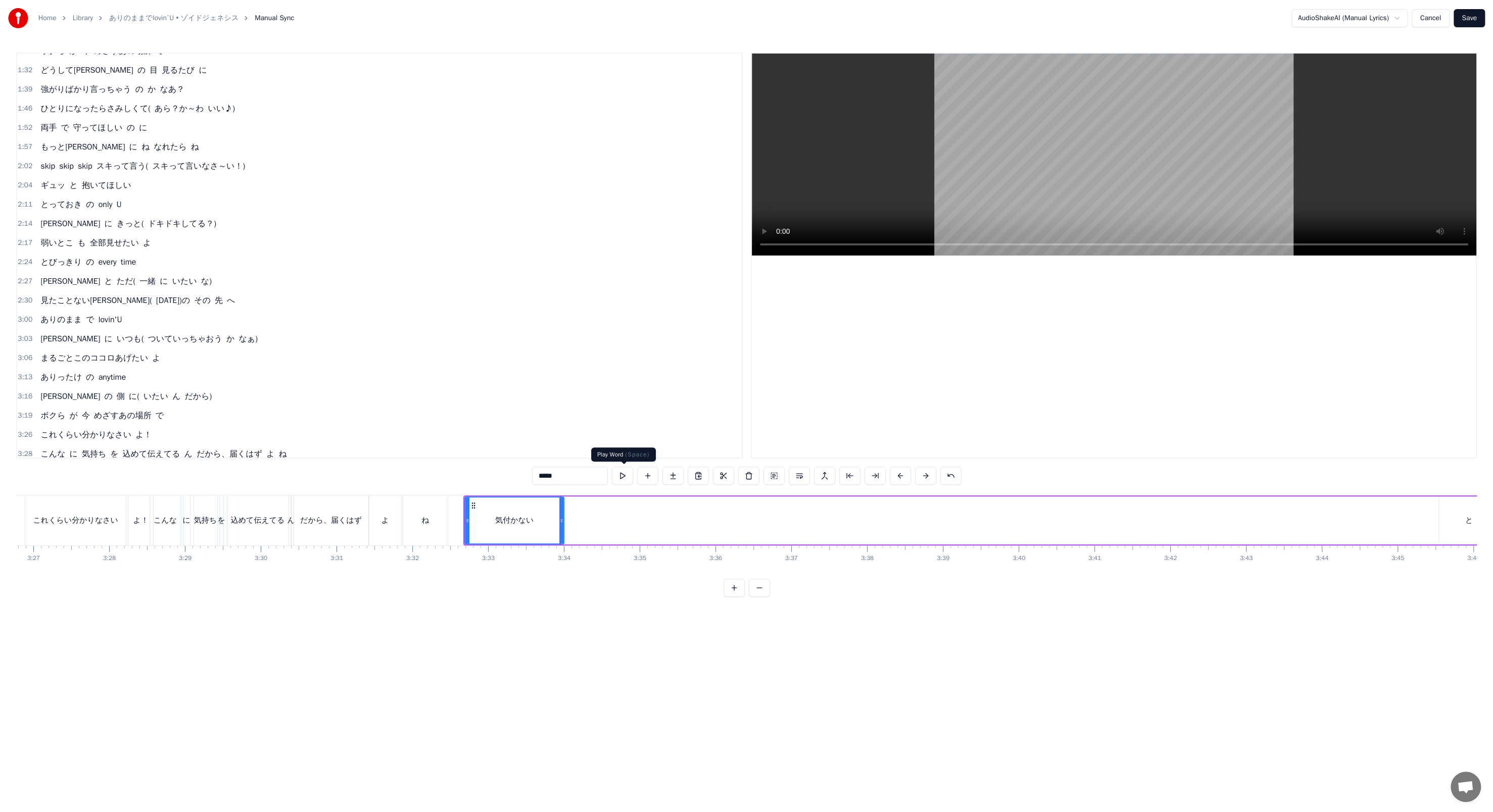 click at bounding box center (622, 476) 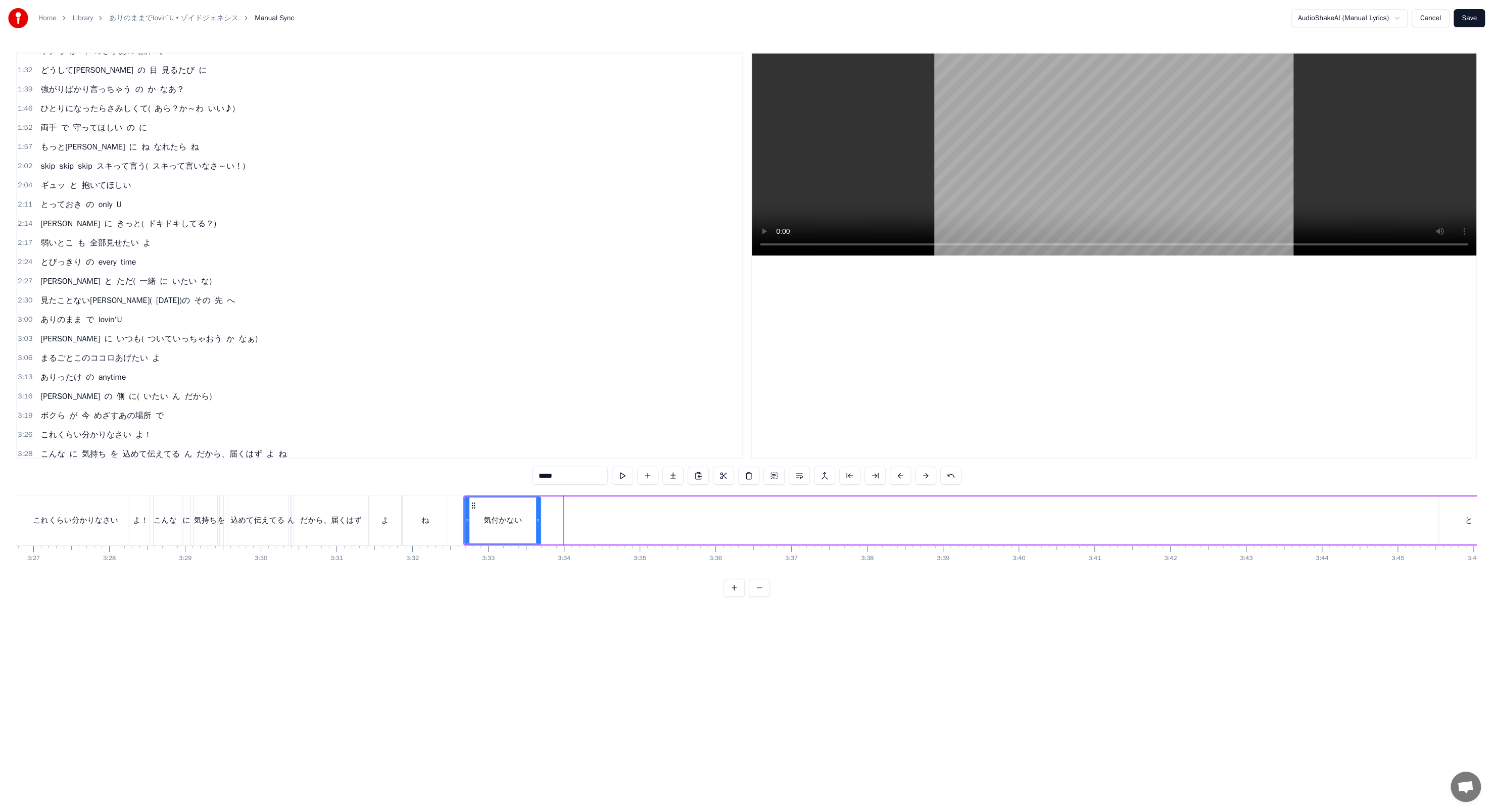 drag, startPoint x: 561, startPoint y: 515, endPoint x: 538, endPoint y: 513, distance: 23.086793 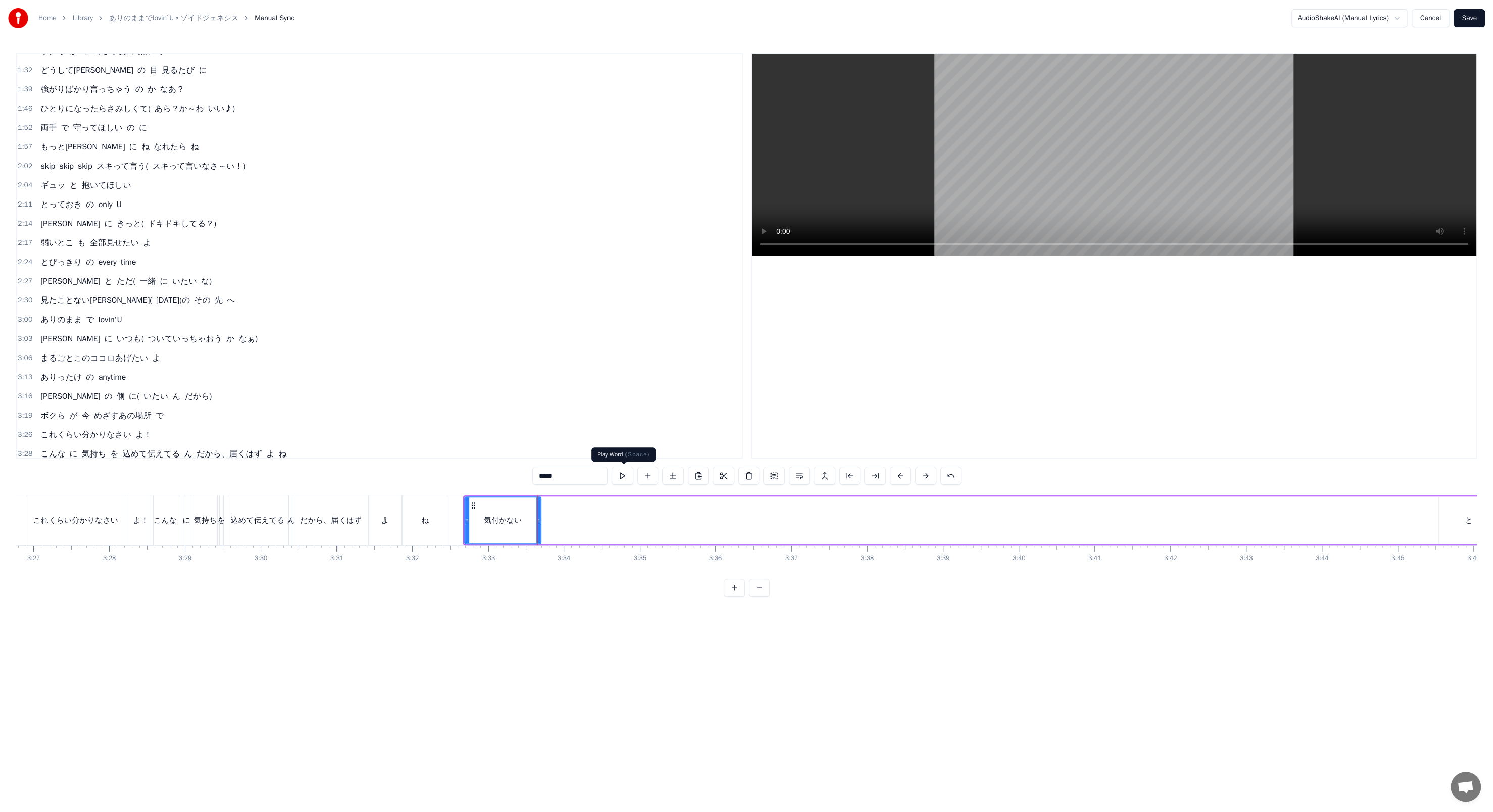 click at bounding box center [622, 476] 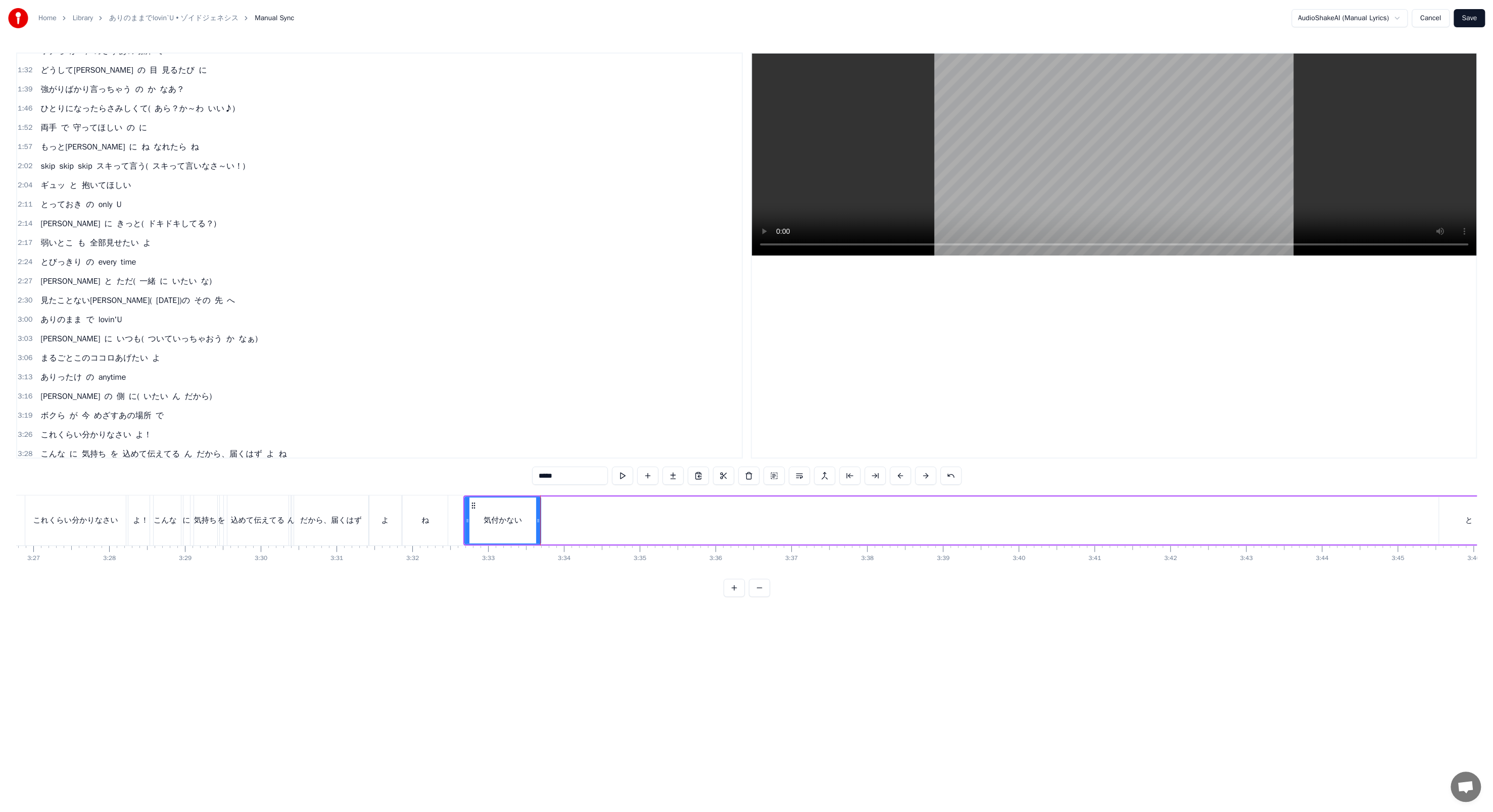 click on "と" at bounding box center (1469, 520) 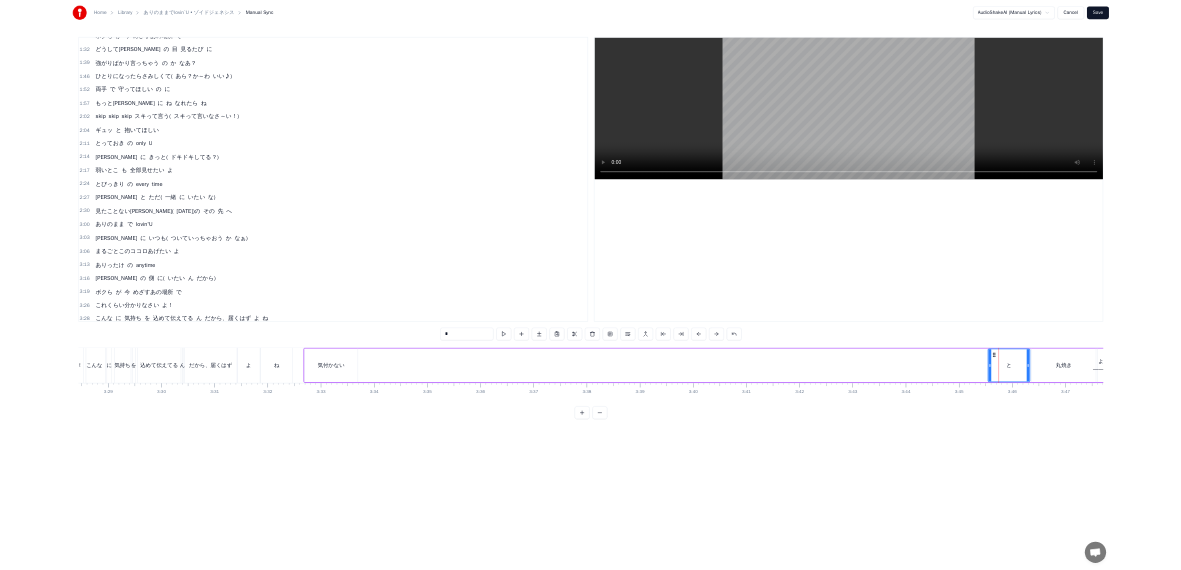 scroll, scrollTop: 0, scrollLeft: 31322, axis: horizontal 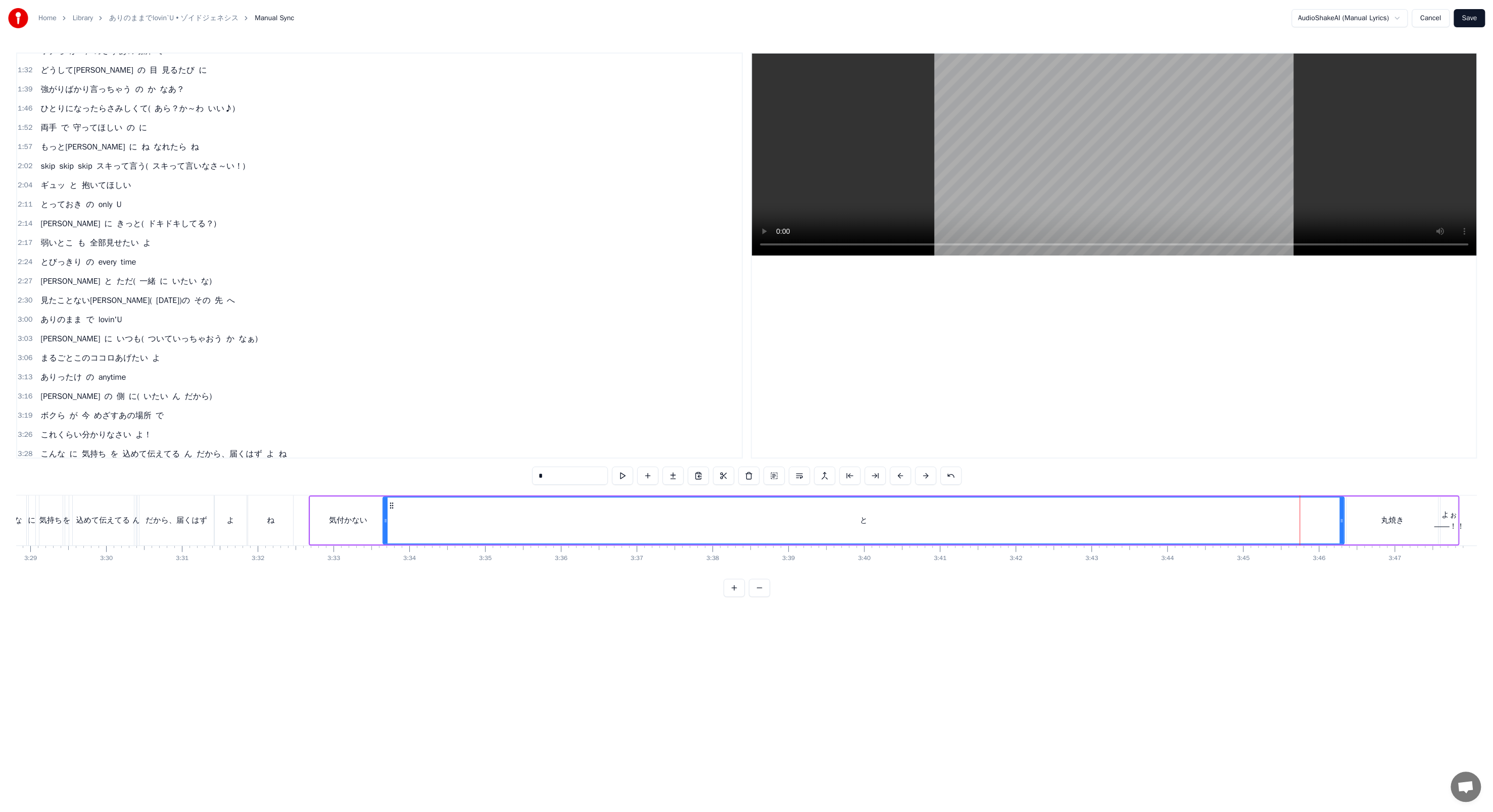 drag, startPoint x: 1271, startPoint y: 505, endPoint x: 383, endPoint y: 487, distance: 888.1824 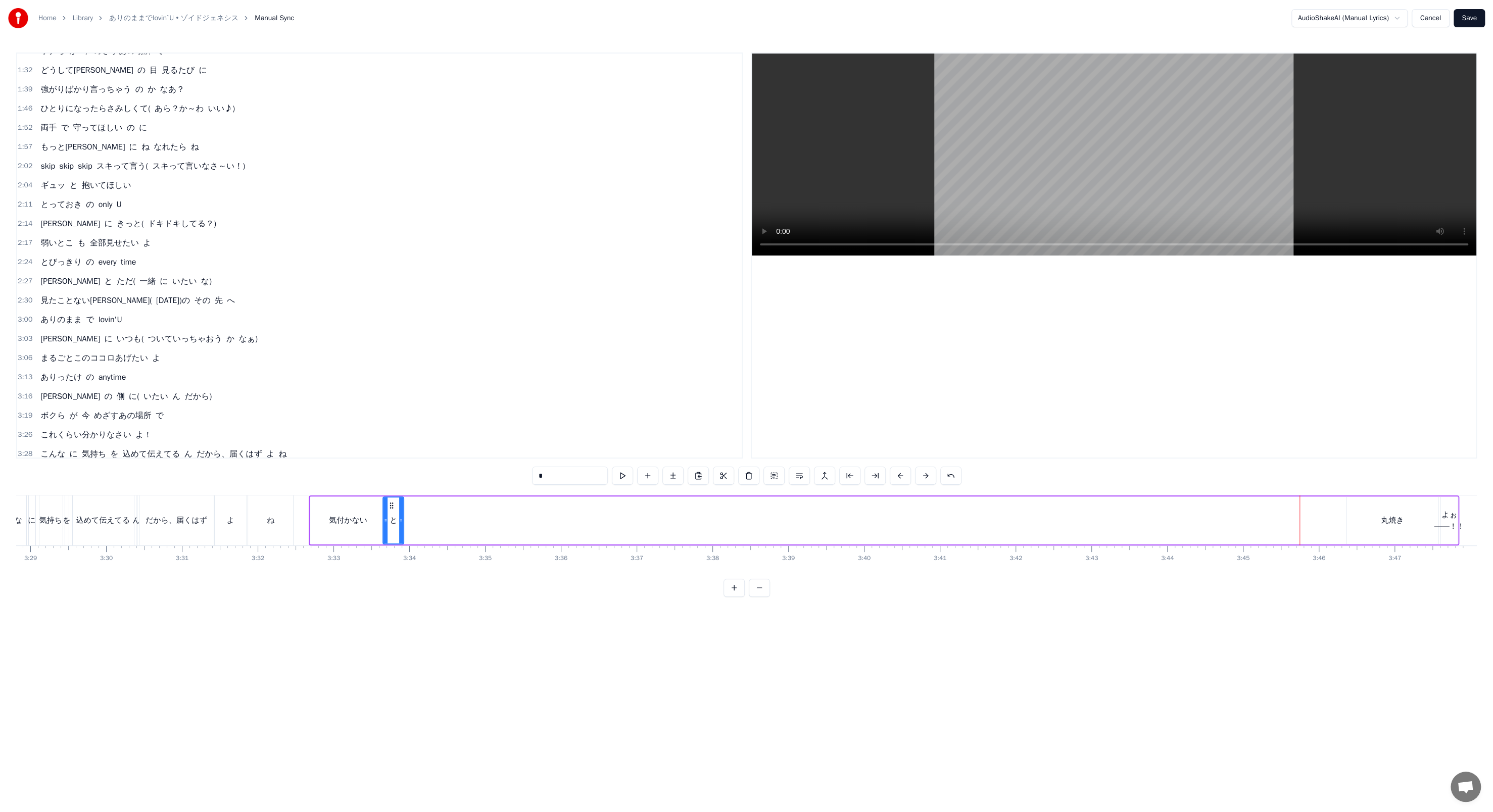 drag, startPoint x: 1342, startPoint y: 520, endPoint x: 402, endPoint y: 518, distance: 940.0021 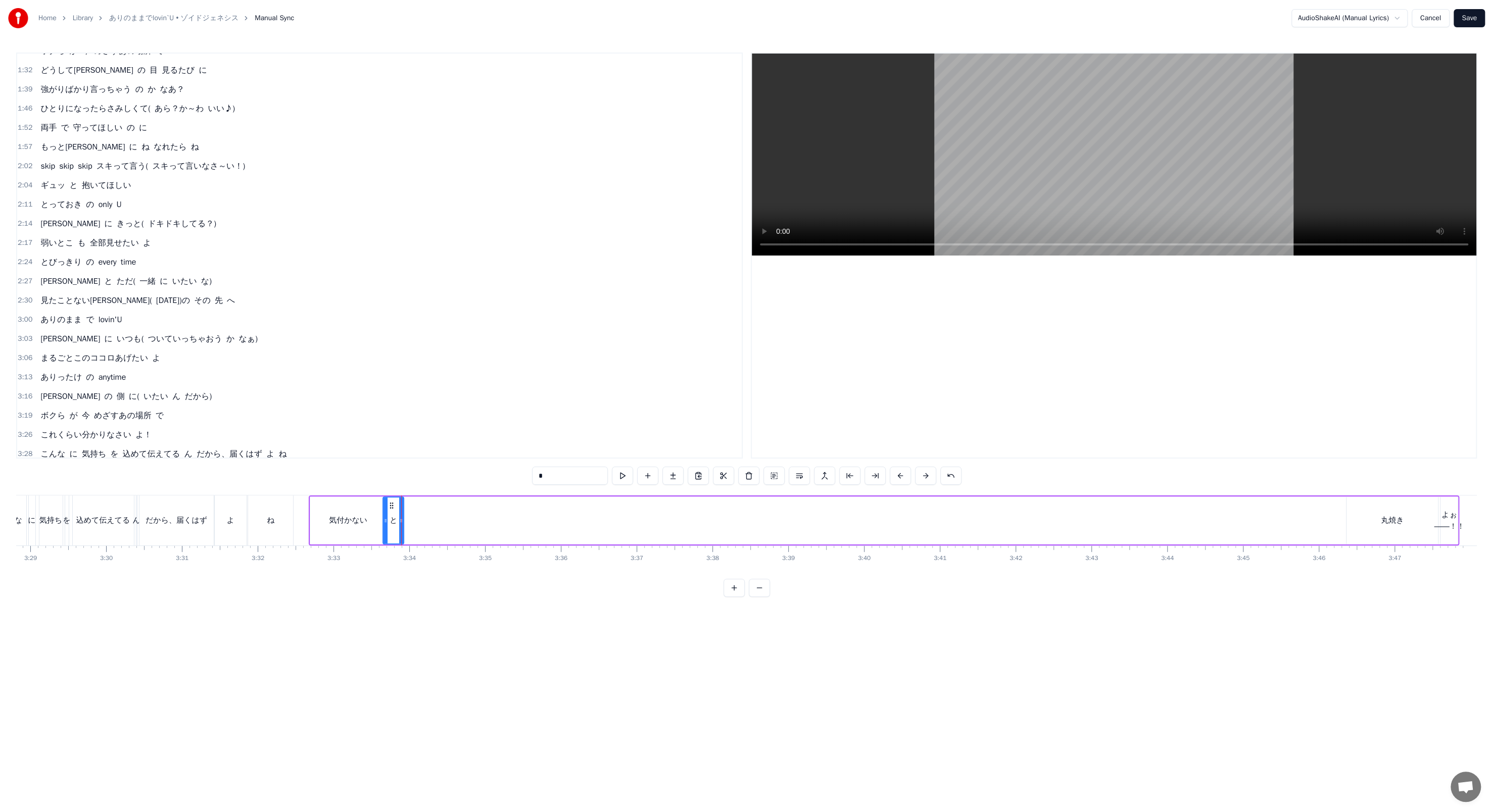 click on "丸焼き" at bounding box center (1392, 520) 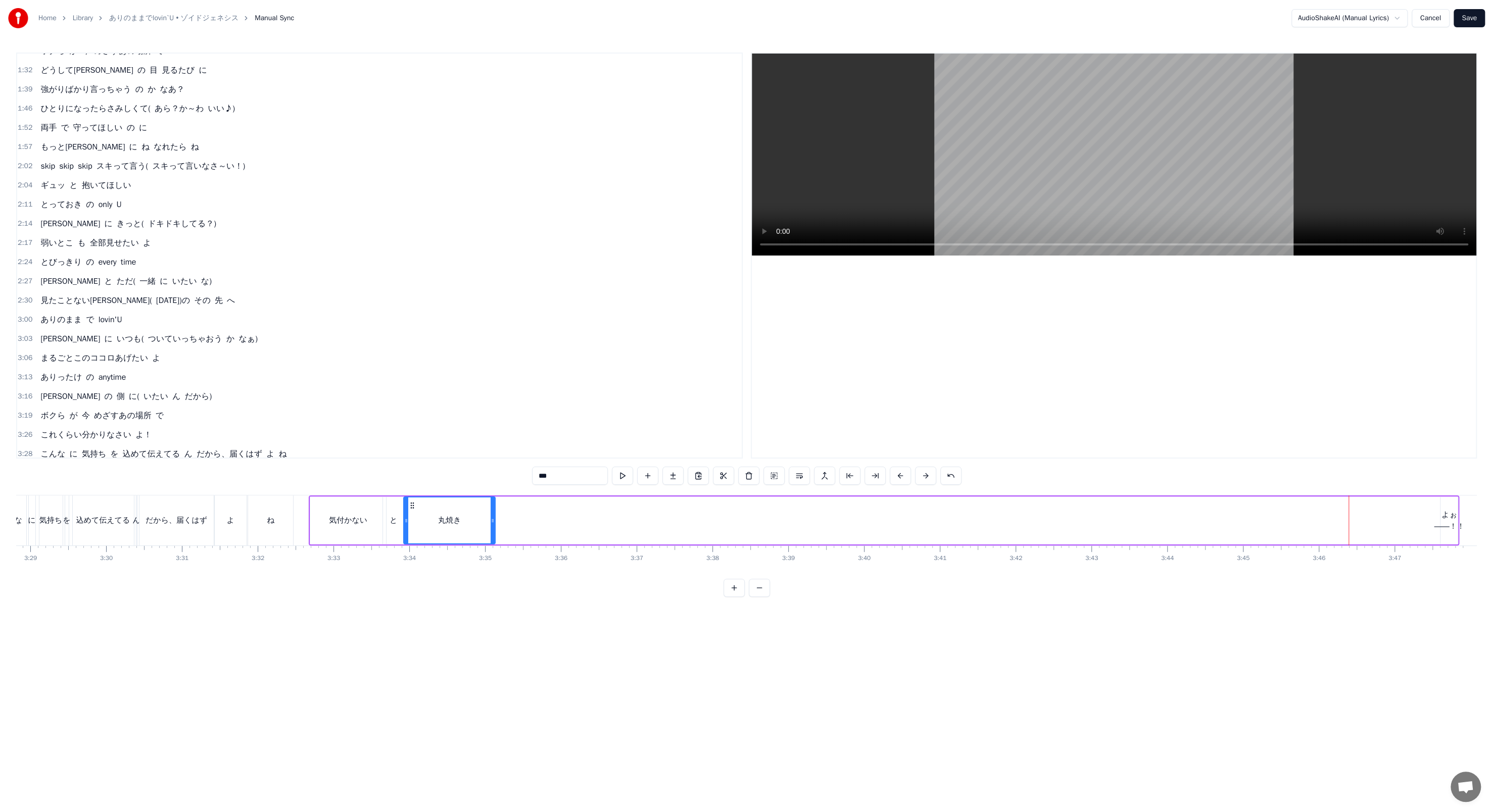 drag, startPoint x: 1354, startPoint y: 503, endPoint x: 417, endPoint y: 500, distance: 937.0048 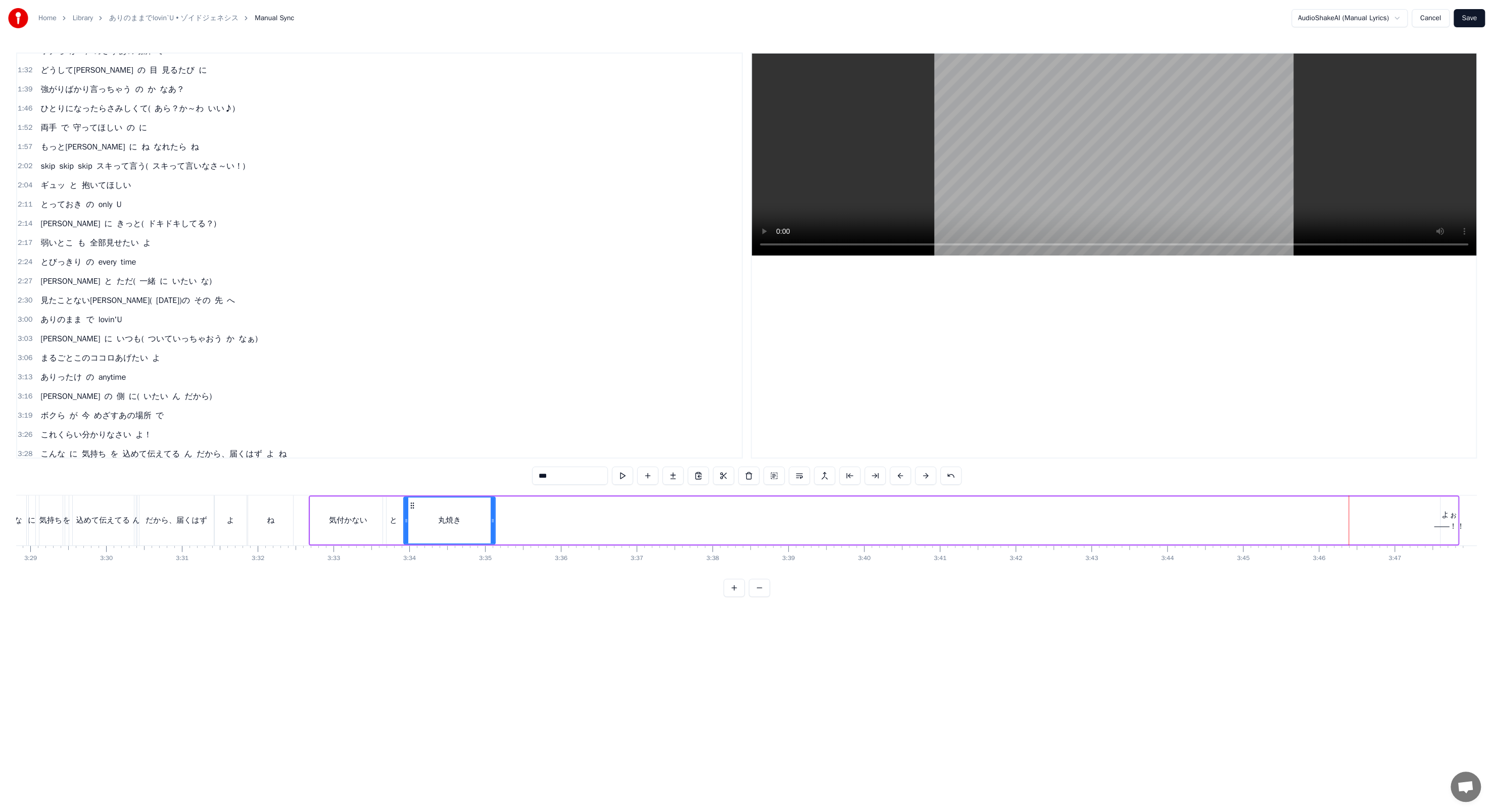 click on "よぉ――！！" at bounding box center (1449, 520) 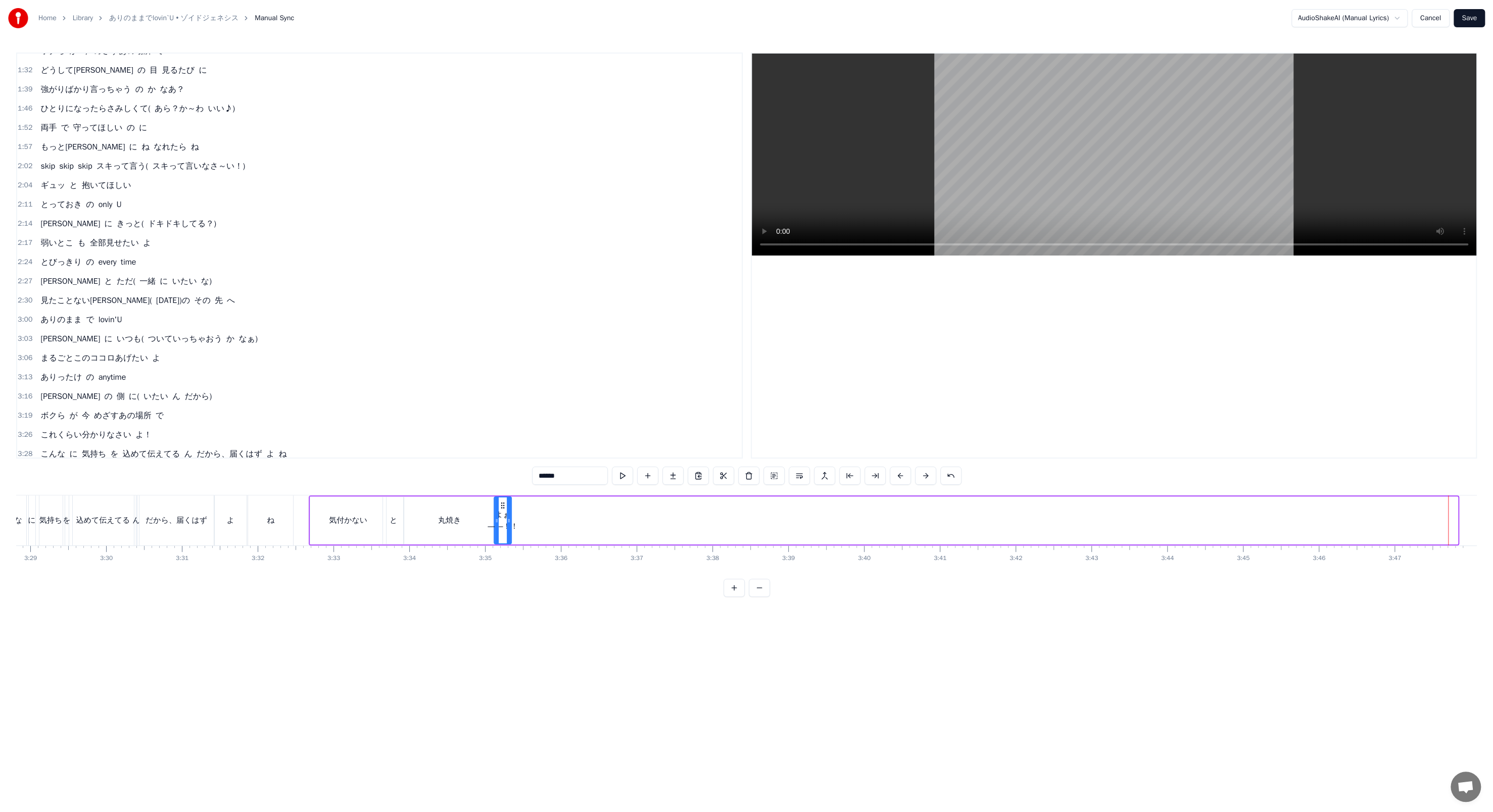 drag, startPoint x: 1449, startPoint y: 504, endPoint x: 502, endPoint y: 504, distance: 947 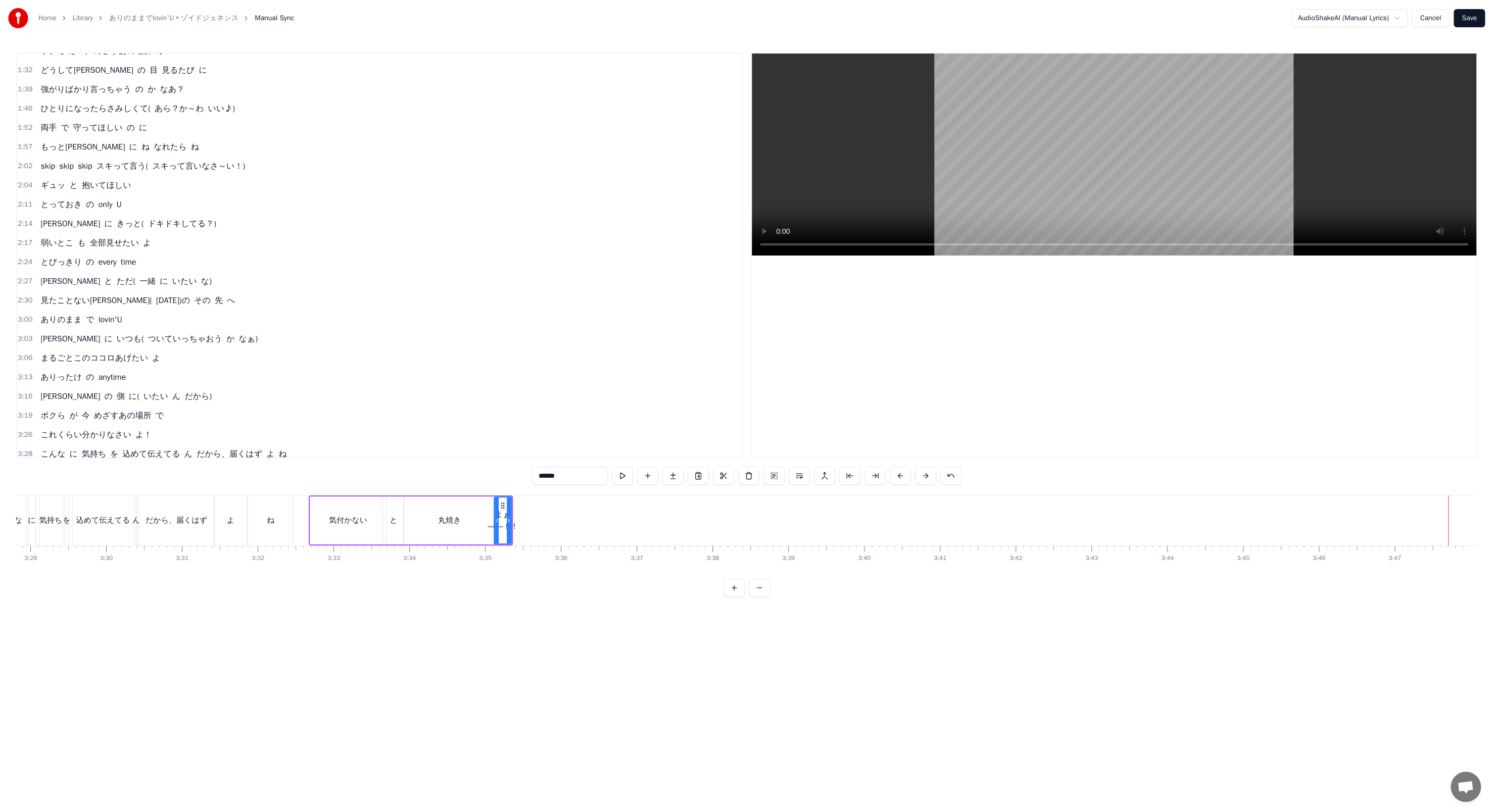 click on "丸焼き" at bounding box center (449, 520) 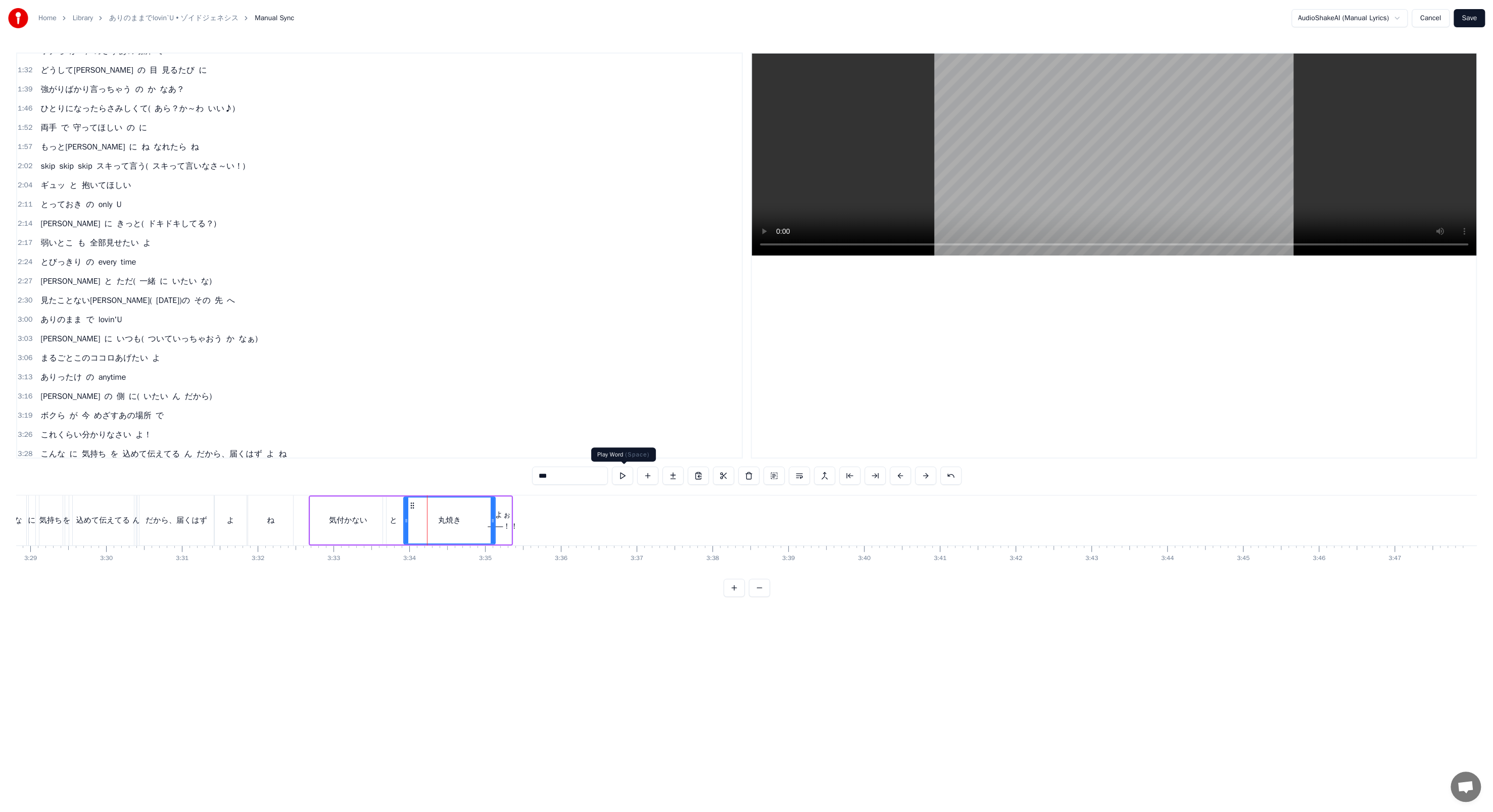 click at bounding box center (622, 476) 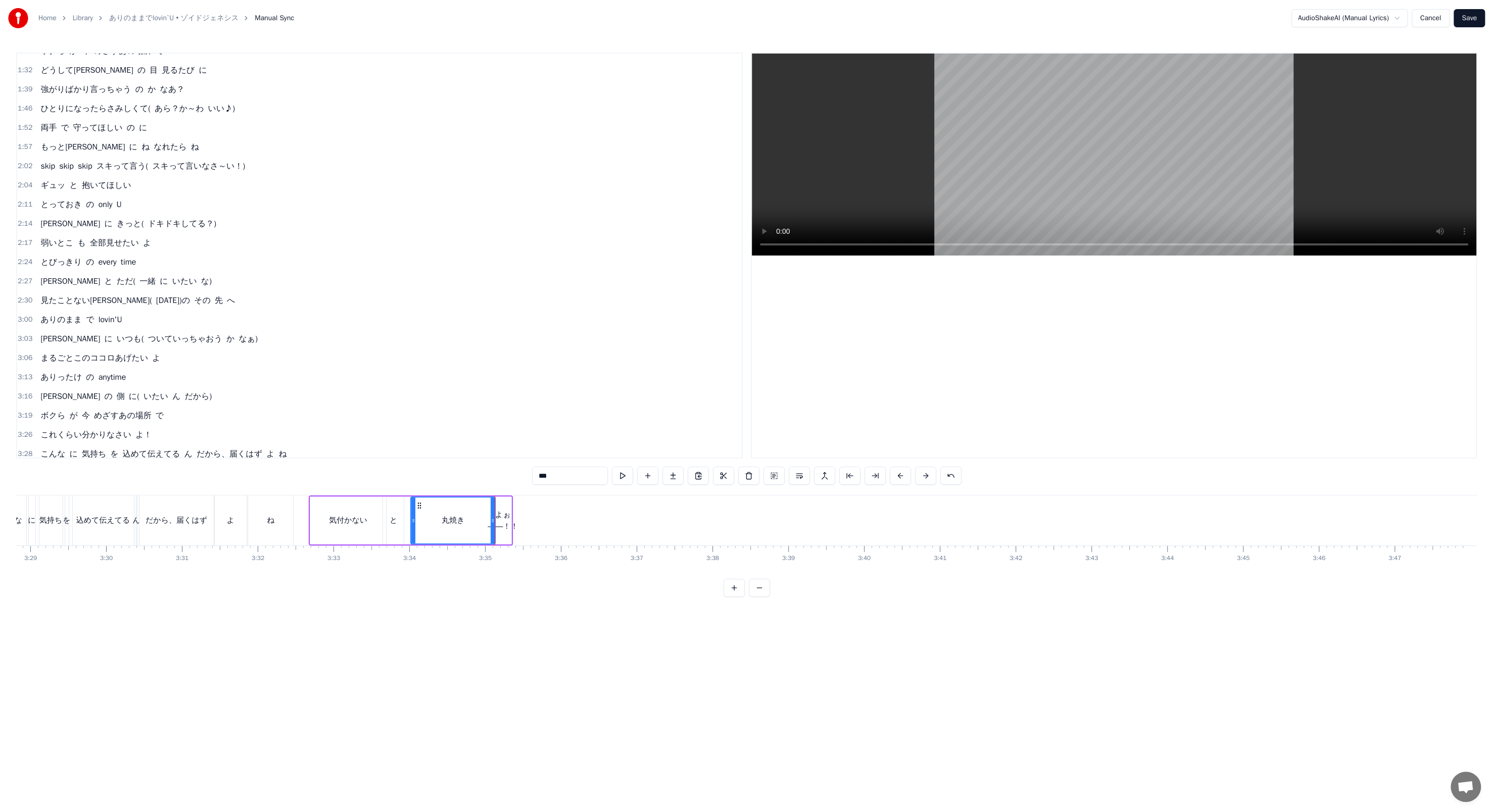 drag, startPoint x: 405, startPoint y: 515, endPoint x: 412, endPoint y: 514, distance: 7.071068 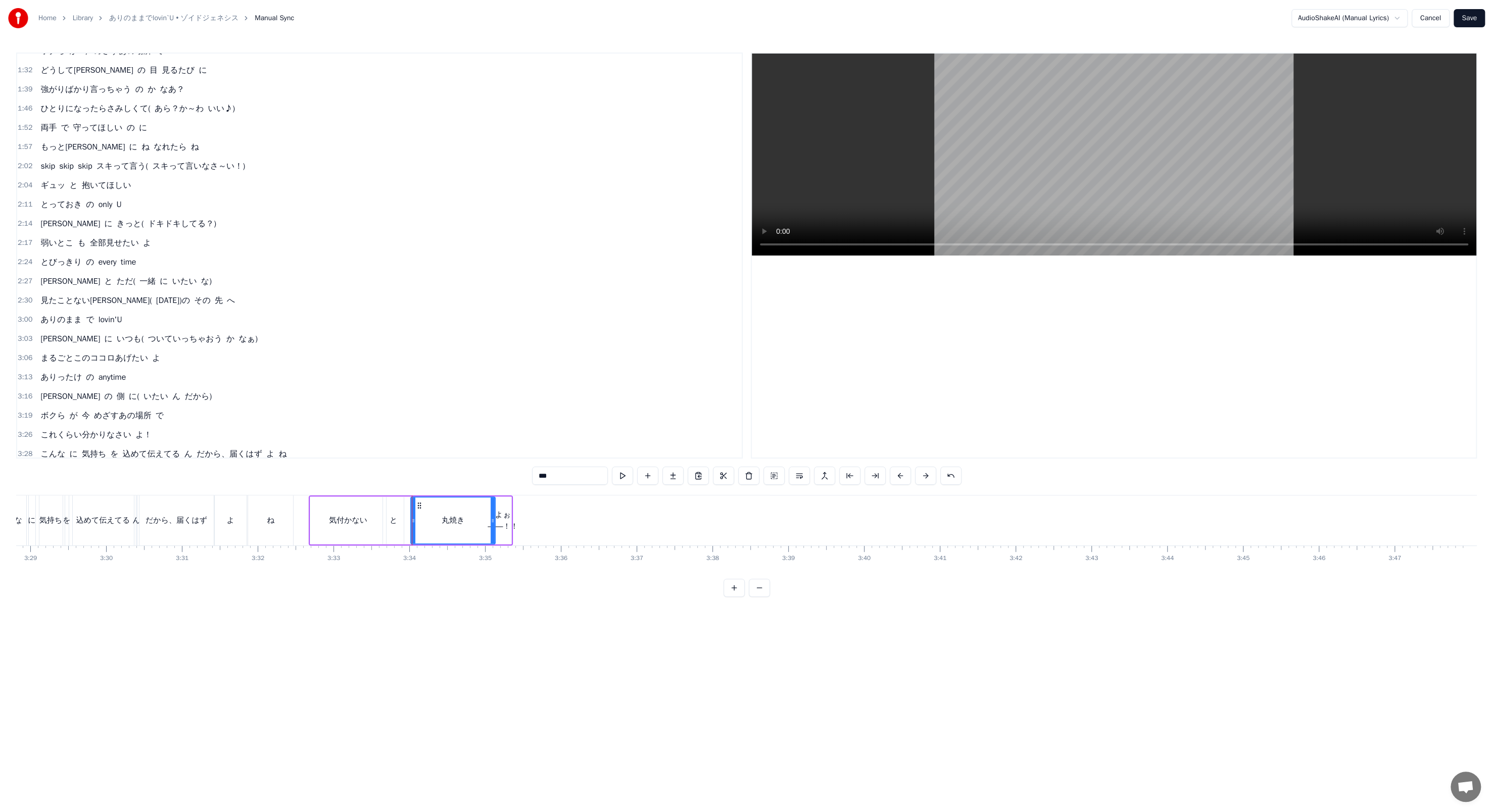 click on "と" at bounding box center (393, 520) 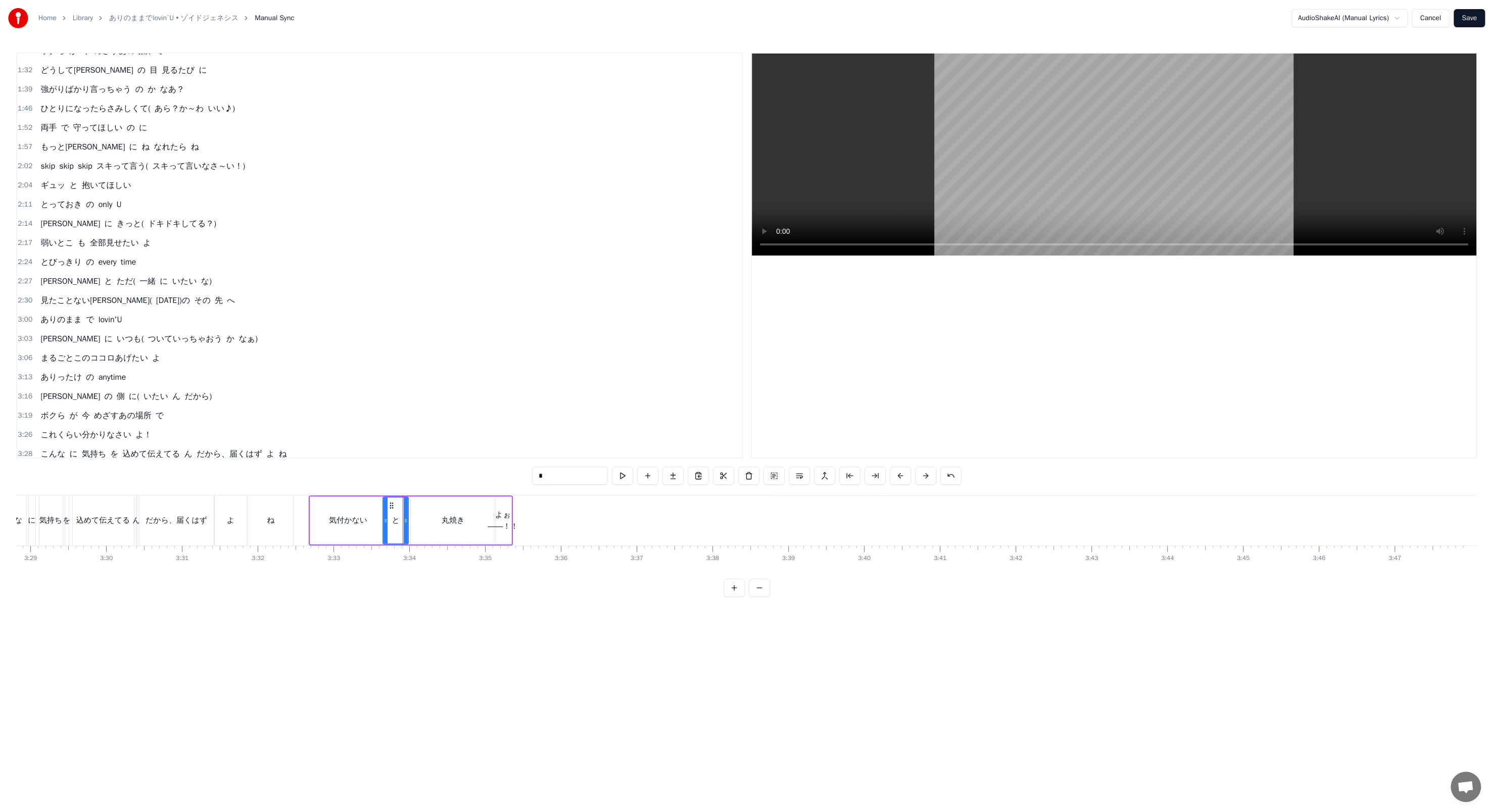 click at bounding box center (406, 520) 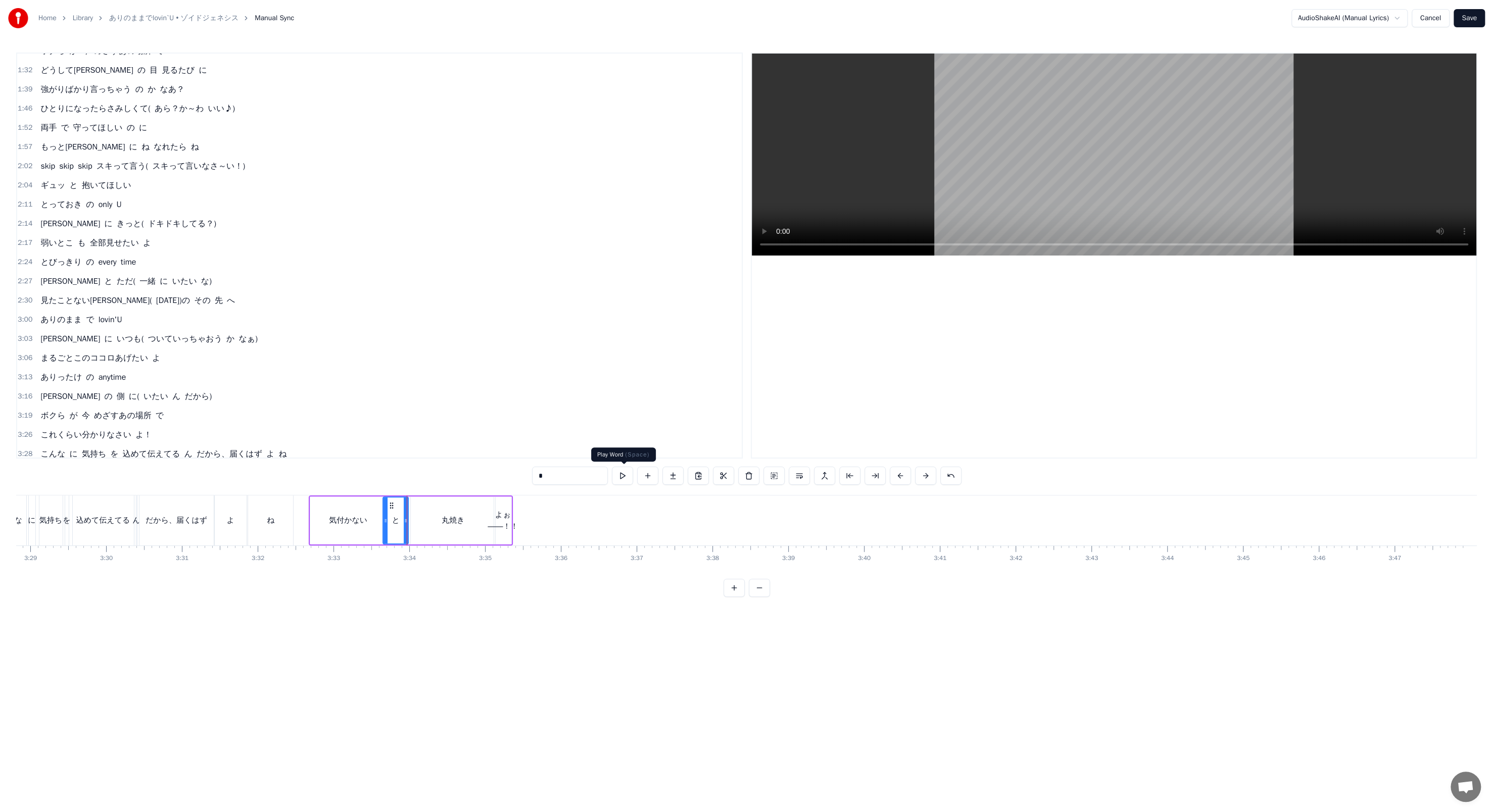 click at bounding box center [622, 476] 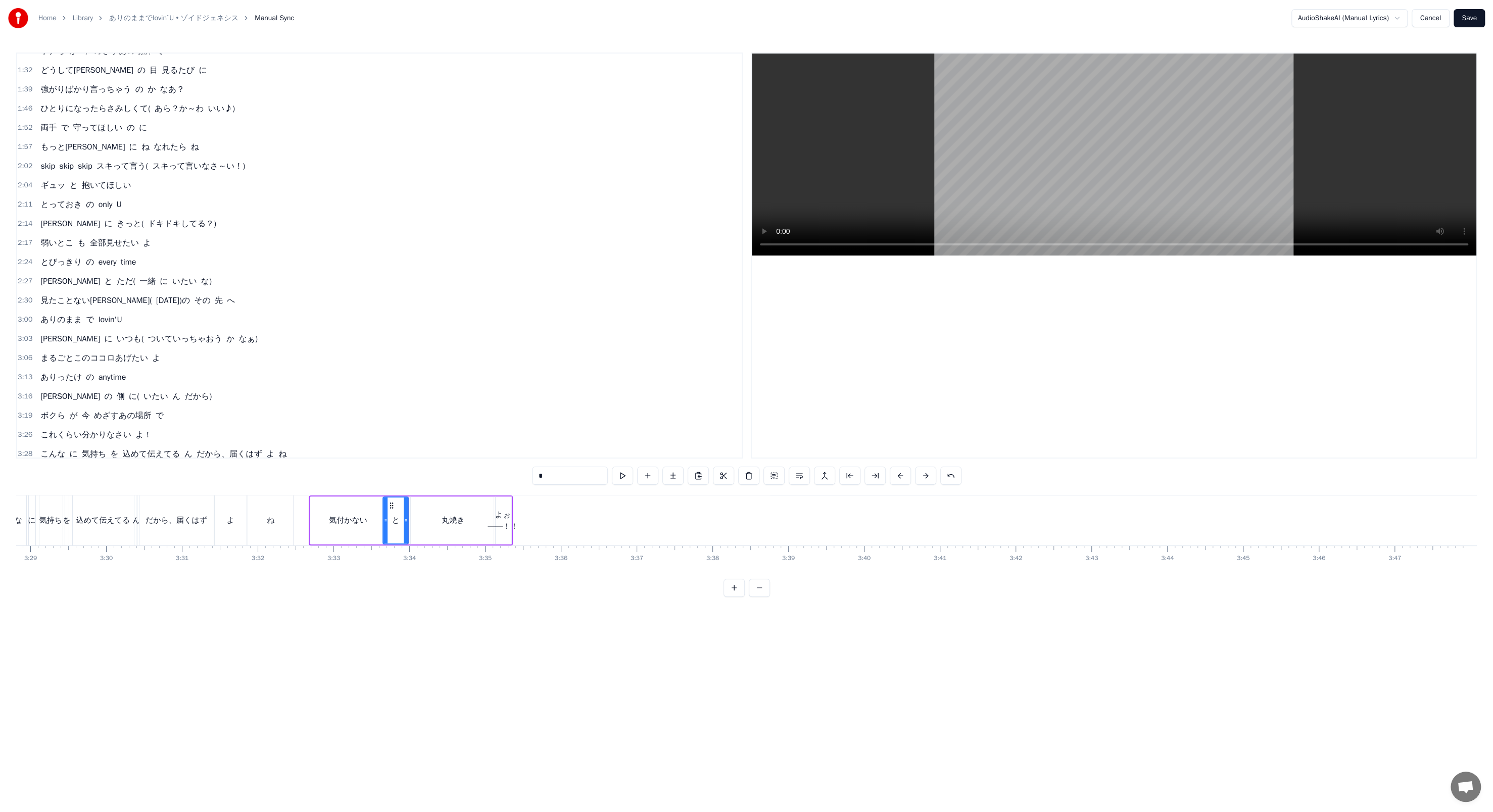 click on "丸焼き" at bounding box center [453, 520] 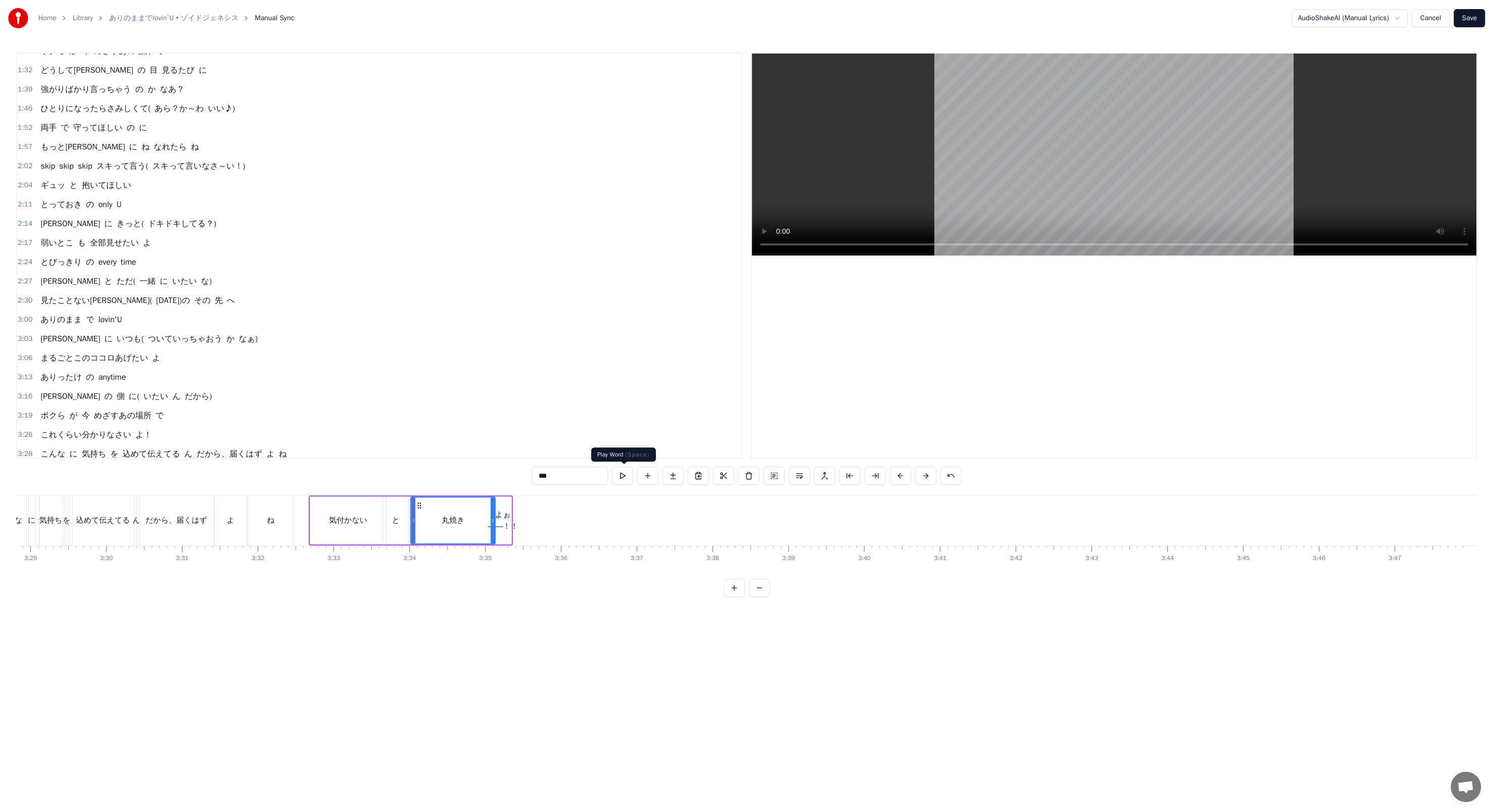 click at bounding box center [622, 476] 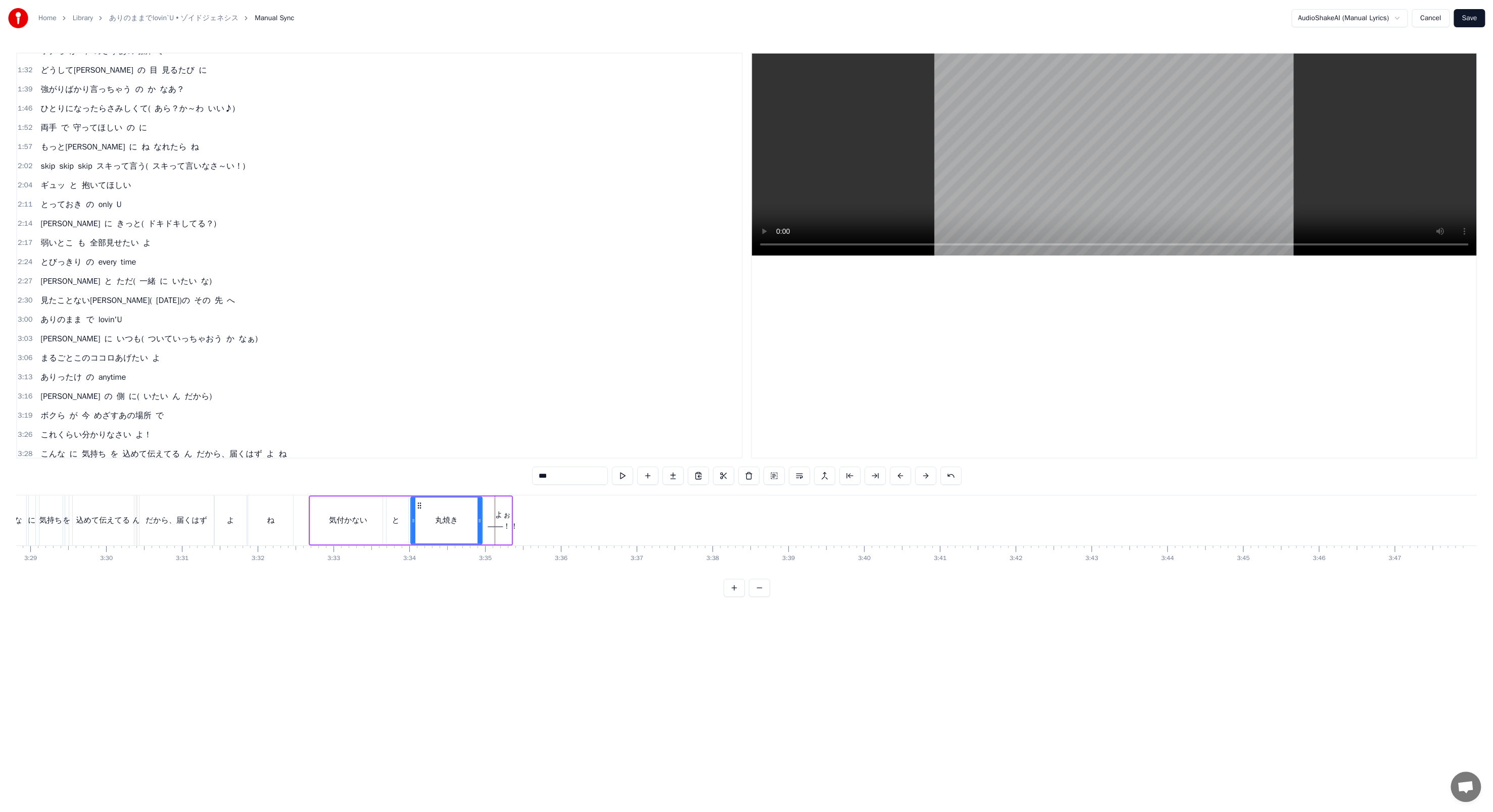 drag, startPoint x: 492, startPoint y: 522, endPoint x: 478, endPoint y: 518, distance: 14.56022 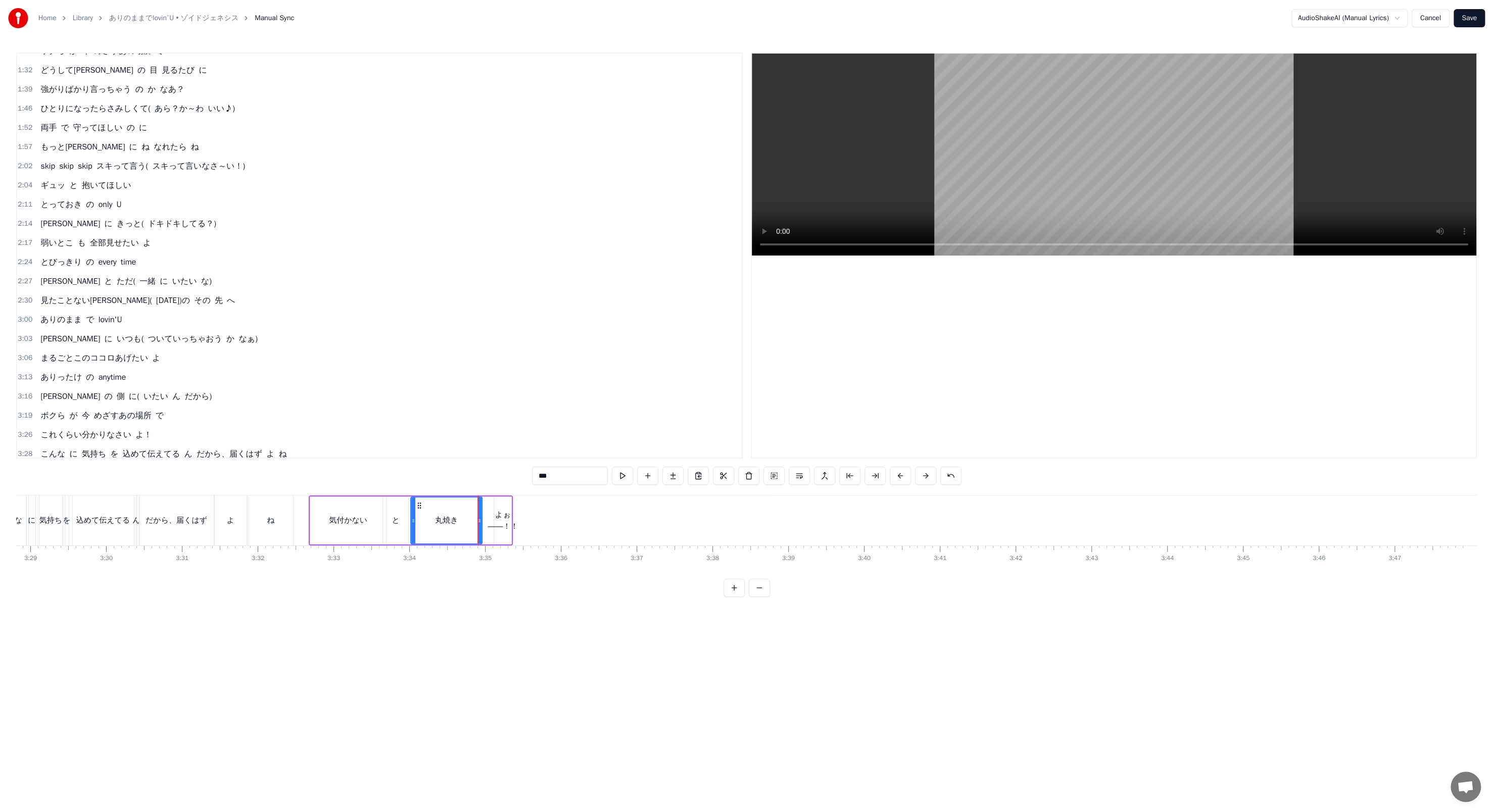 click on "よぉ――！！" at bounding box center (503, 520) 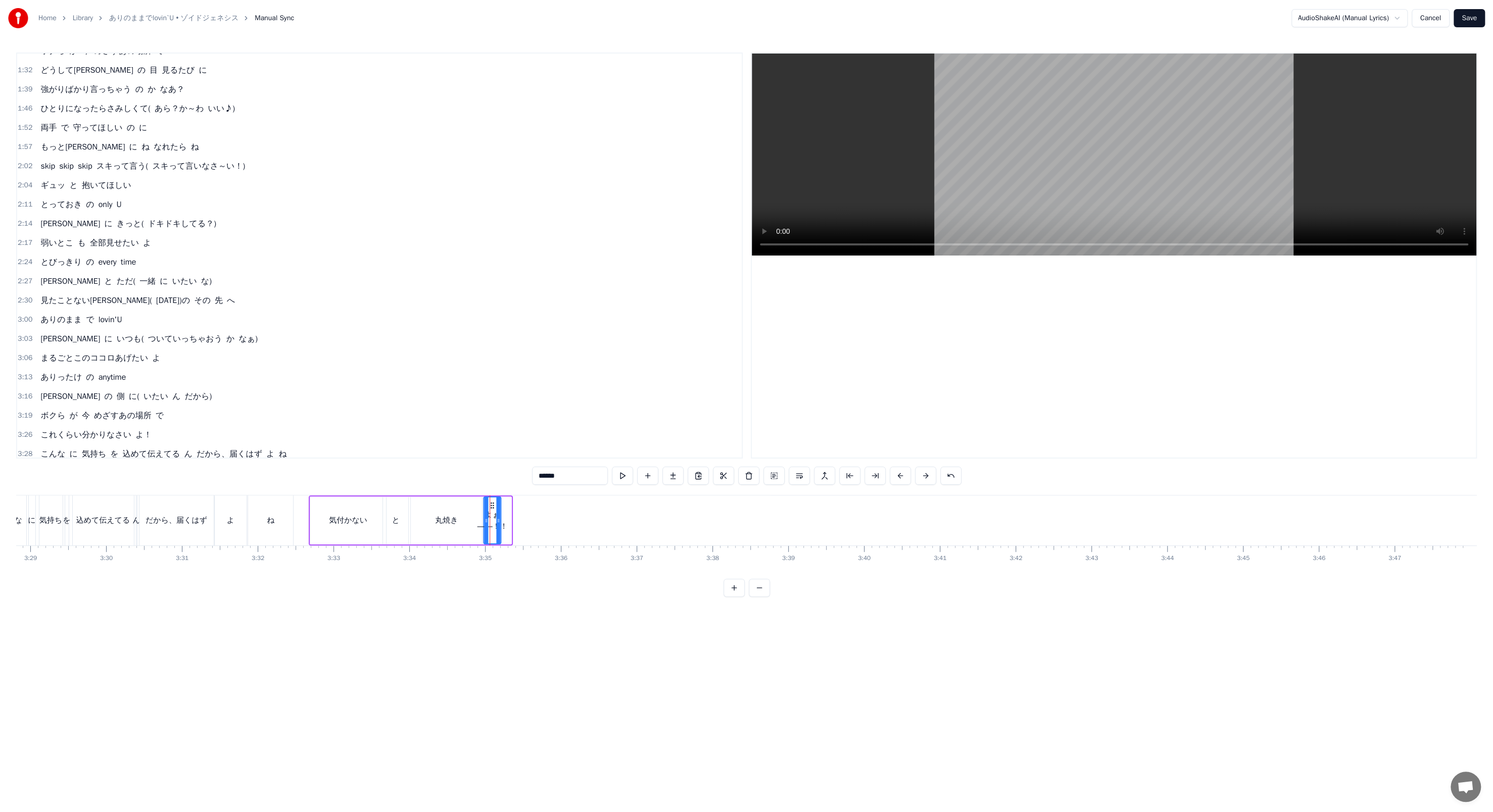 drag, startPoint x: 503, startPoint y: 506, endPoint x: 492, endPoint y: 506, distance: 11 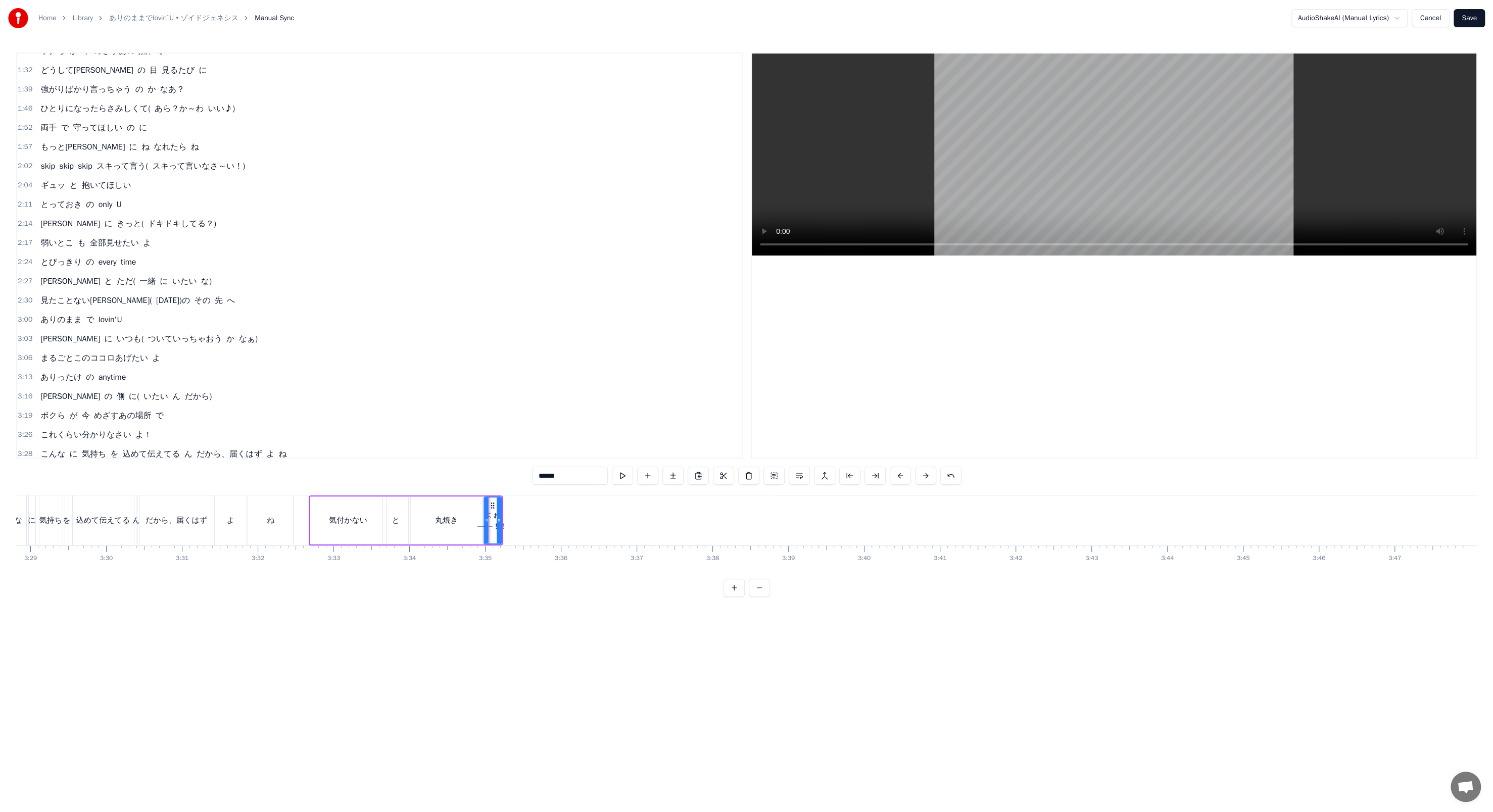 click at bounding box center [622, 476] 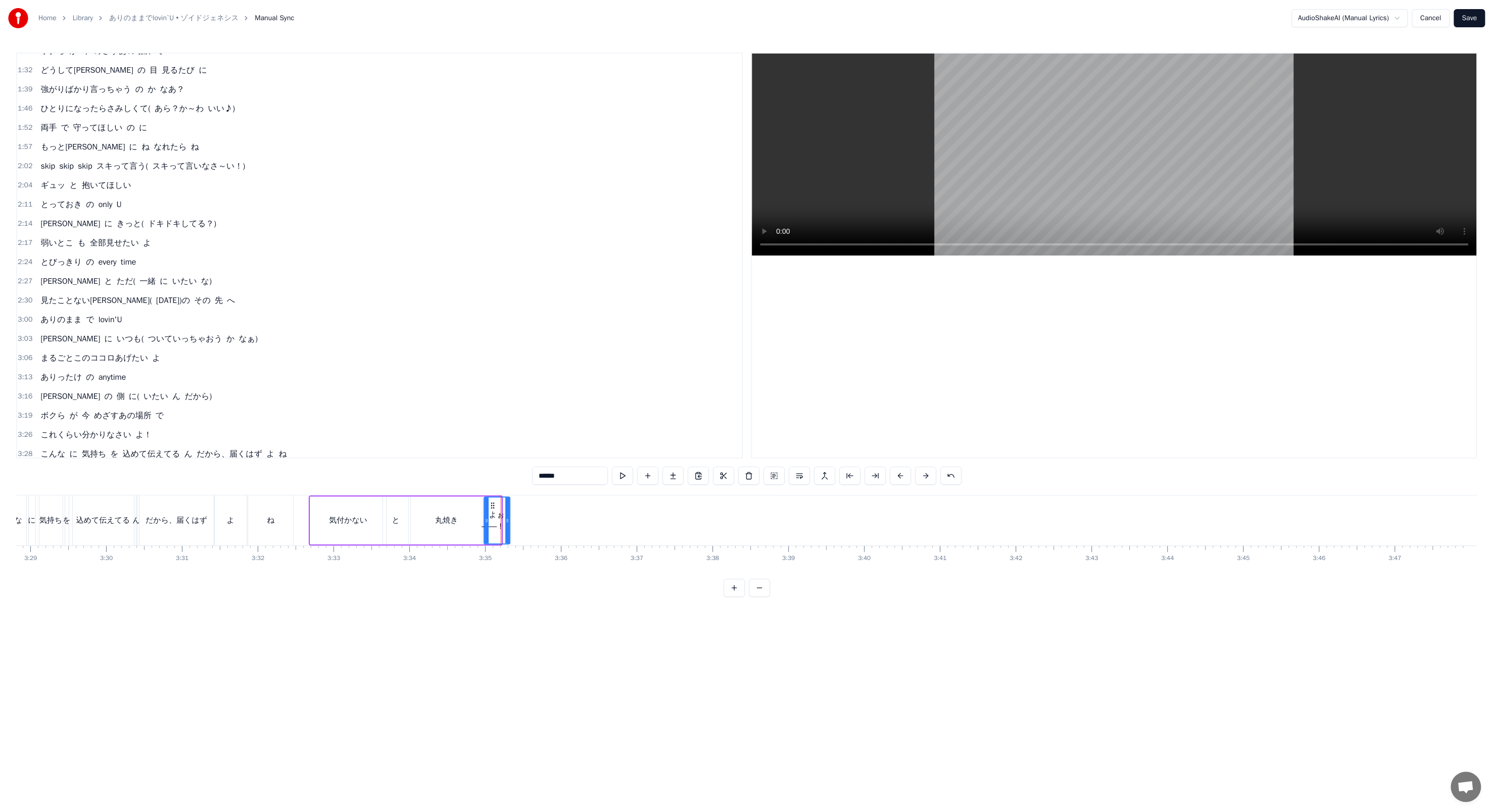 drag, startPoint x: 498, startPoint y: 518, endPoint x: 507, endPoint y: 520, distance: 9.219544 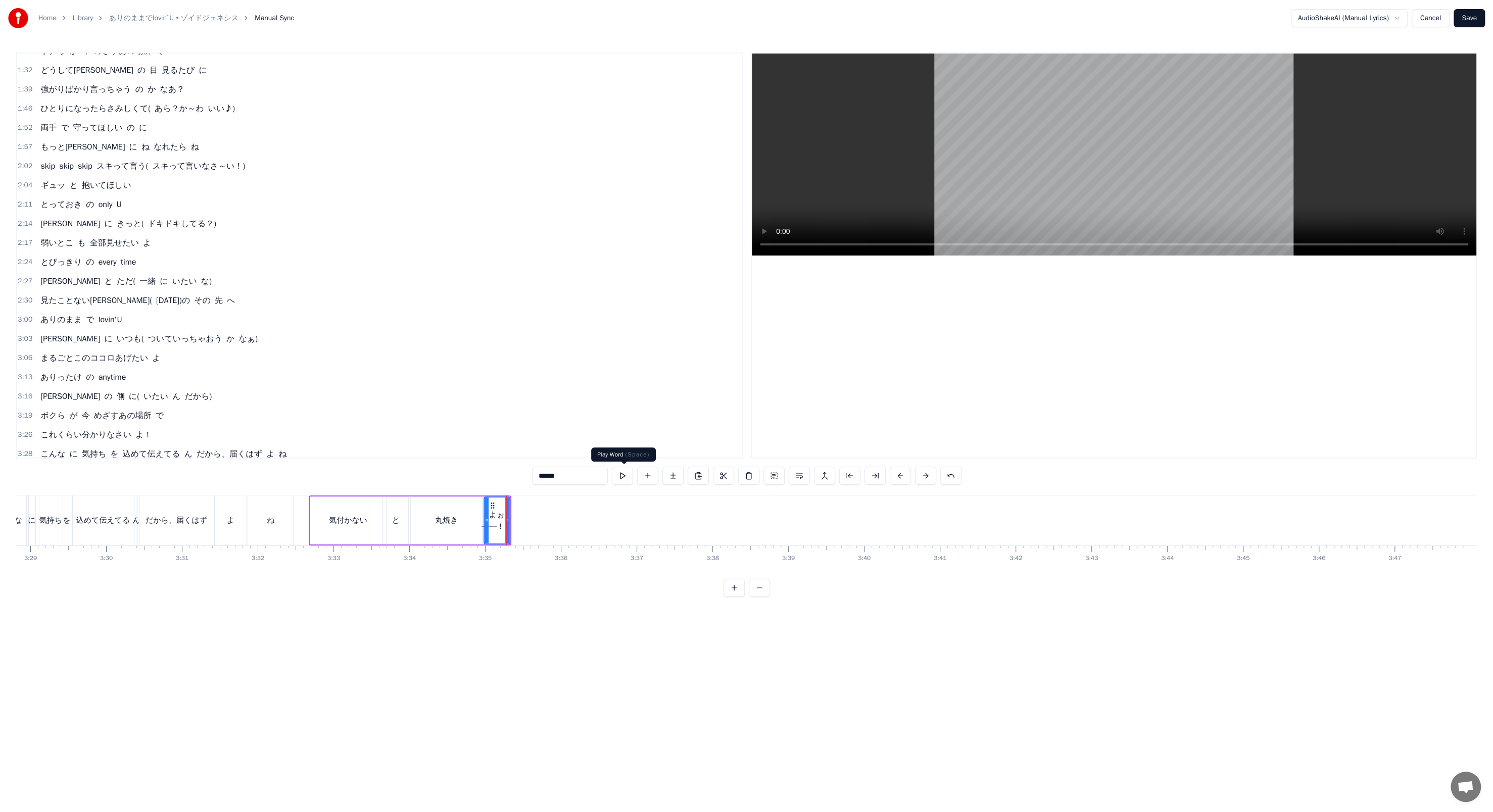 click at bounding box center (622, 476) 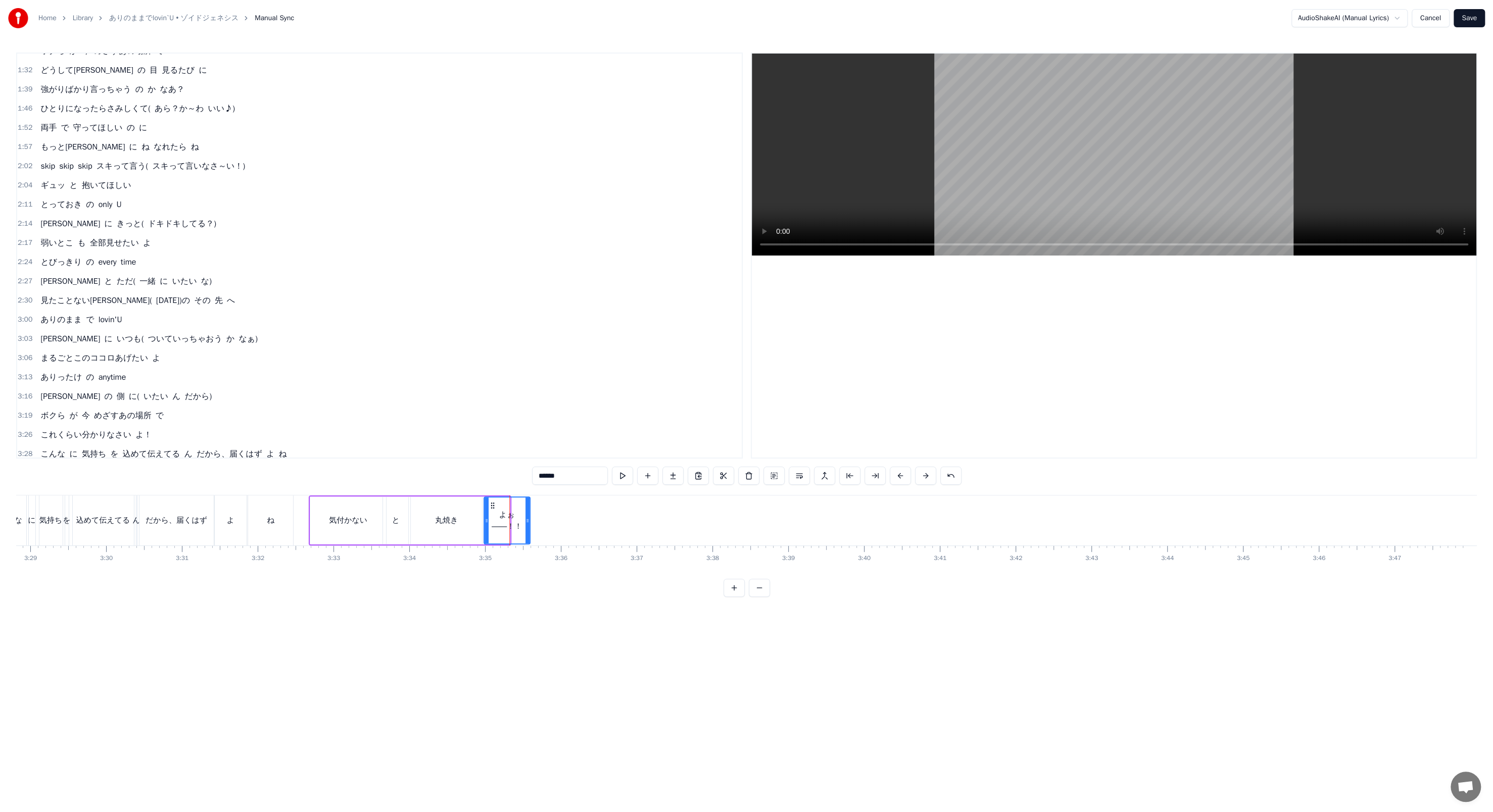 drag, startPoint x: 506, startPoint y: 517, endPoint x: 526, endPoint y: 521, distance: 20.396078 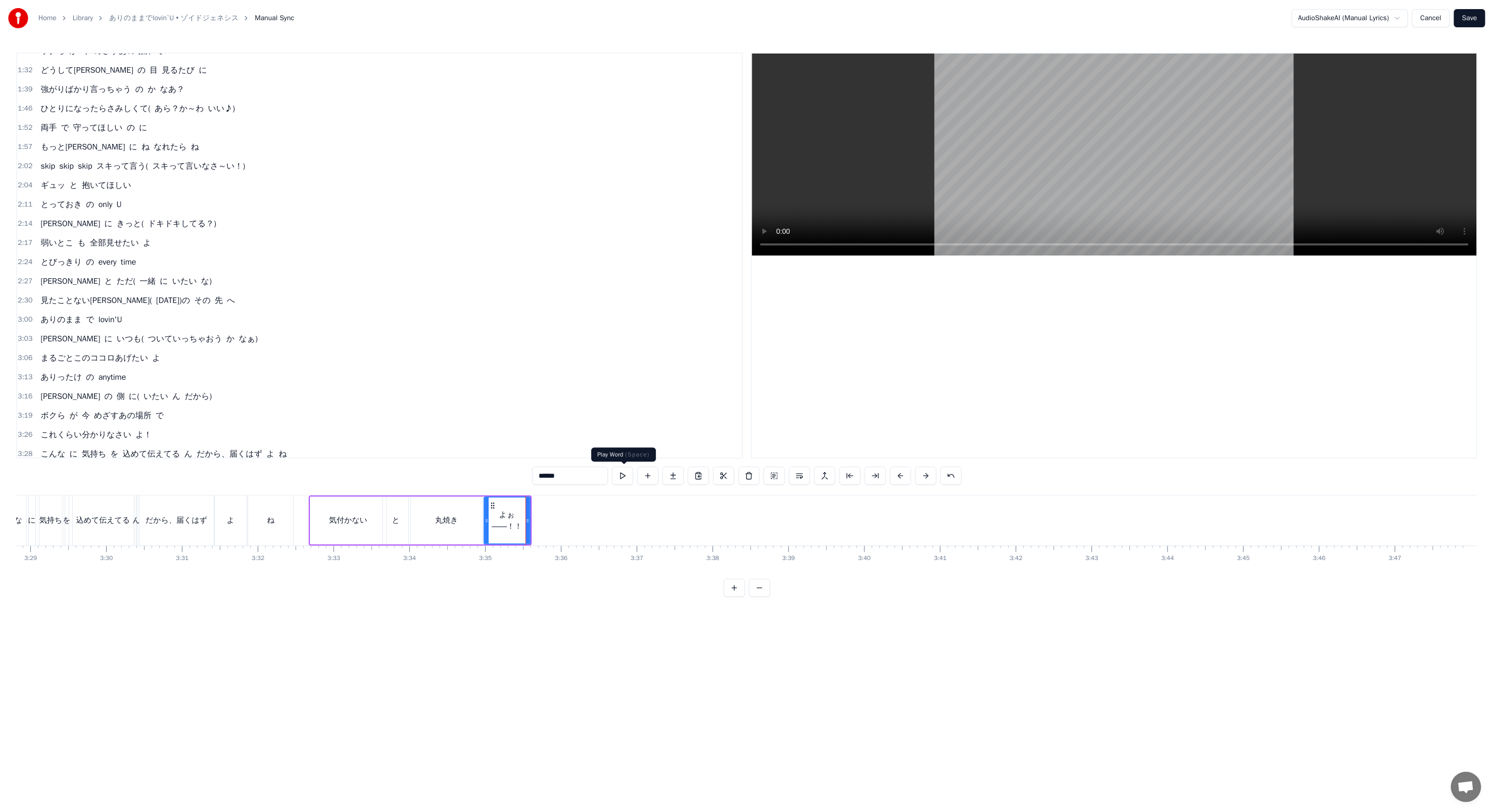 click at bounding box center (622, 476) 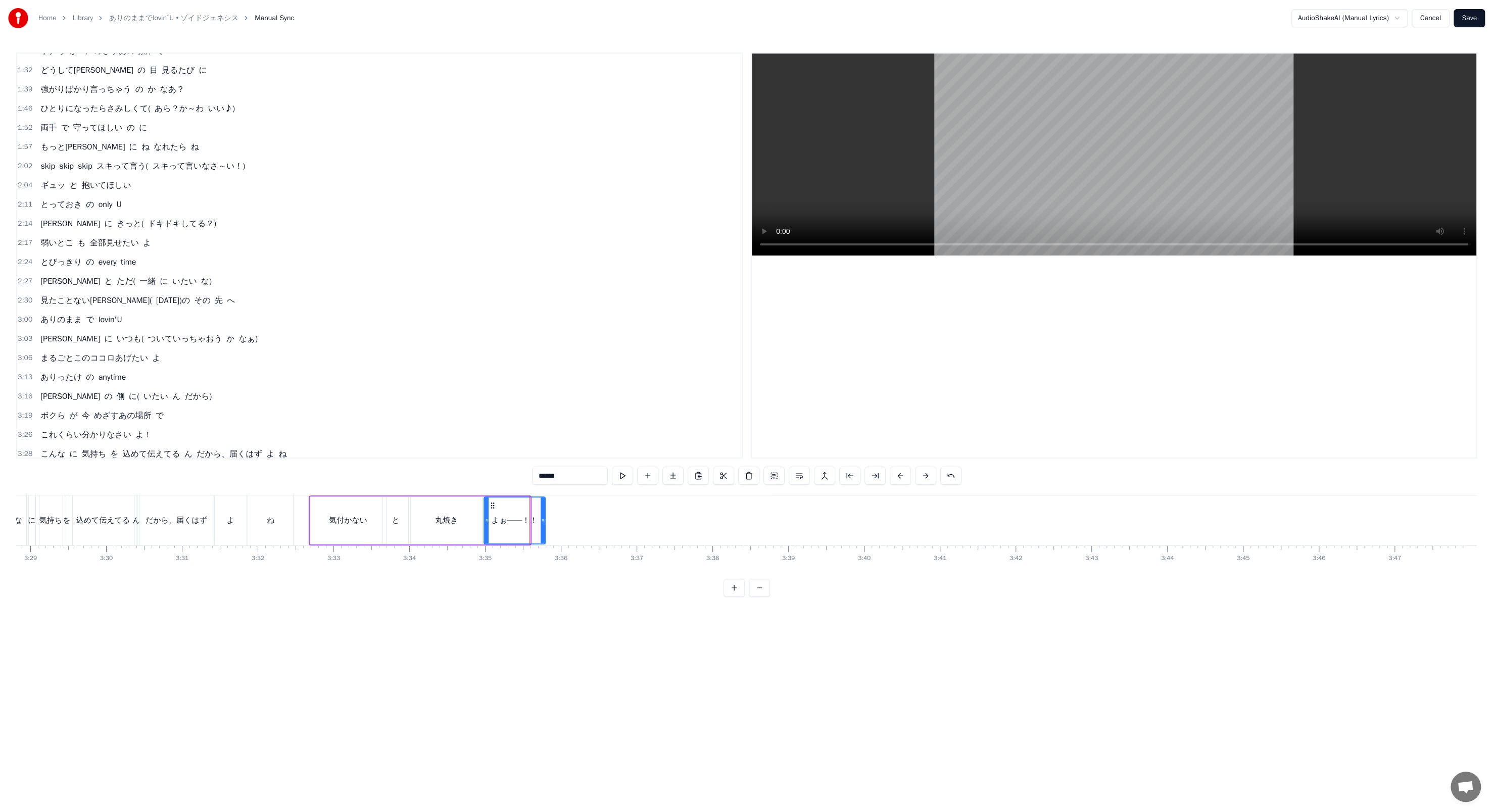 drag, startPoint x: 527, startPoint y: 518, endPoint x: 542, endPoint y: 520, distance: 15.132746 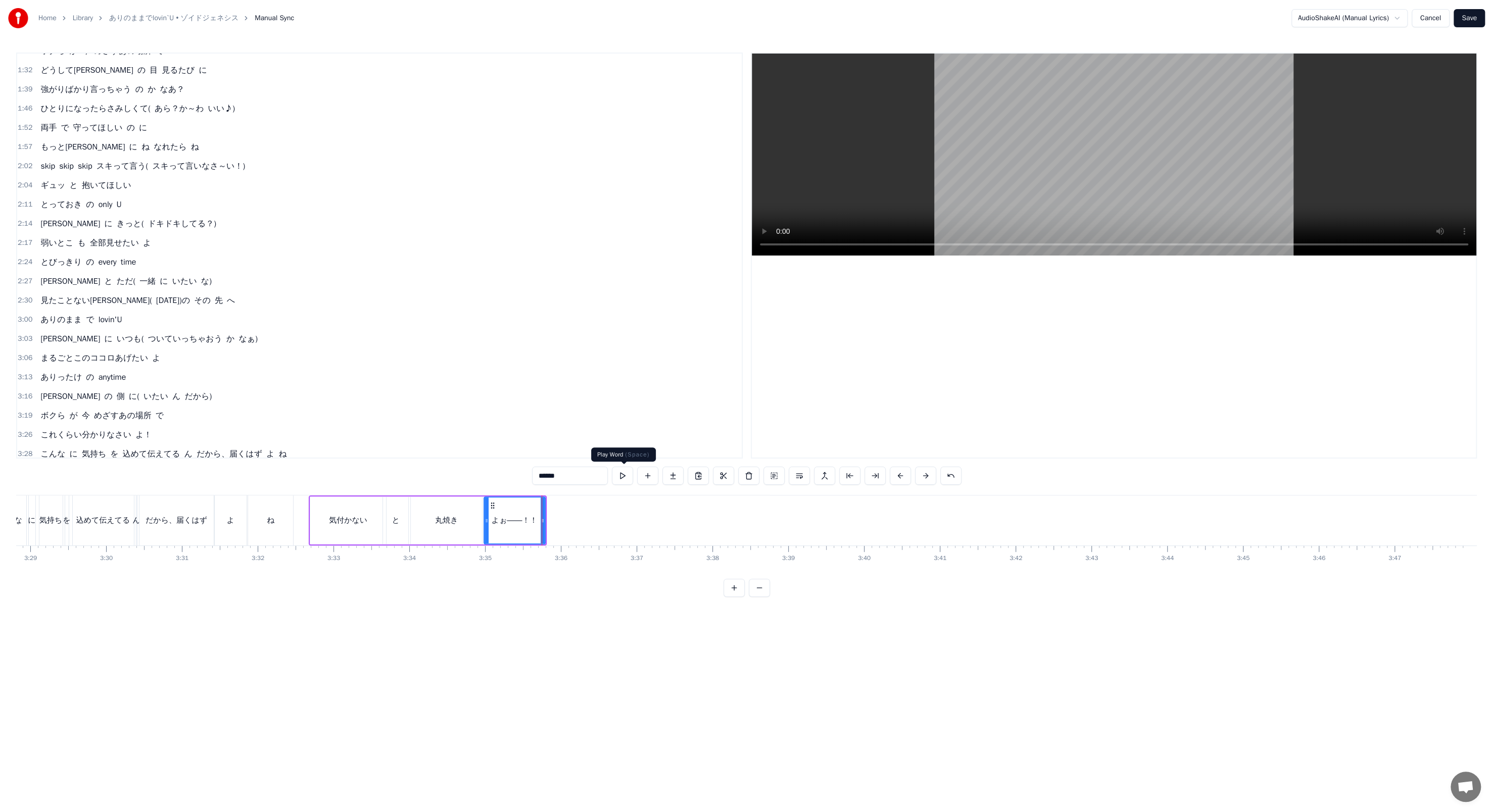click at bounding box center [622, 476] 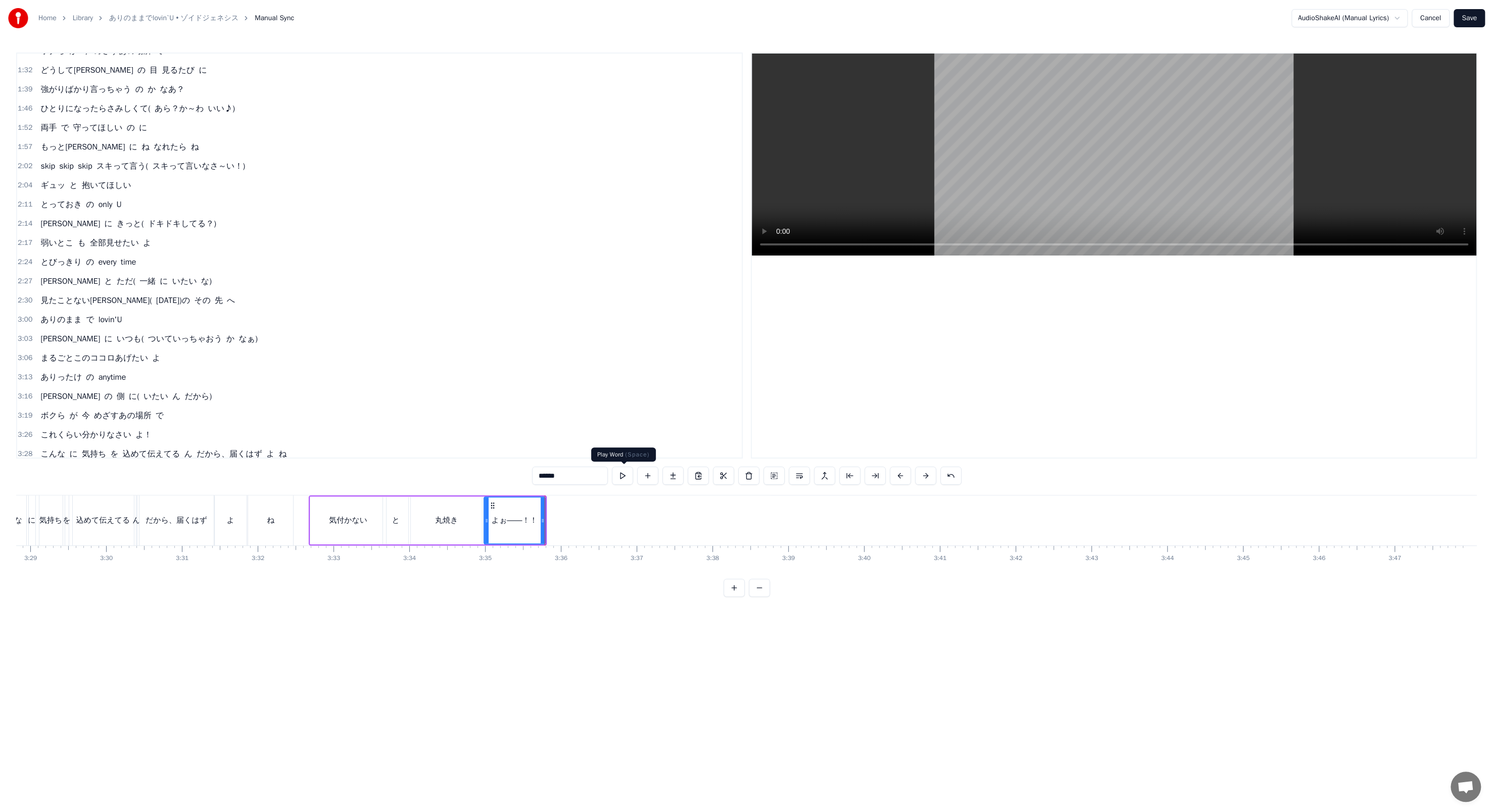 click at bounding box center [622, 476] 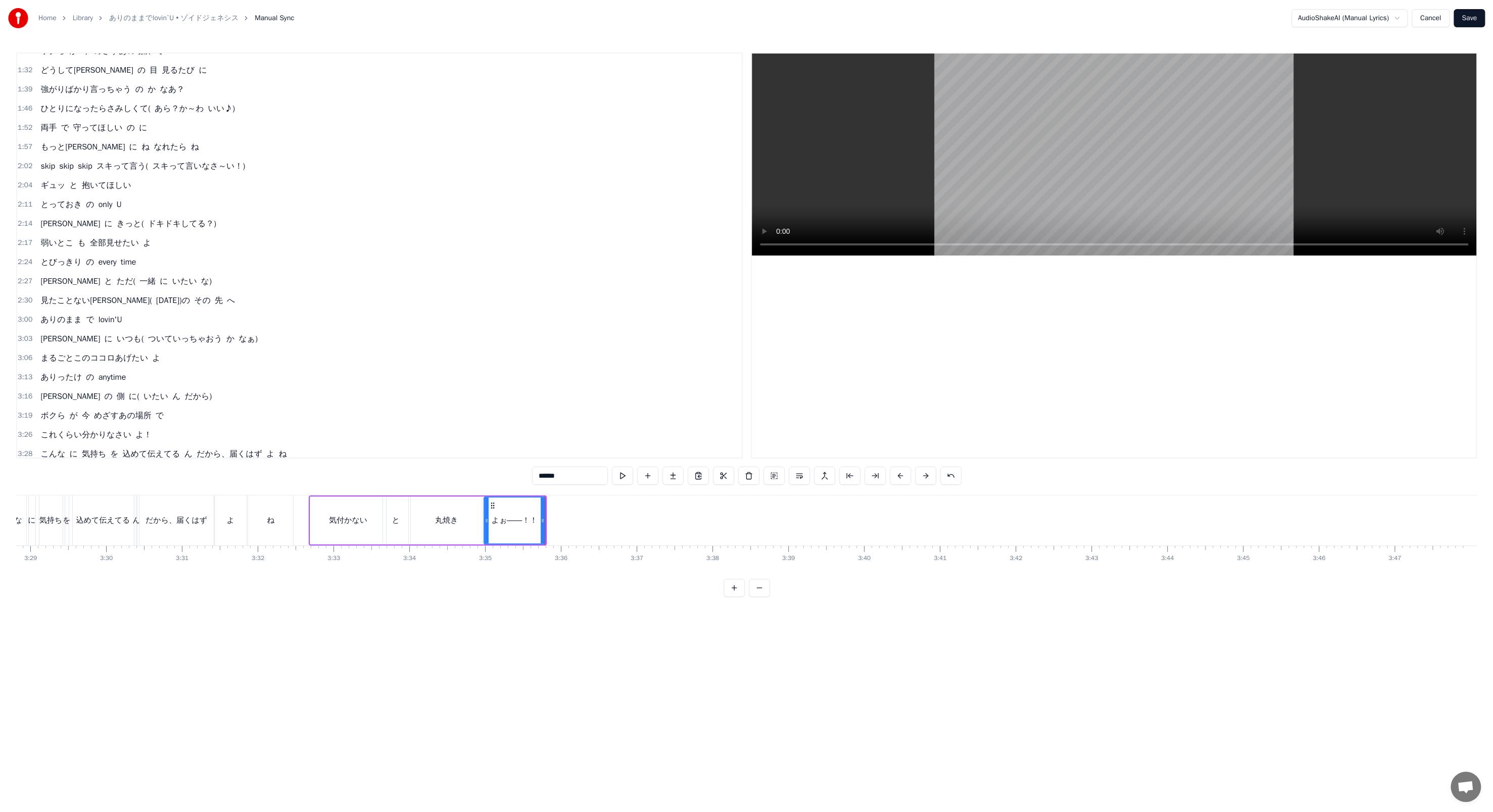 click on "Save" at bounding box center [1469, 18] 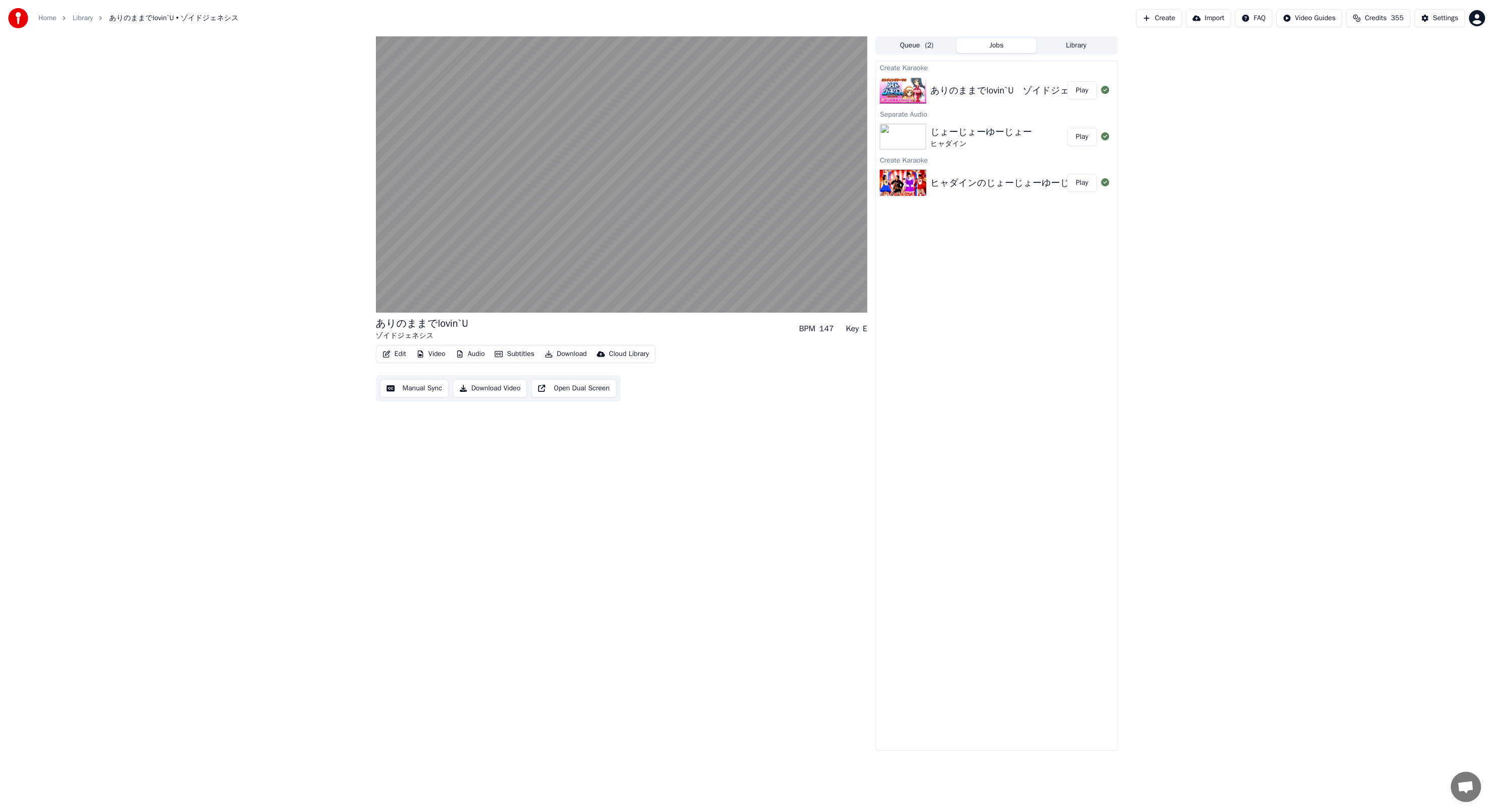 click on "Play" at bounding box center [1082, 137] 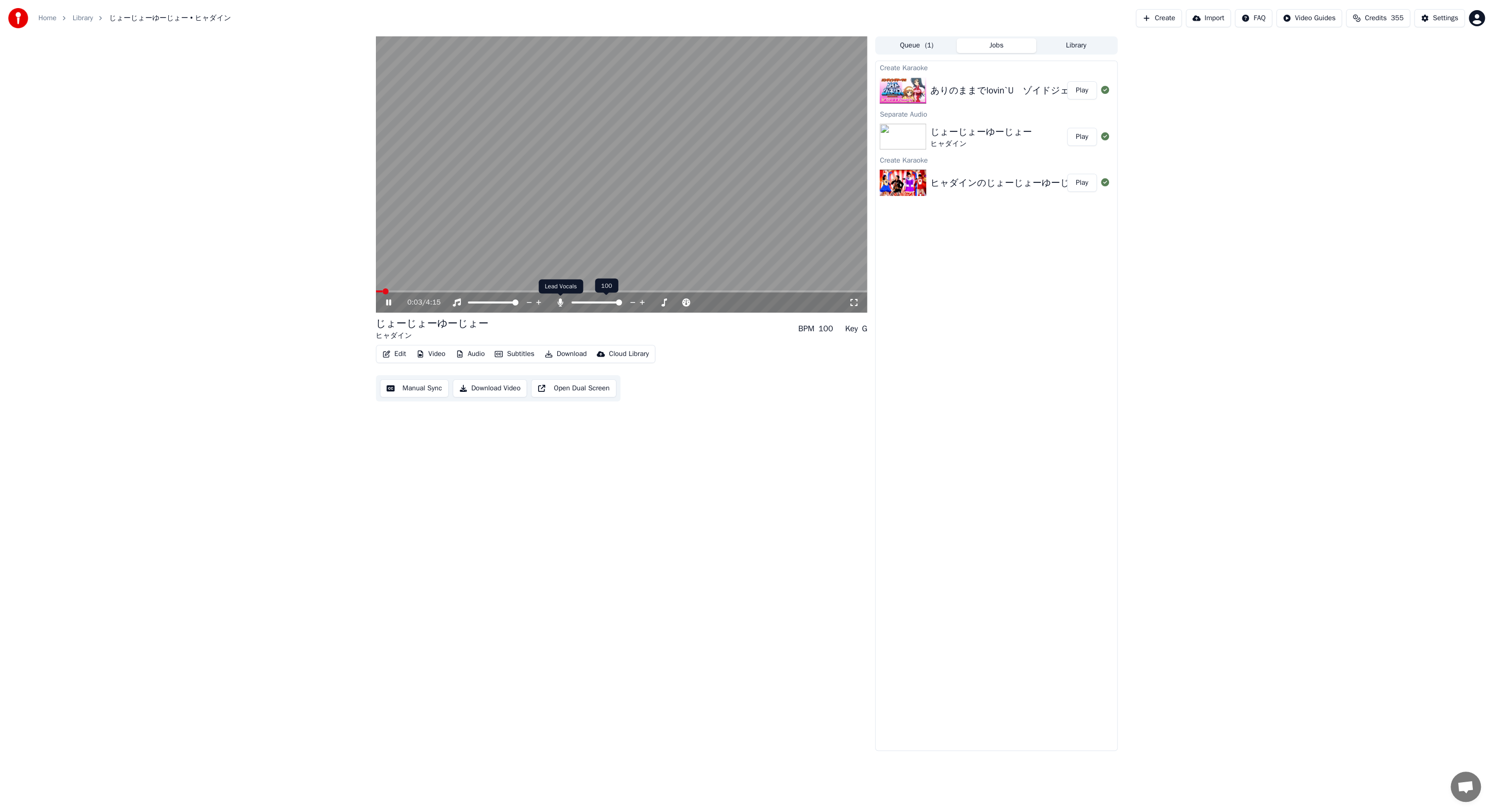 click at bounding box center [560, 296] 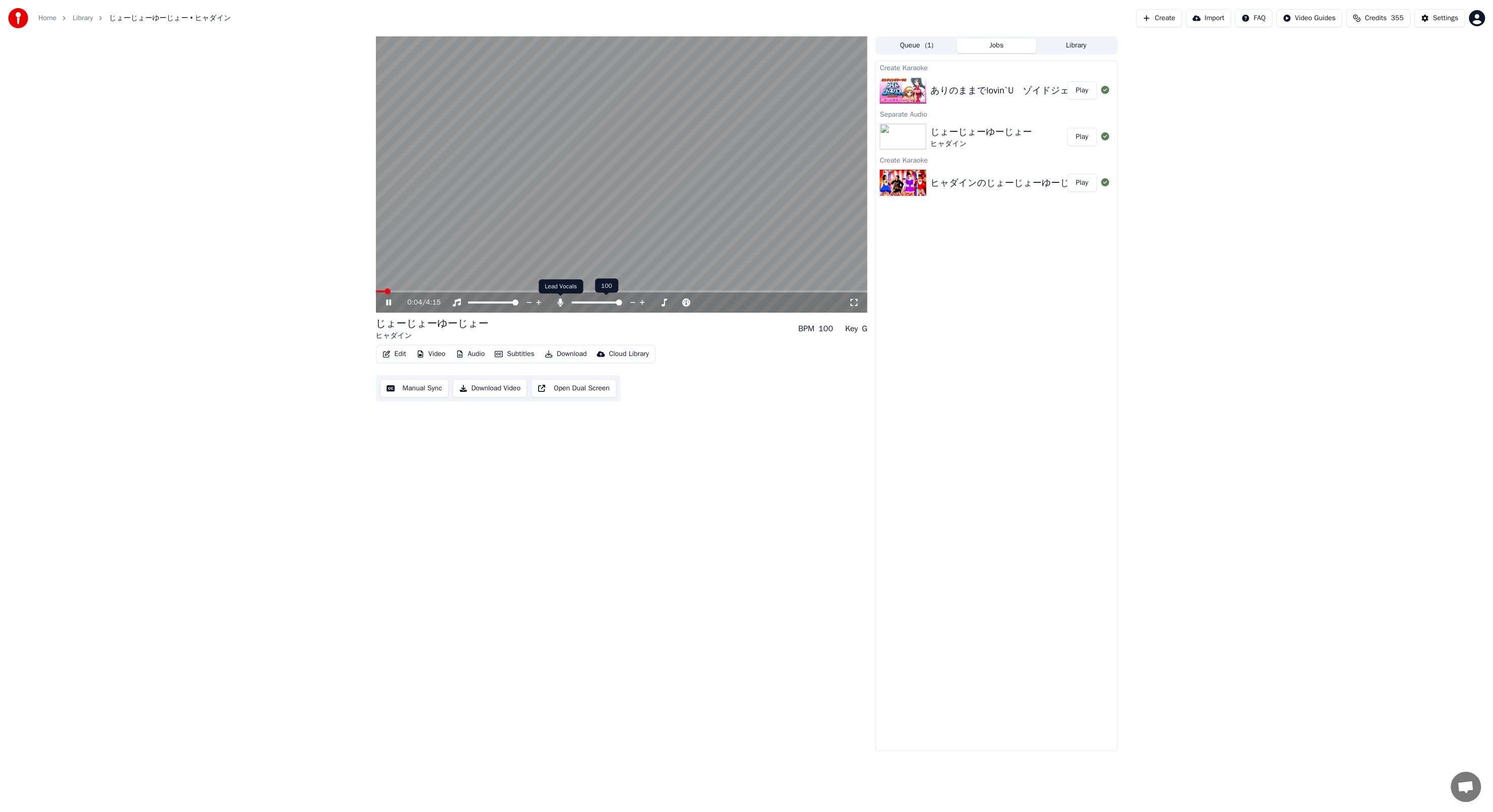 click 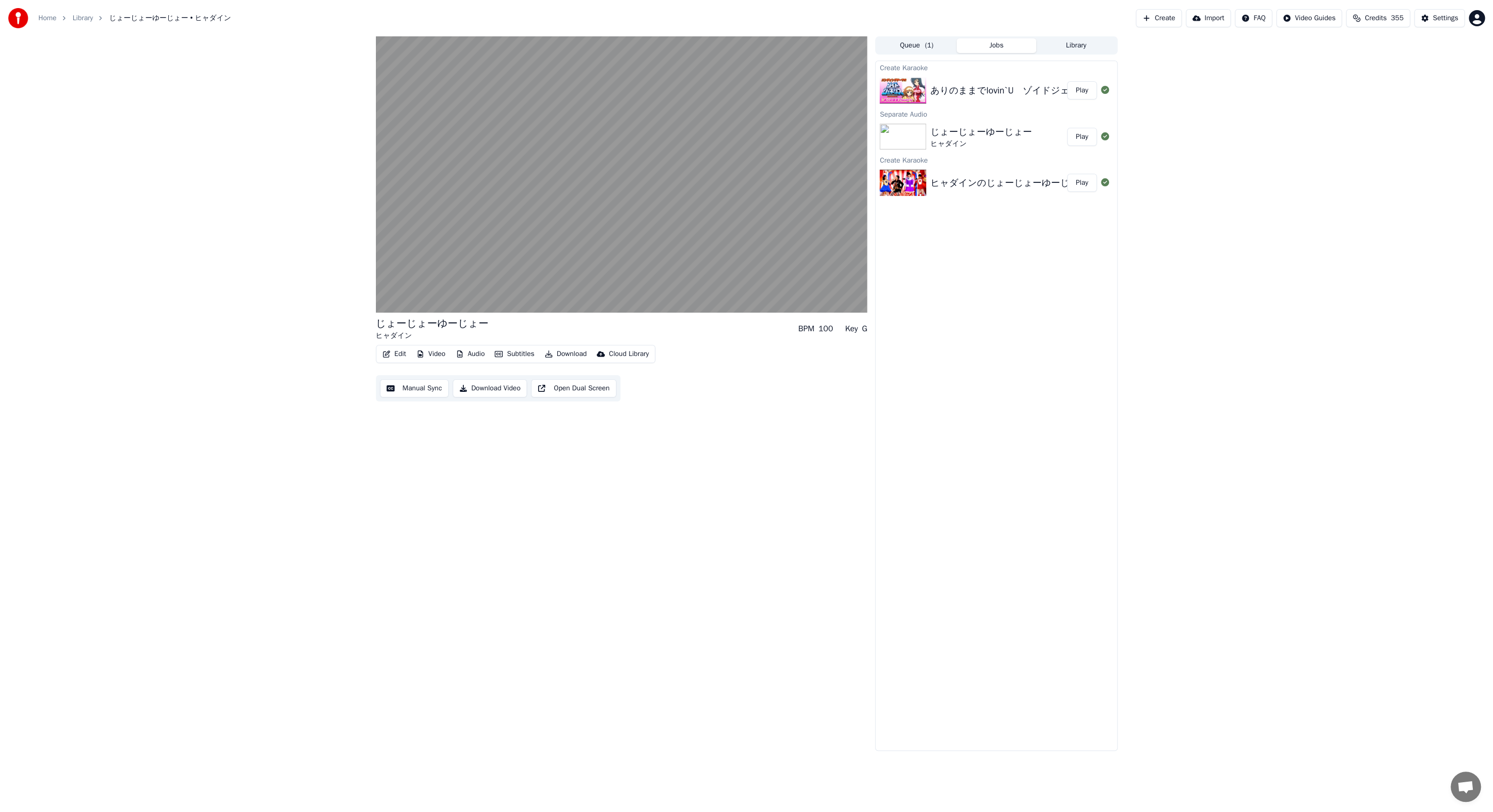 click on "Audio" at bounding box center (470, 354) 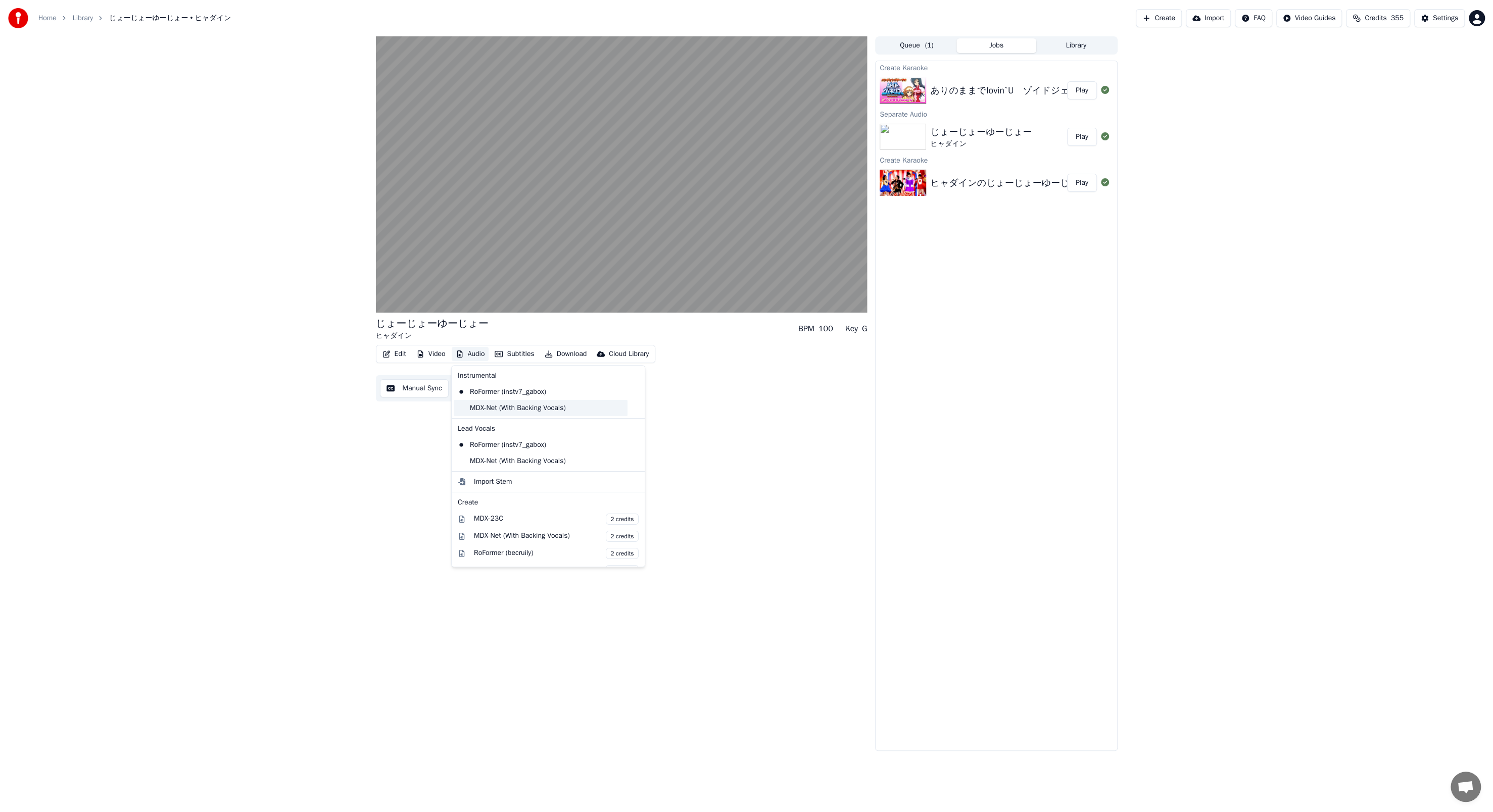 click on "MDX-Net (With Backing Vocals)" at bounding box center [541, 408] 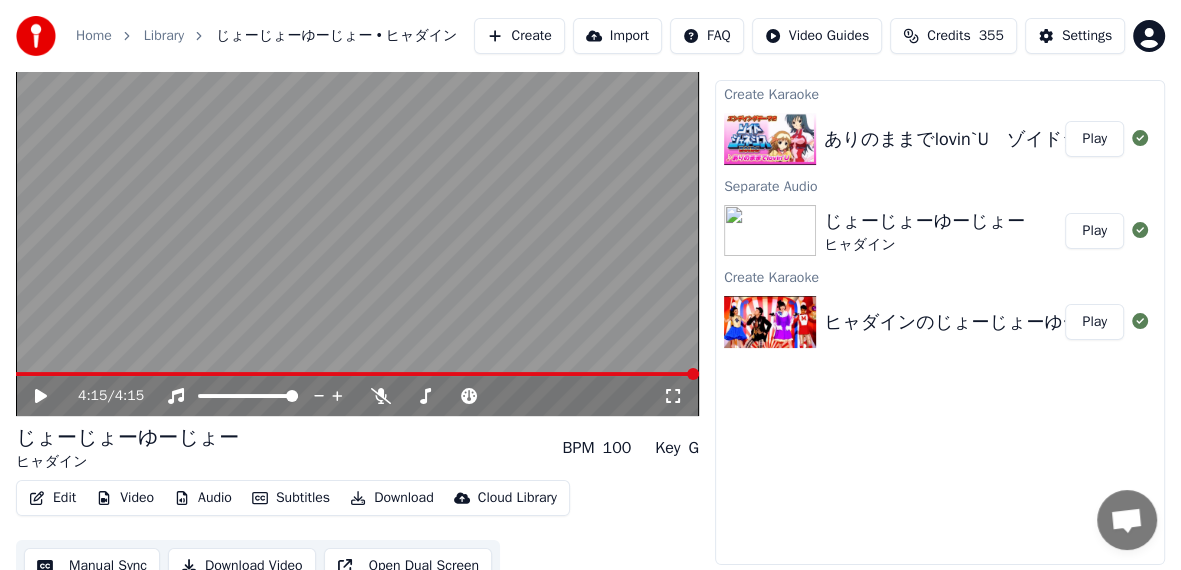 scroll, scrollTop: 62, scrollLeft: 0, axis: vertical 